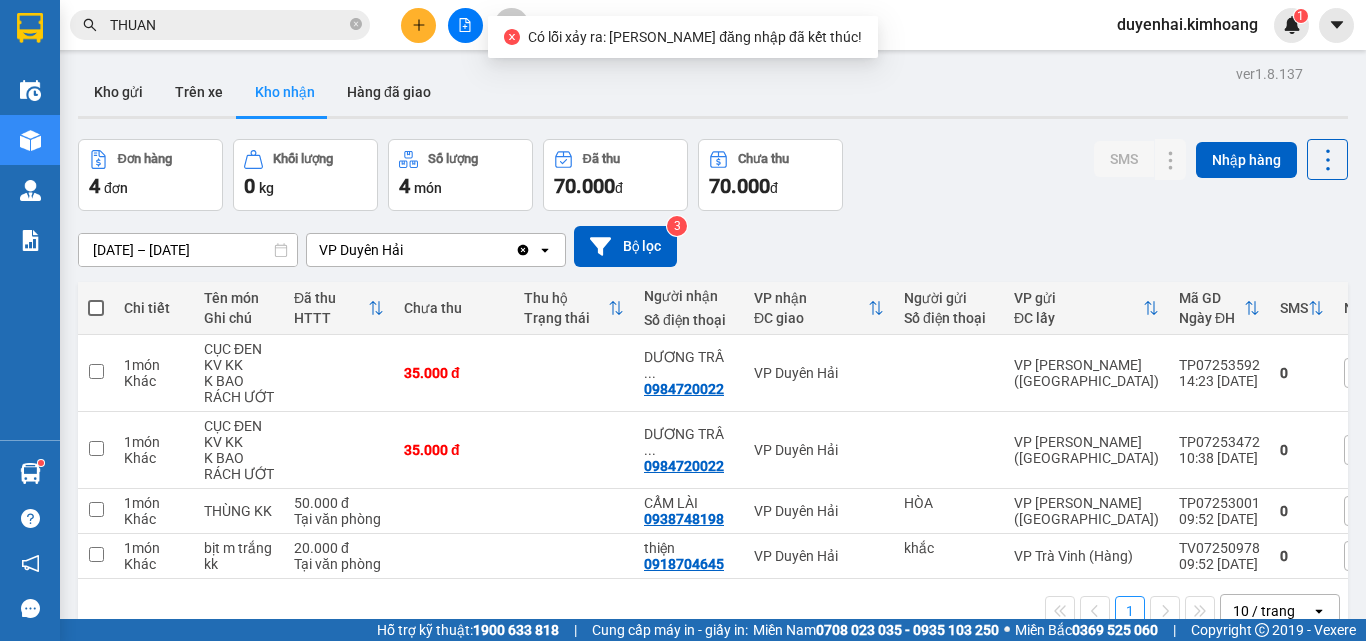 scroll, scrollTop: 0, scrollLeft: 0, axis: both 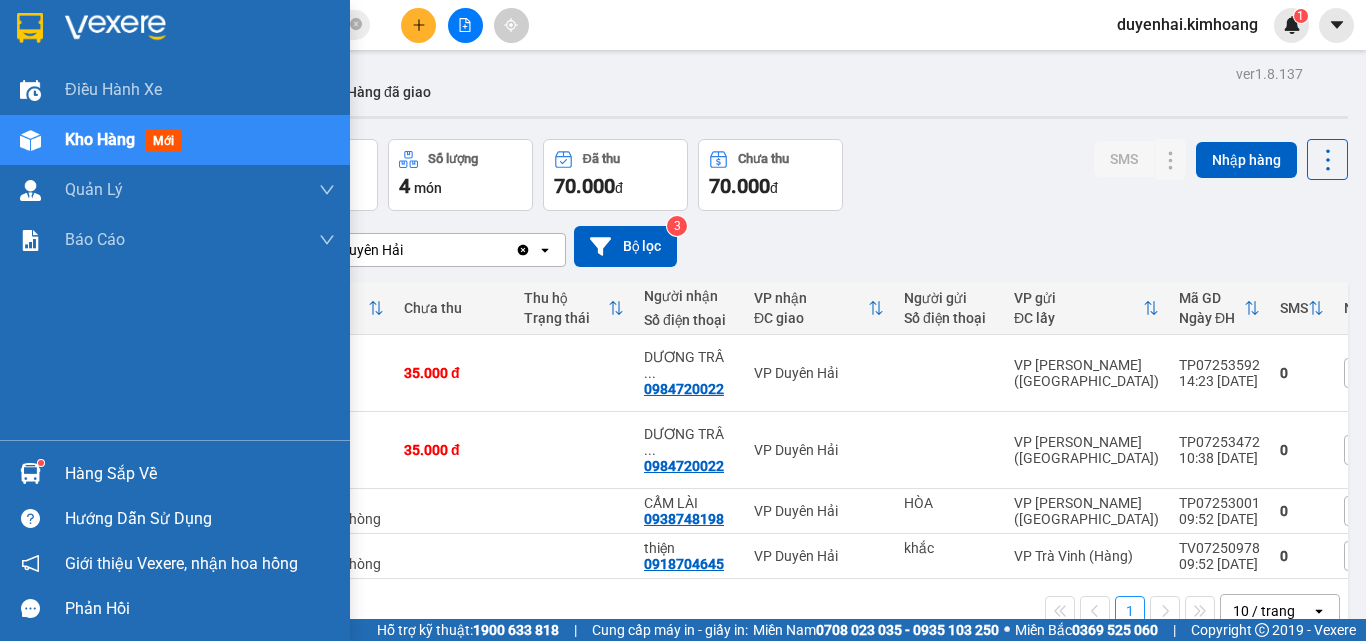 drag, startPoint x: 83, startPoint y: 487, endPoint x: 86, endPoint y: 475, distance: 12.369317 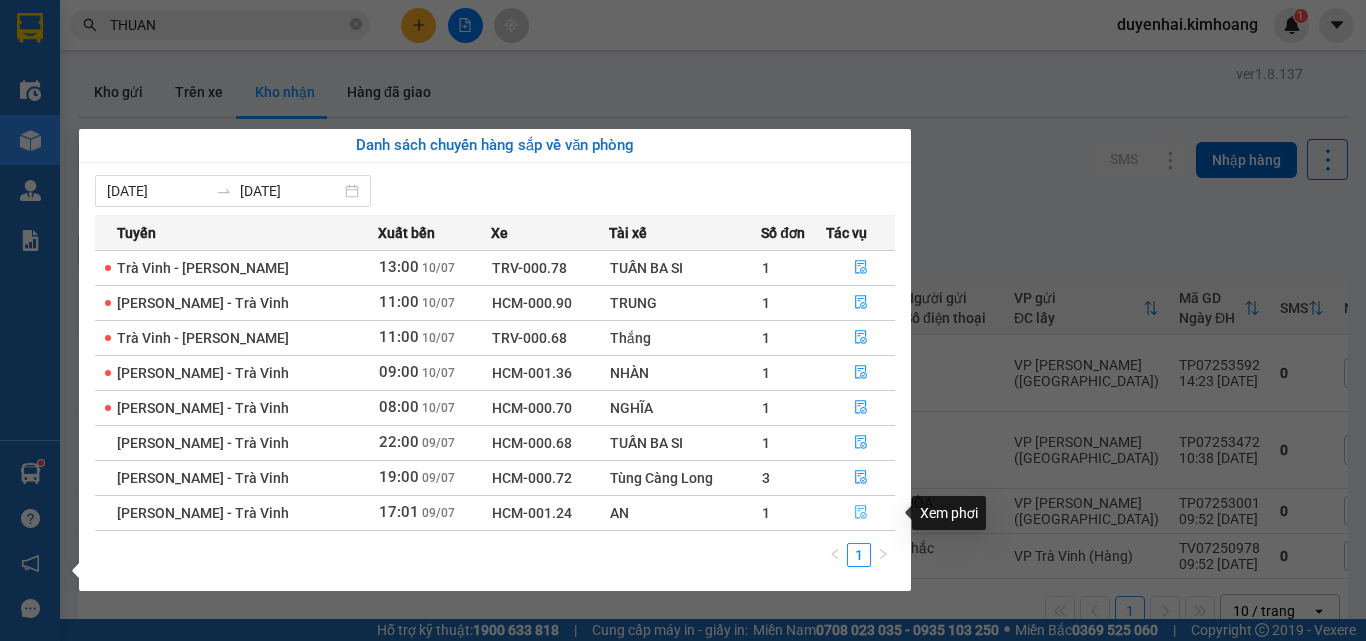 click at bounding box center [861, 513] 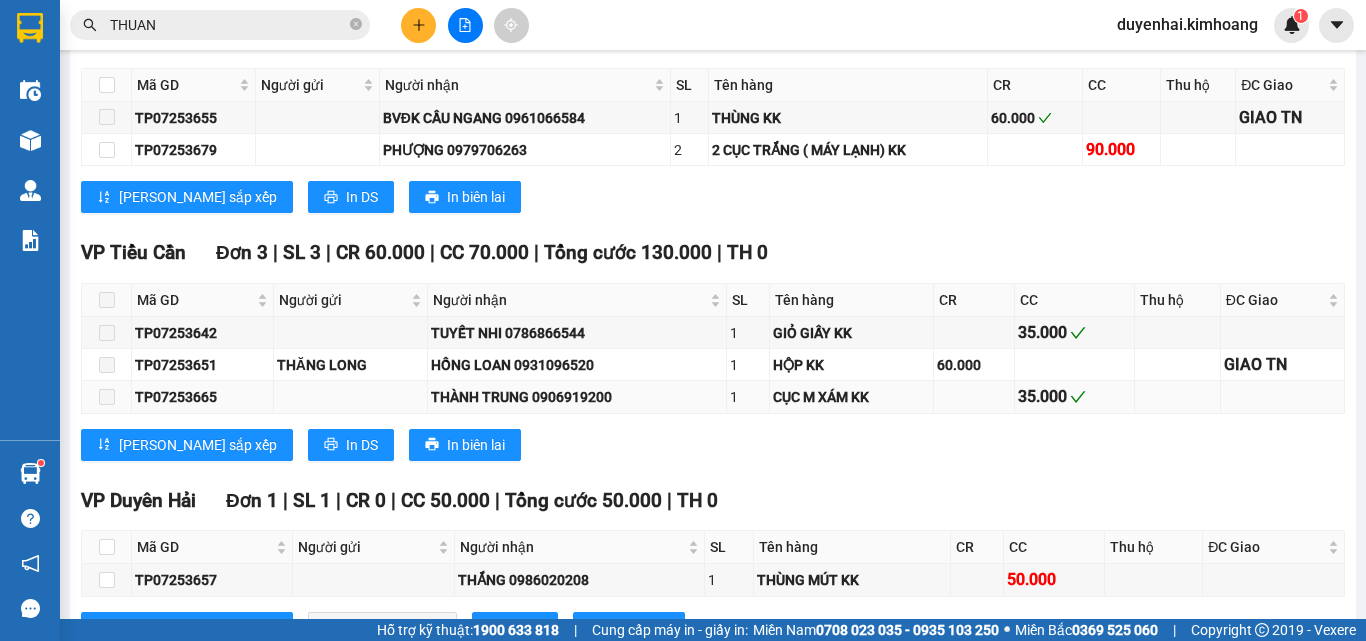 scroll, scrollTop: 1900, scrollLeft: 0, axis: vertical 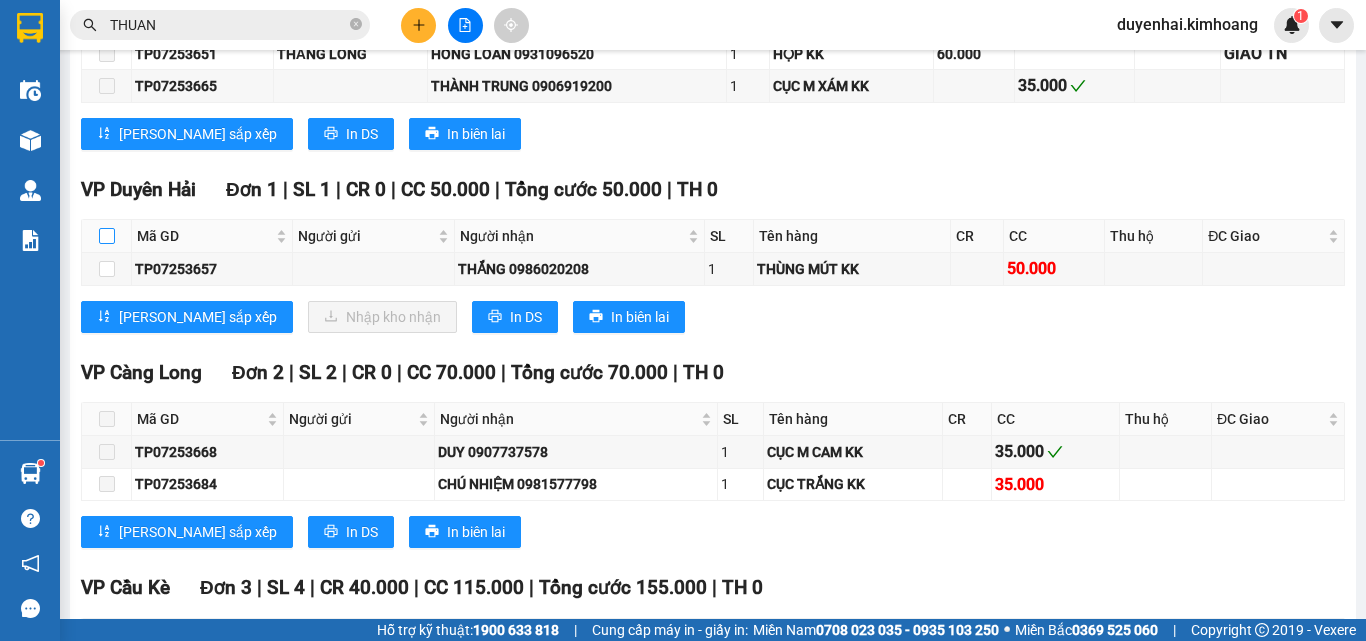 click at bounding box center [107, 236] 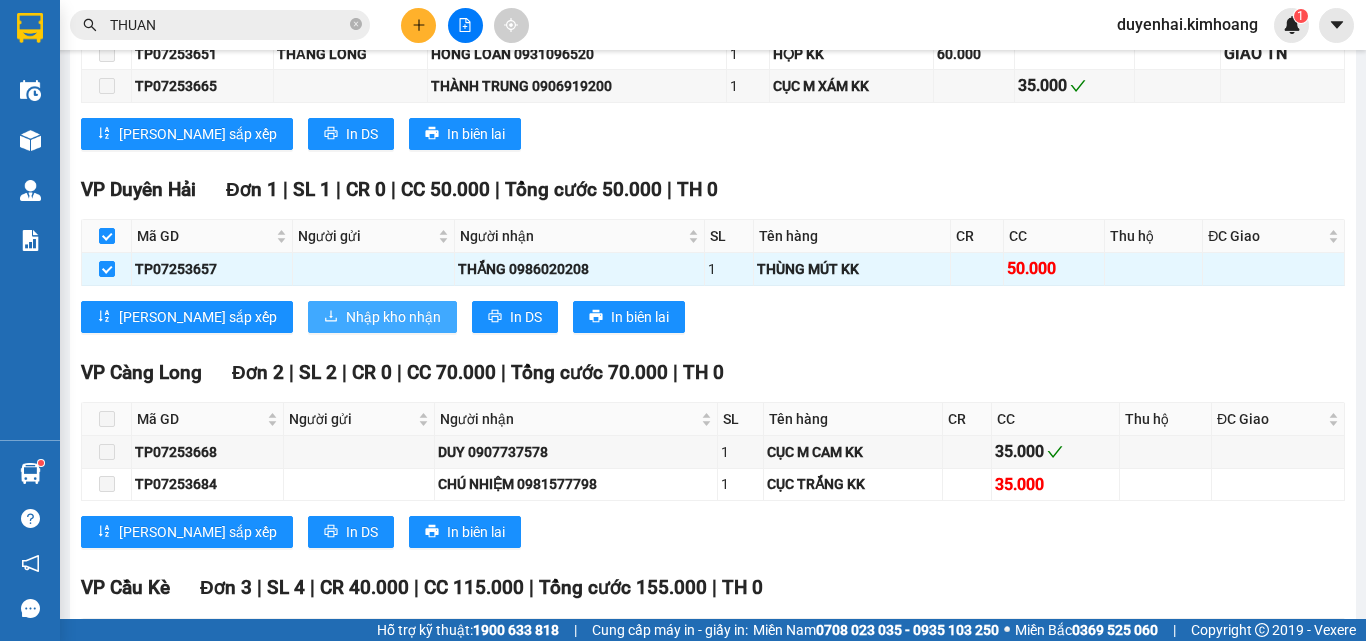 click on "Nhập kho nhận" at bounding box center (393, 317) 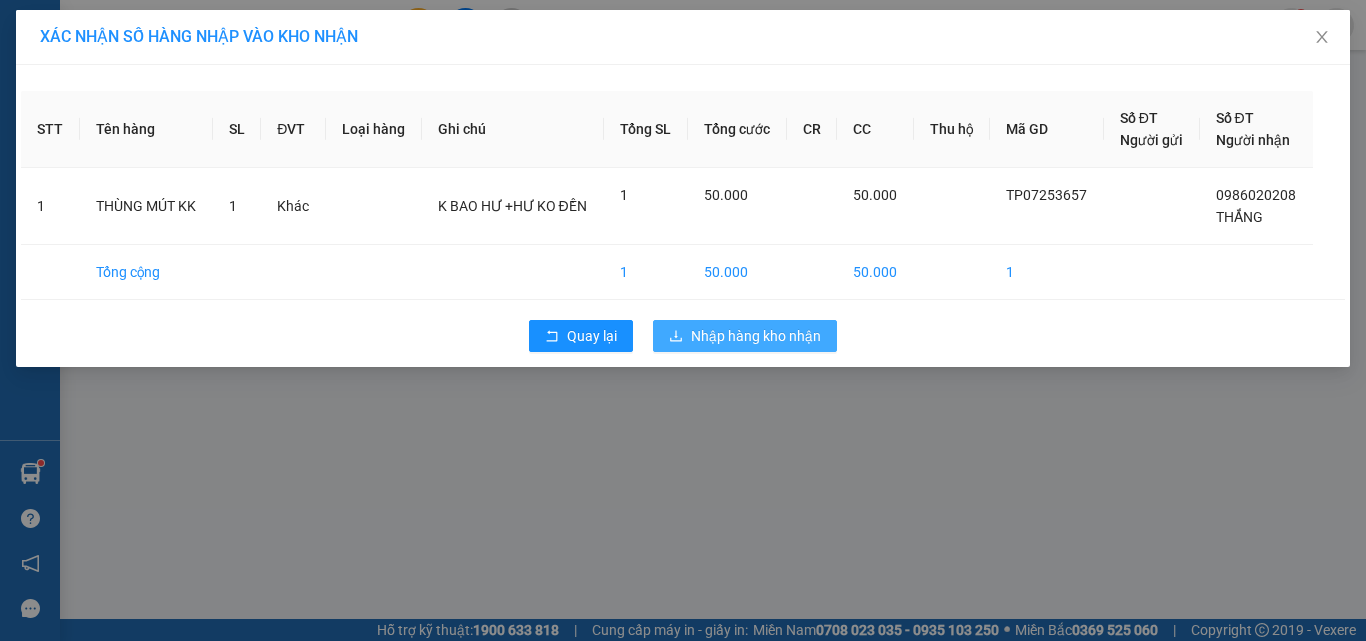 click on "Nhập hàng kho nhận" at bounding box center [756, 336] 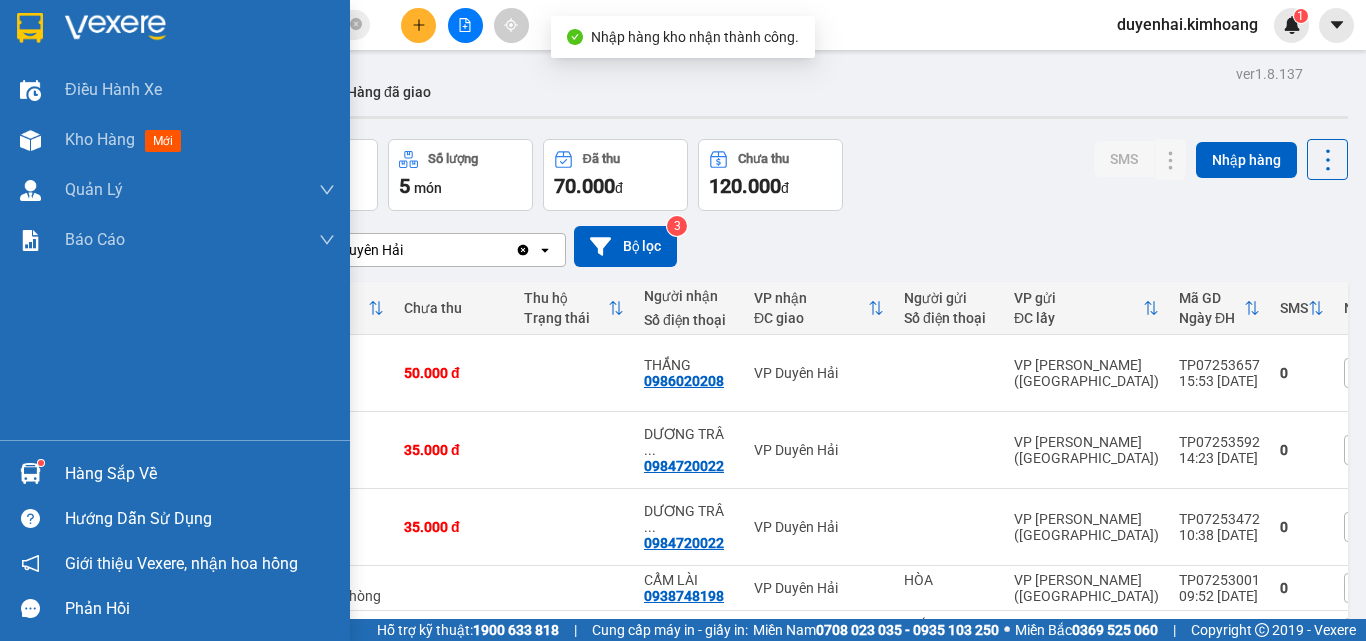 click on "Hàng sắp về" at bounding box center (200, 474) 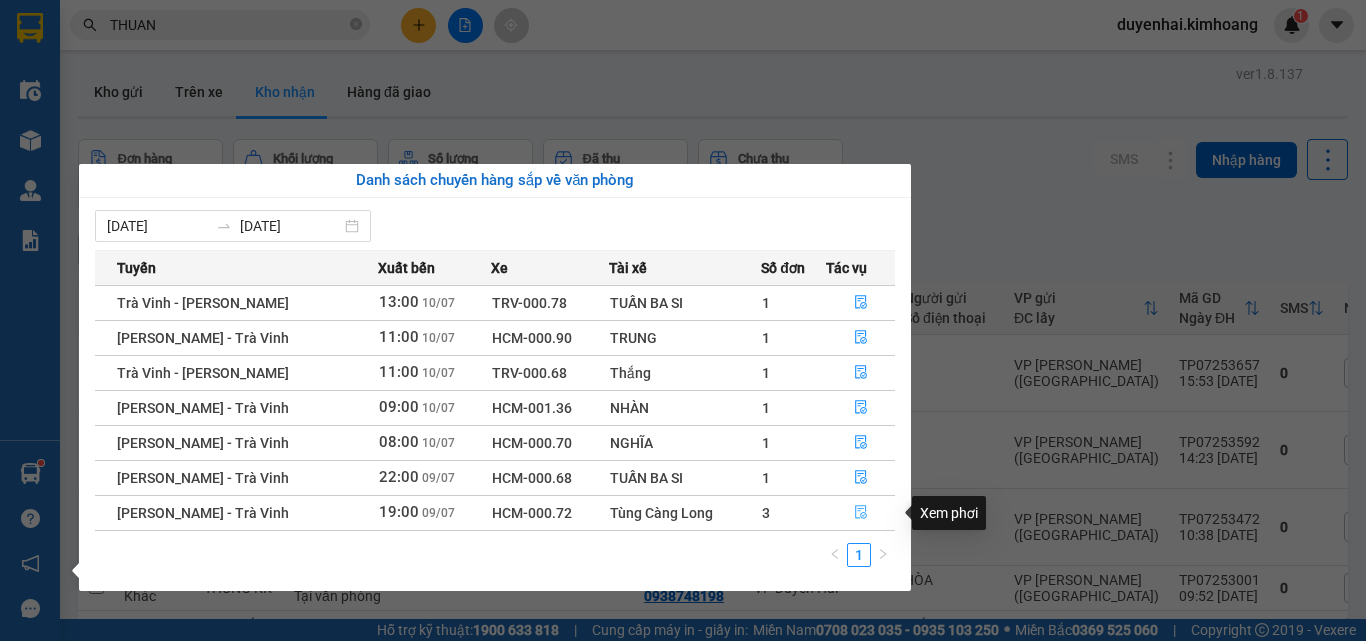 click at bounding box center (861, 513) 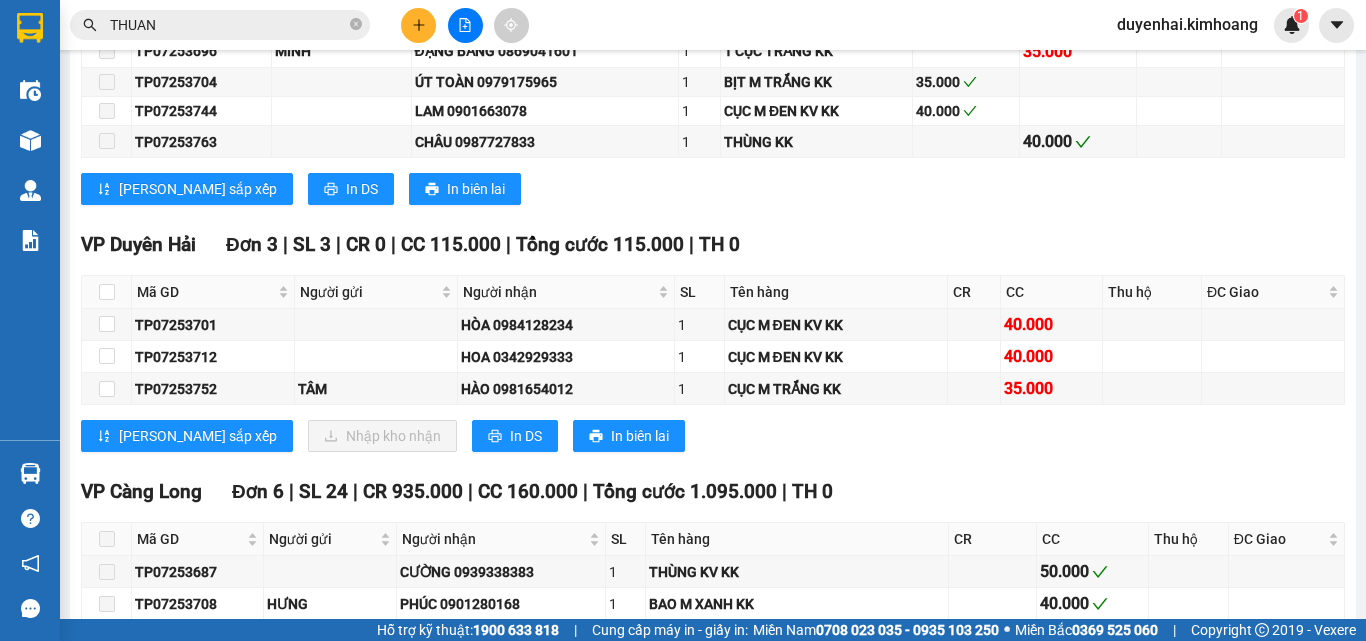 scroll, scrollTop: 2900, scrollLeft: 0, axis: vertical 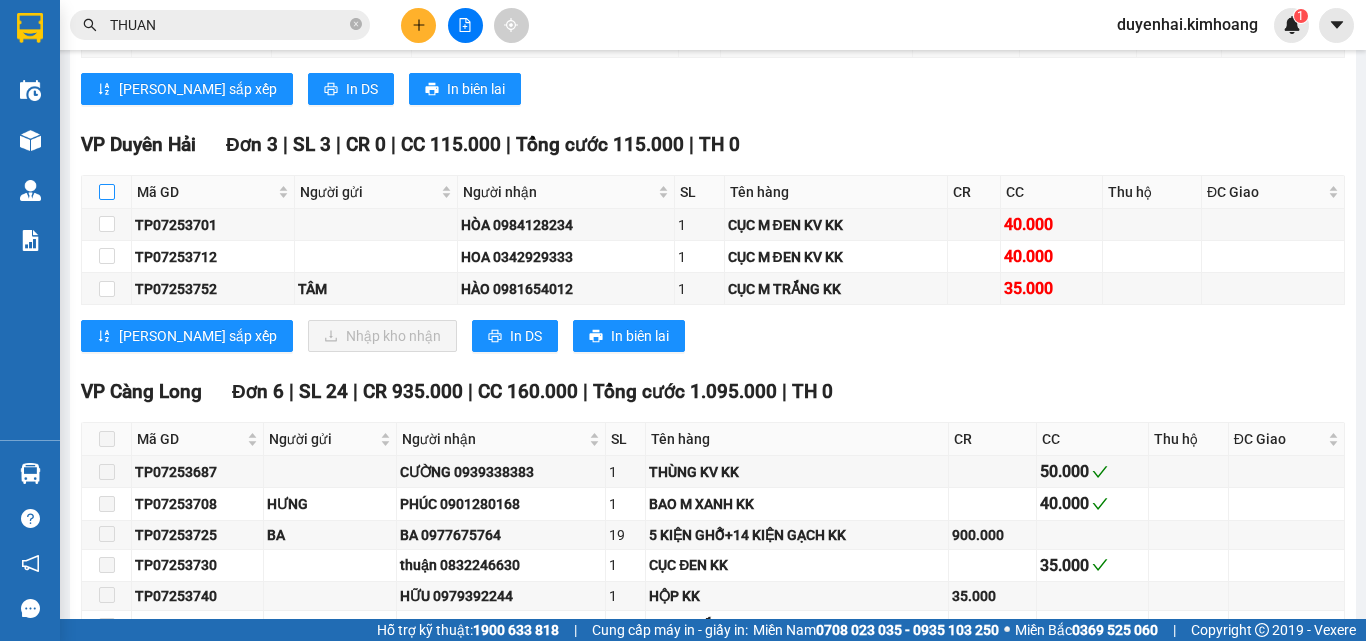 click at bounding box center [107, 192] 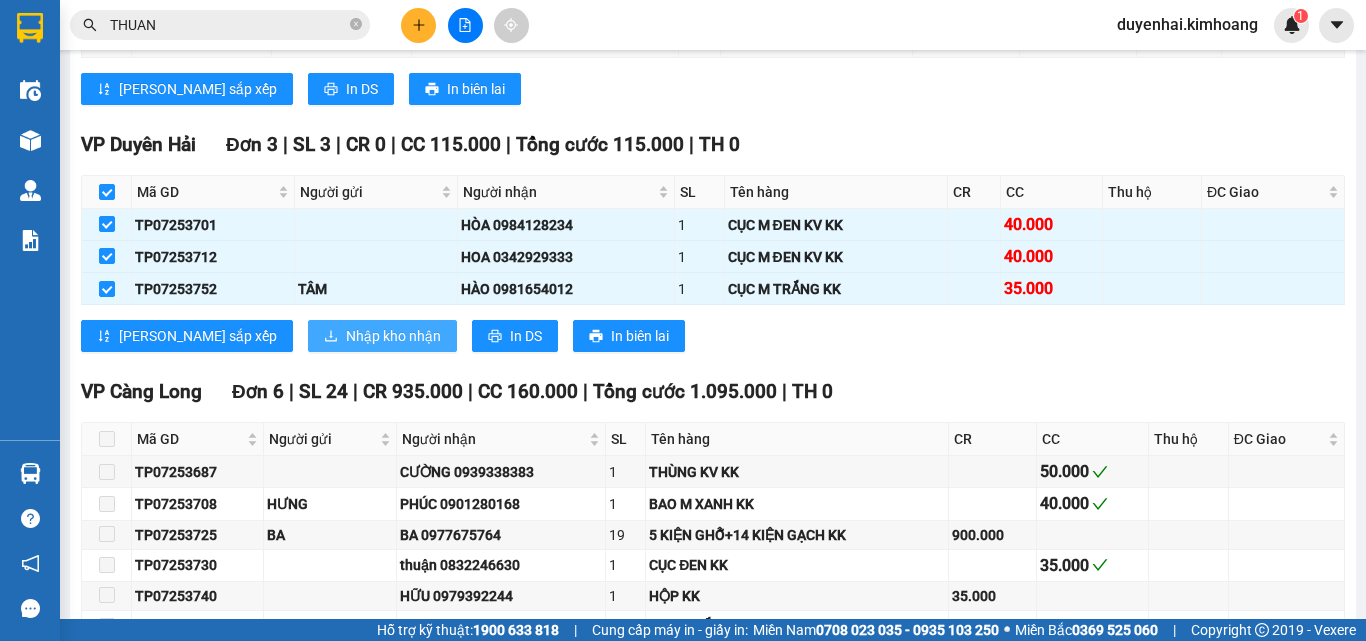 click on "Nhập kho nhận" at bounding box center [393, 336] 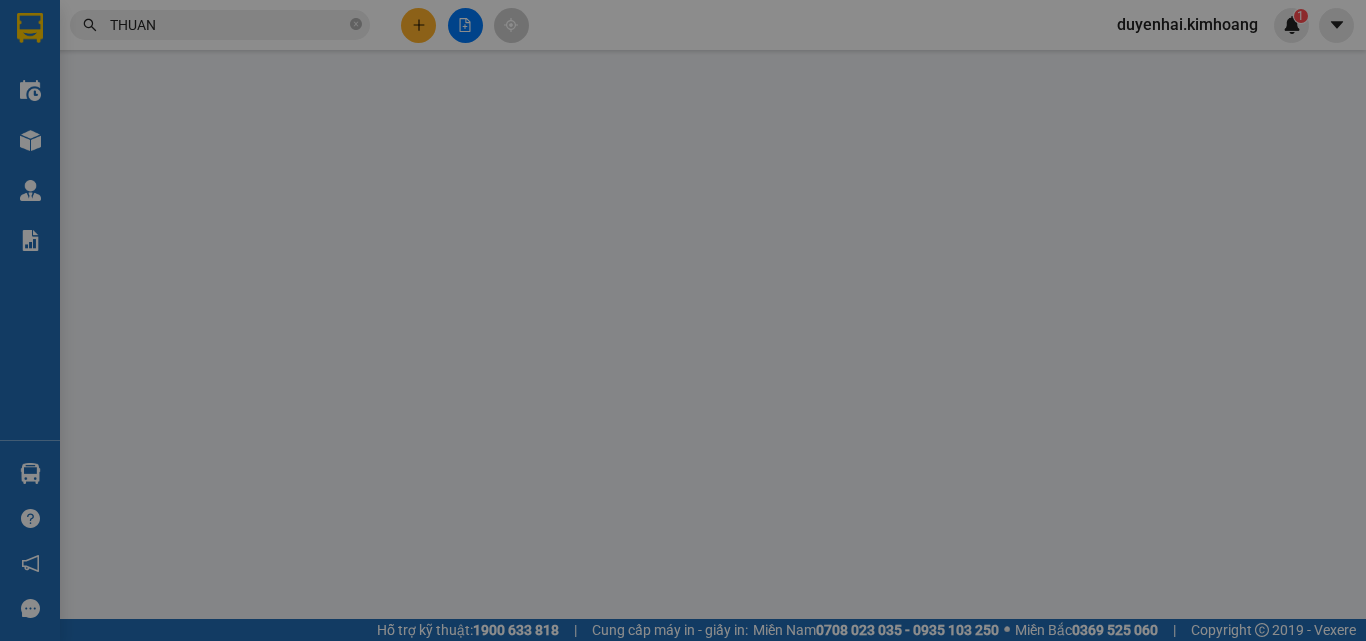 scroll, scrollTop: 0, scrollLeft: 0, axis: both 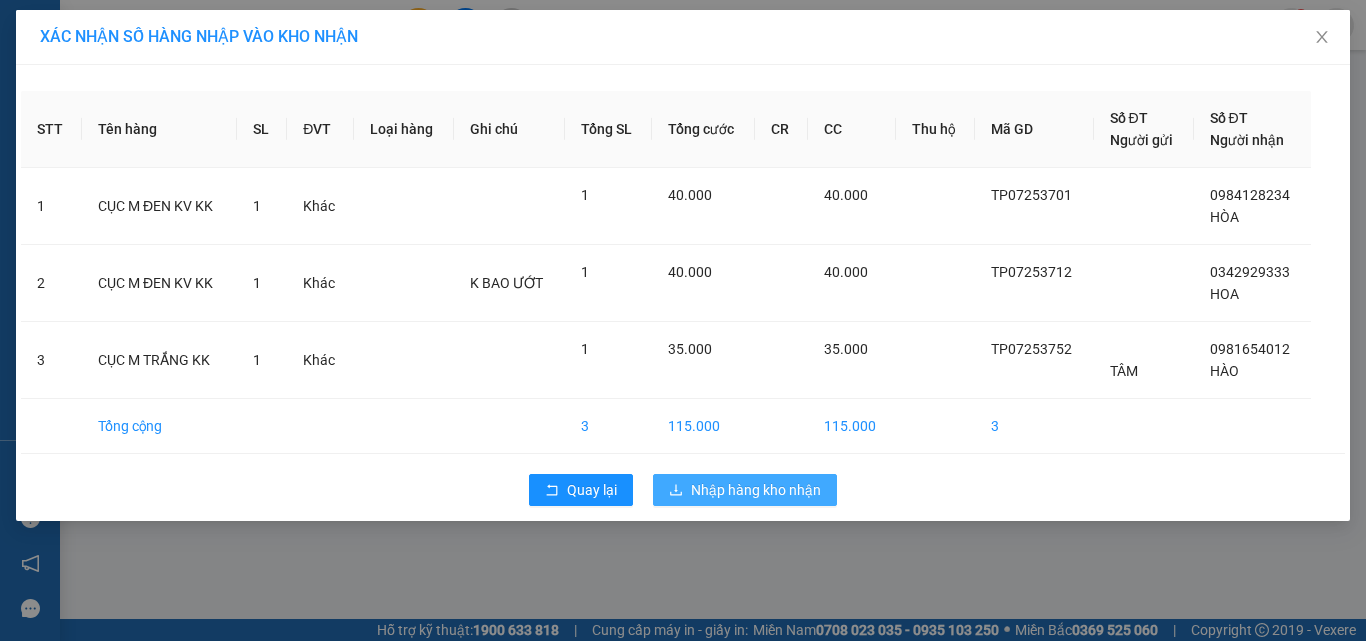 click on "Nhập hàng kho nhận" at bounding box center [756, 490] 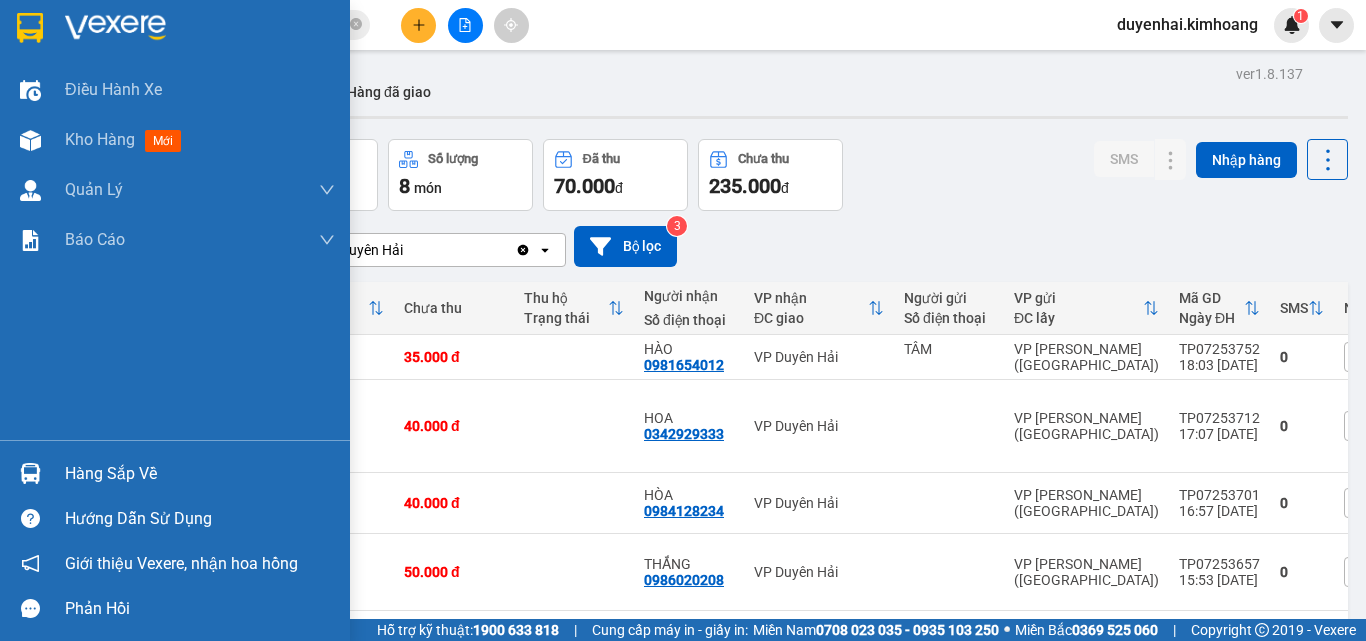 click on "Hàng sắp về" at bounding box center [200, 474] 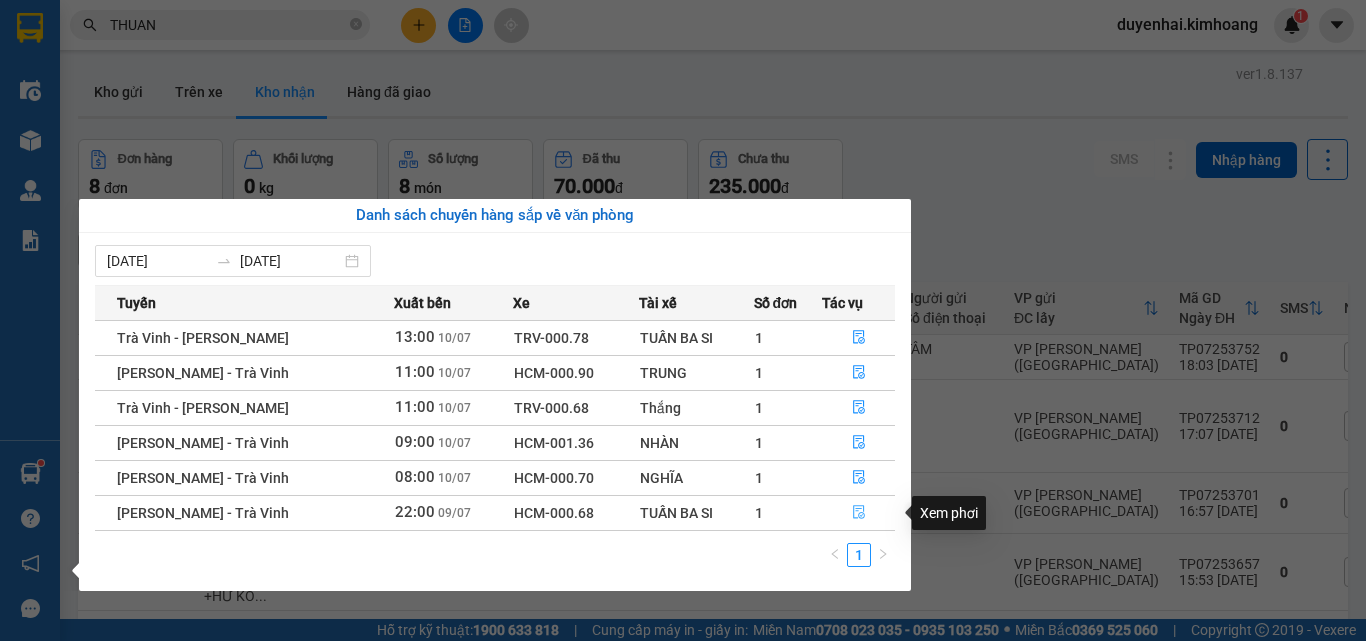 click at bounding box center [859, 513] 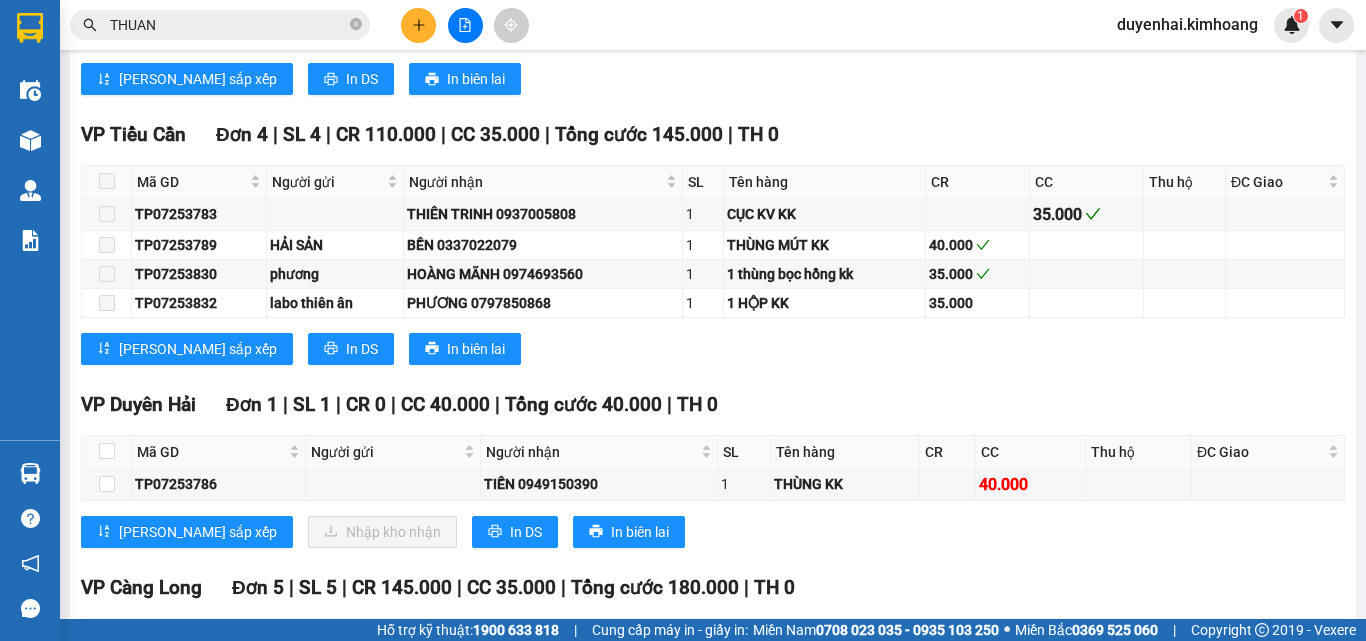 scroll, scrollTop: 2300, scrollLeft: 0, axis: vertical 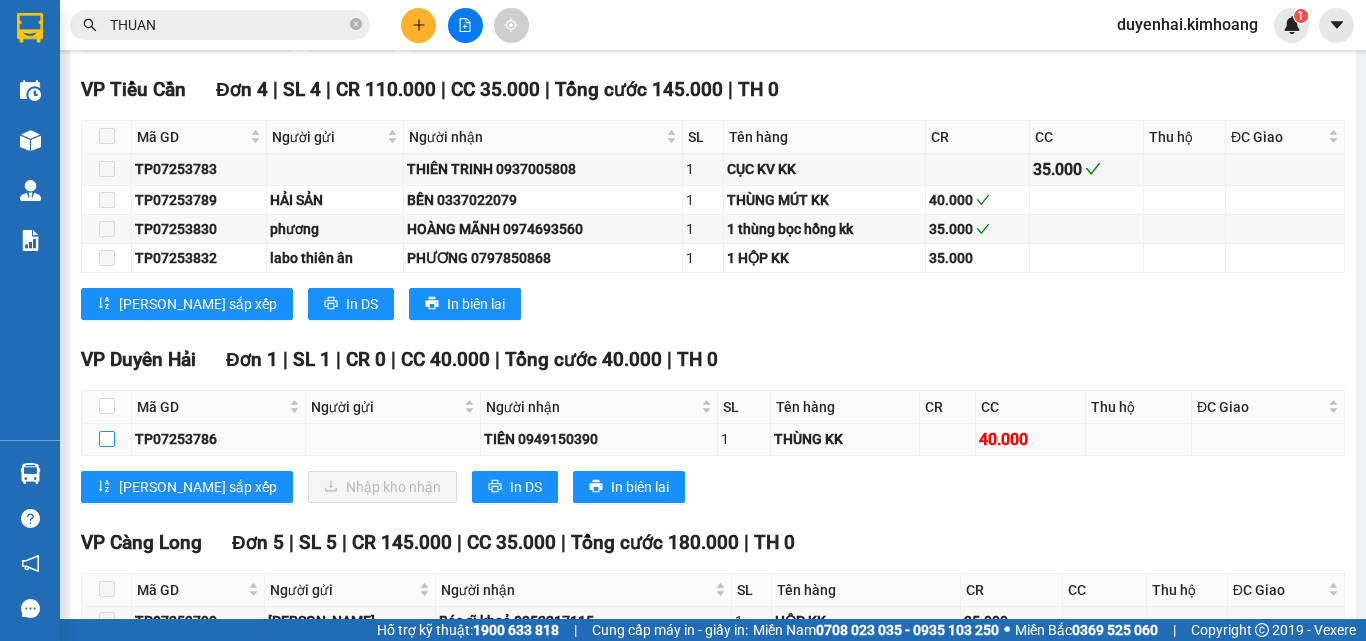 click at bounding box center [107, 439] 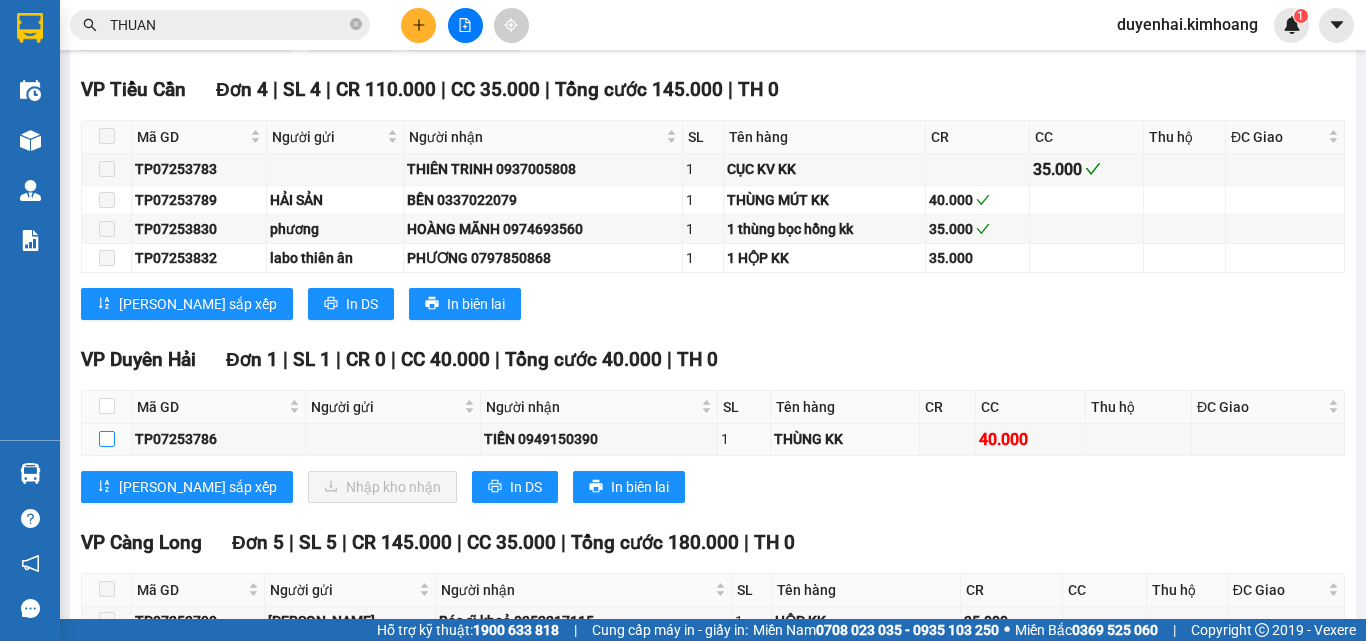 checkbox on "true" 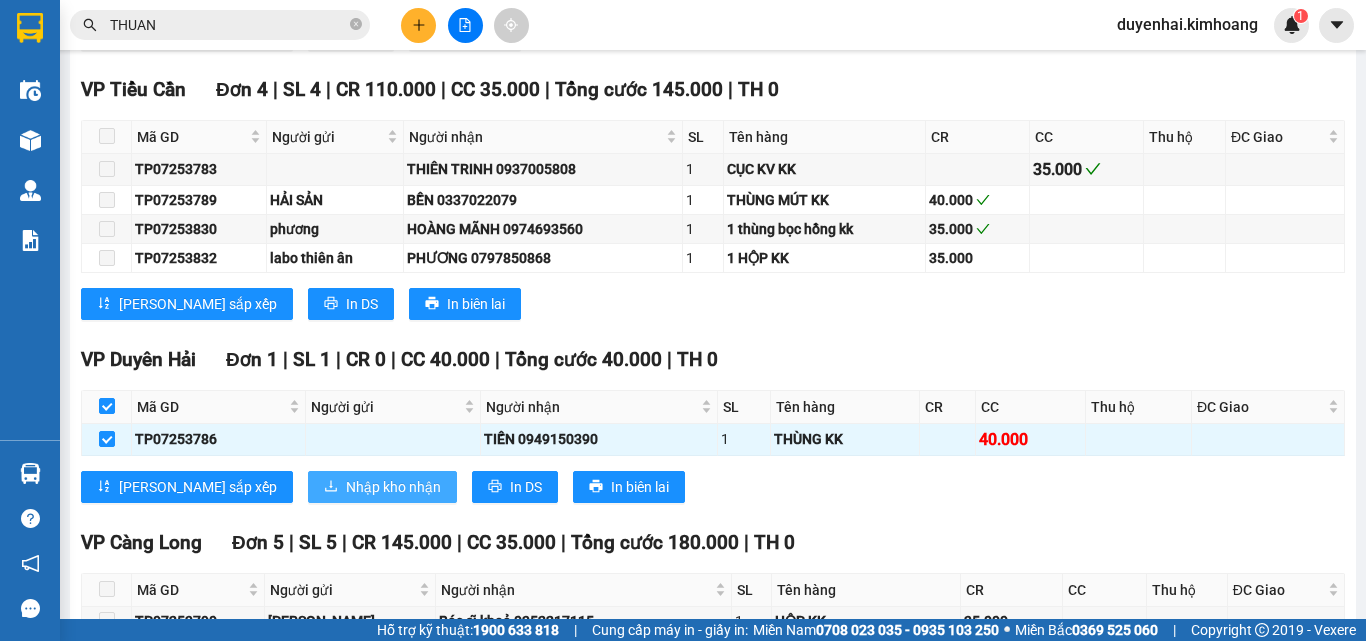 click on "Nhập kho nhận" at bounding box center (393, 487) 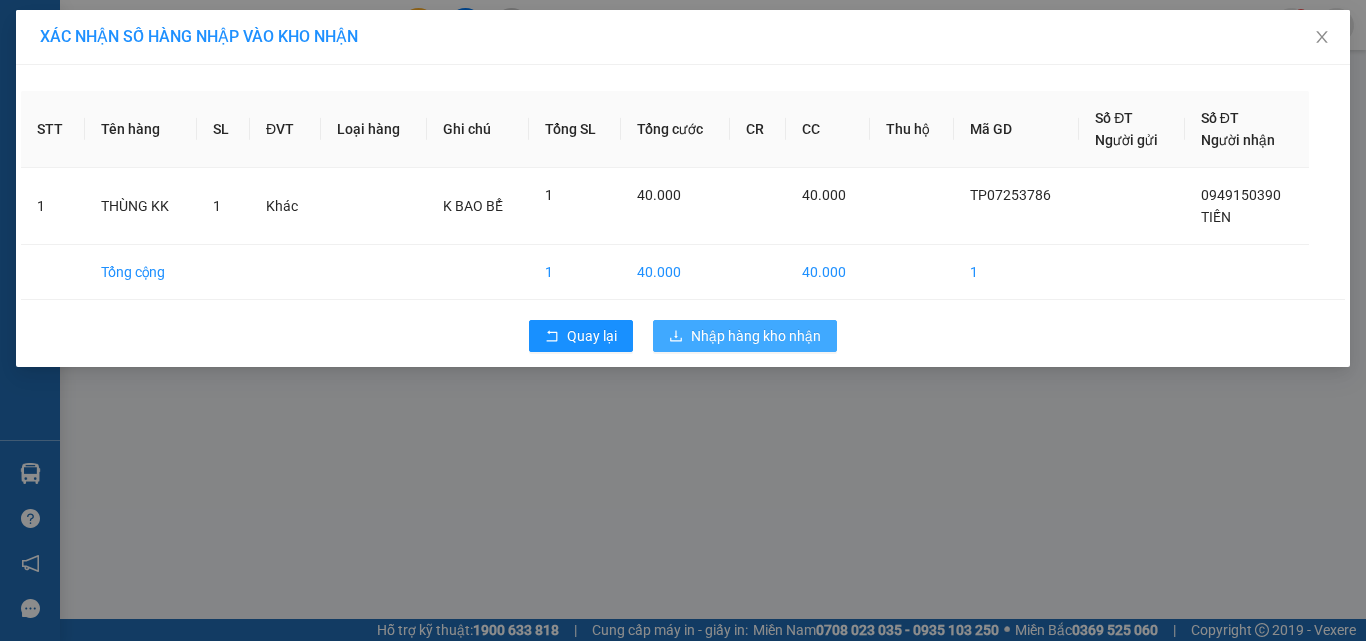 click on "Nhập hàng kho nhận" at bounding box center [756, 336] 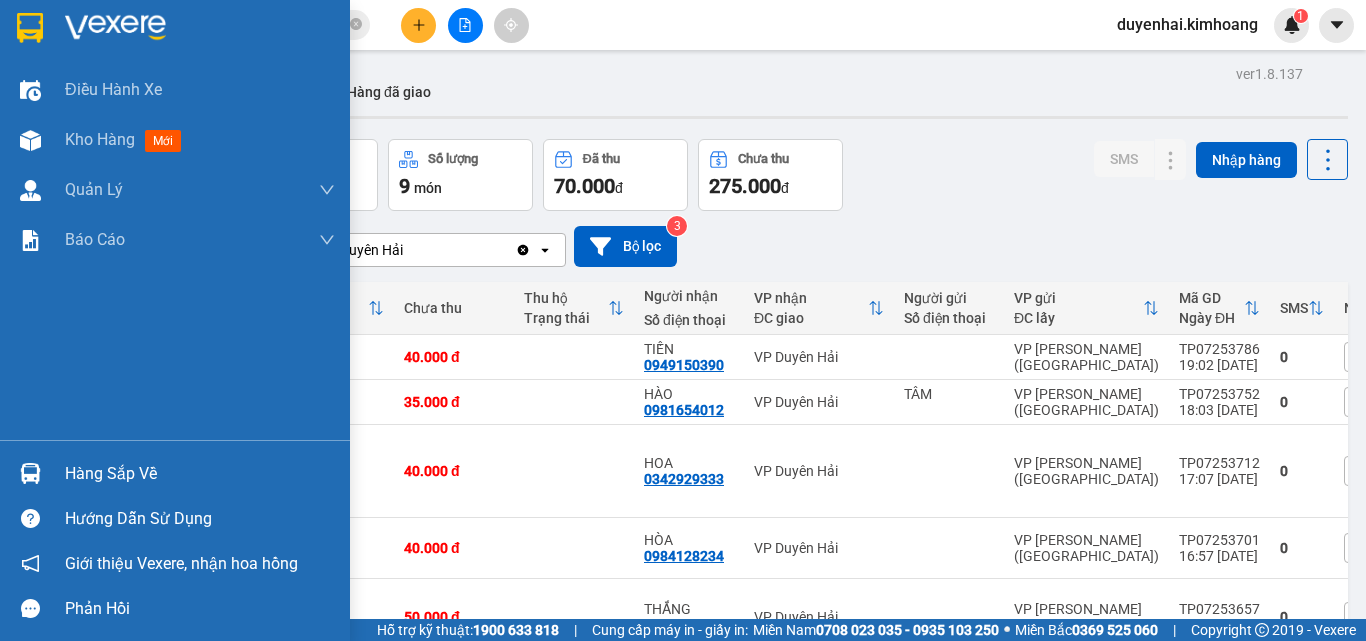click on "Hàng sắp về" at bounding box center (200, 474) 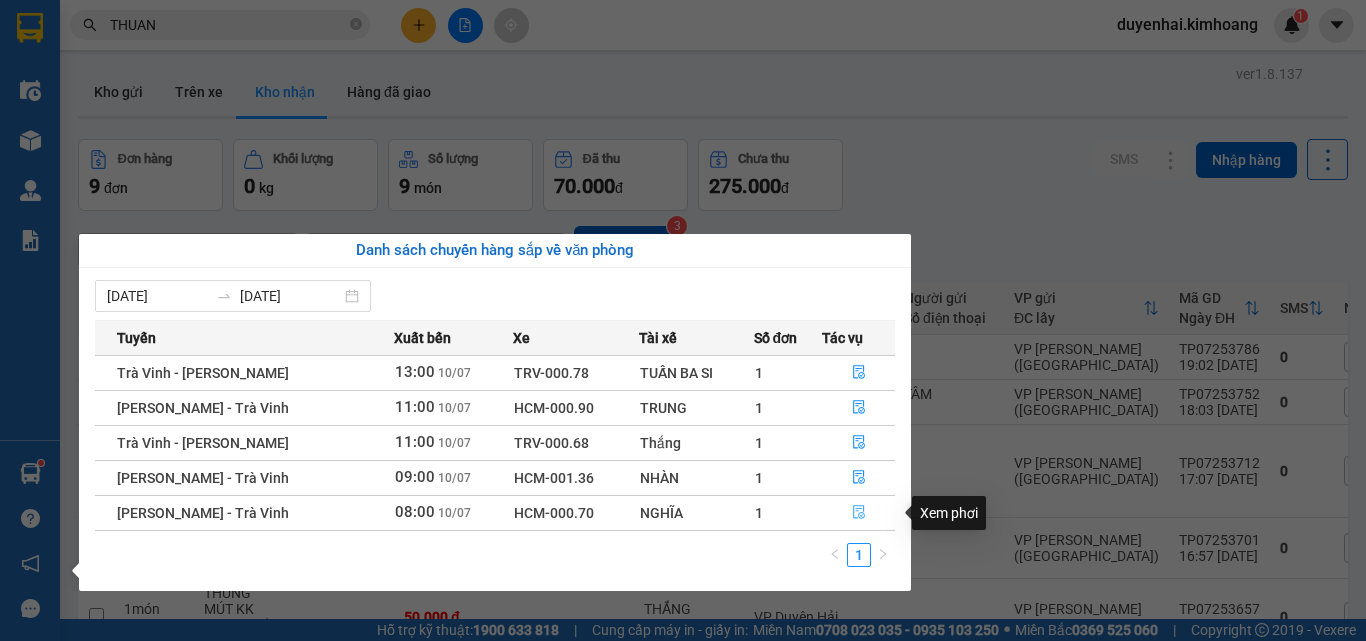 click 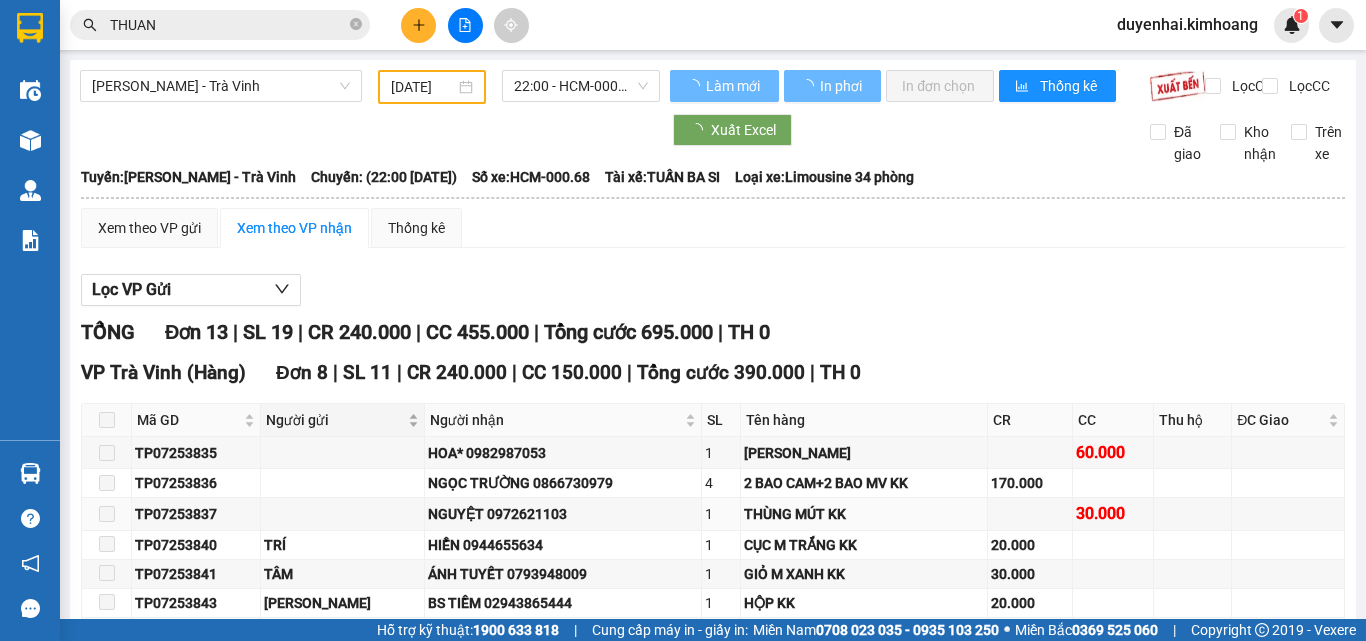 type on "[DATE]" 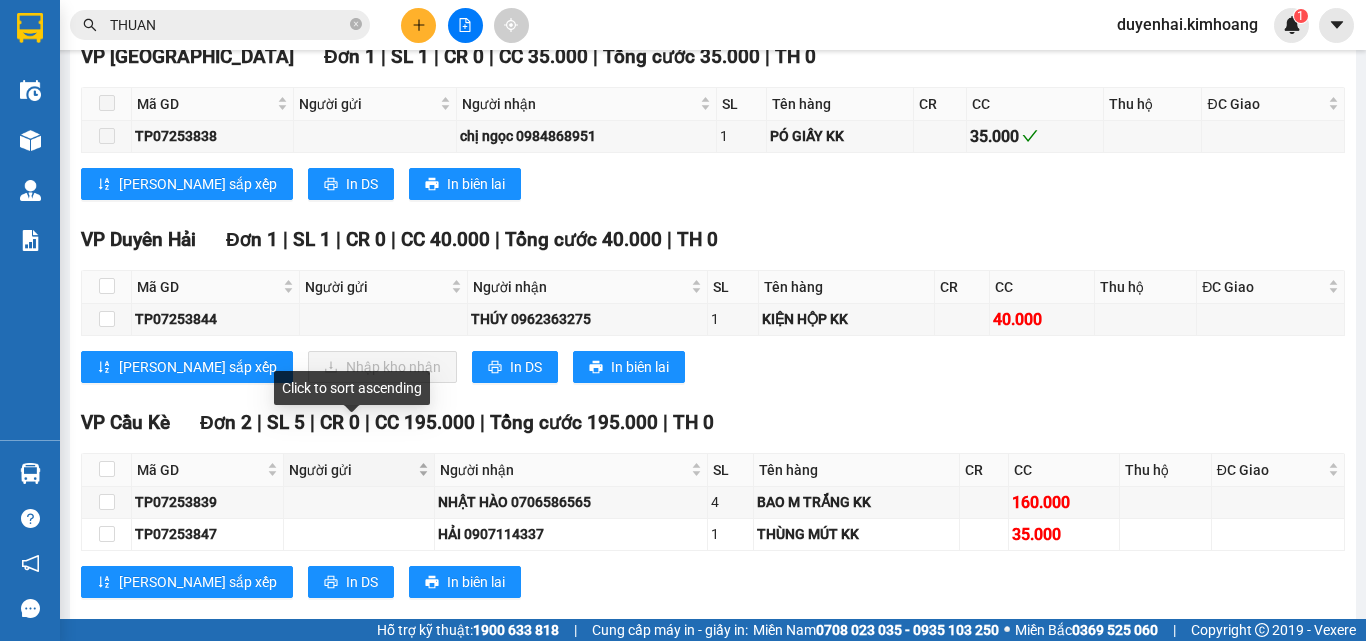 scroll, scrollTop: 845, scrollLeft: 0, axis: vertical 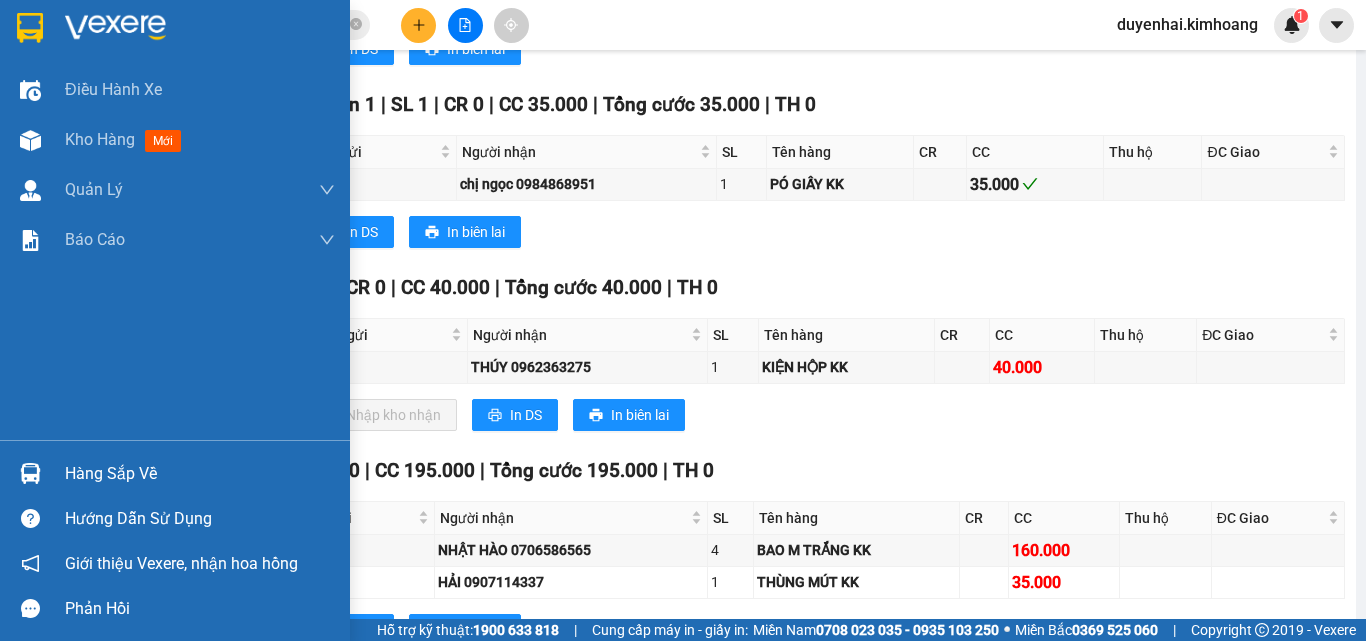 click on "Hàng sắp về" at bounding box center (200, 474) 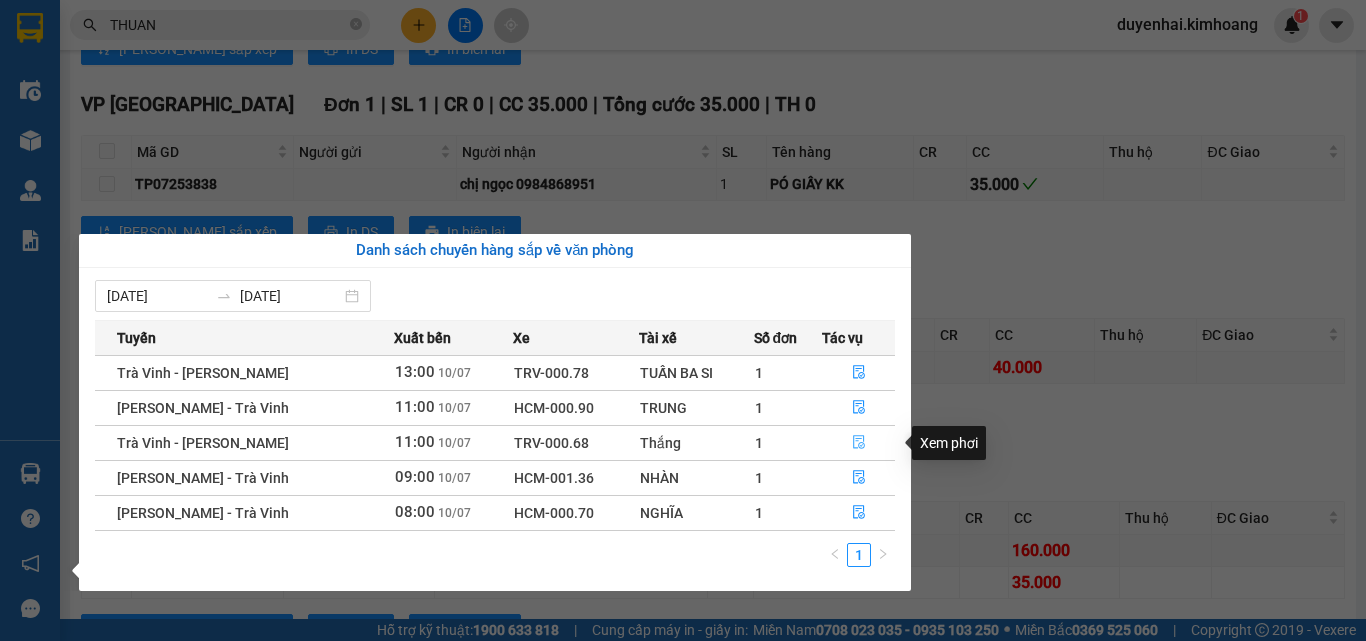 click 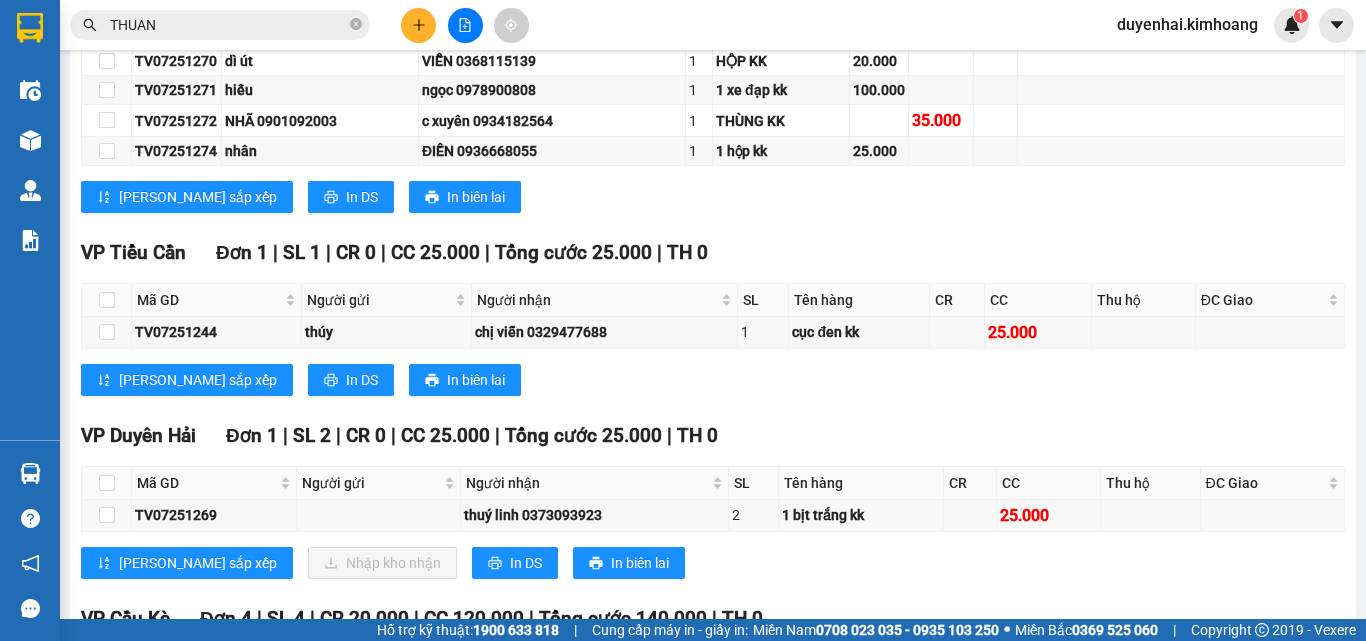 scroll, scrollTop: 1745, scrollLeft: 0, axis: vertical 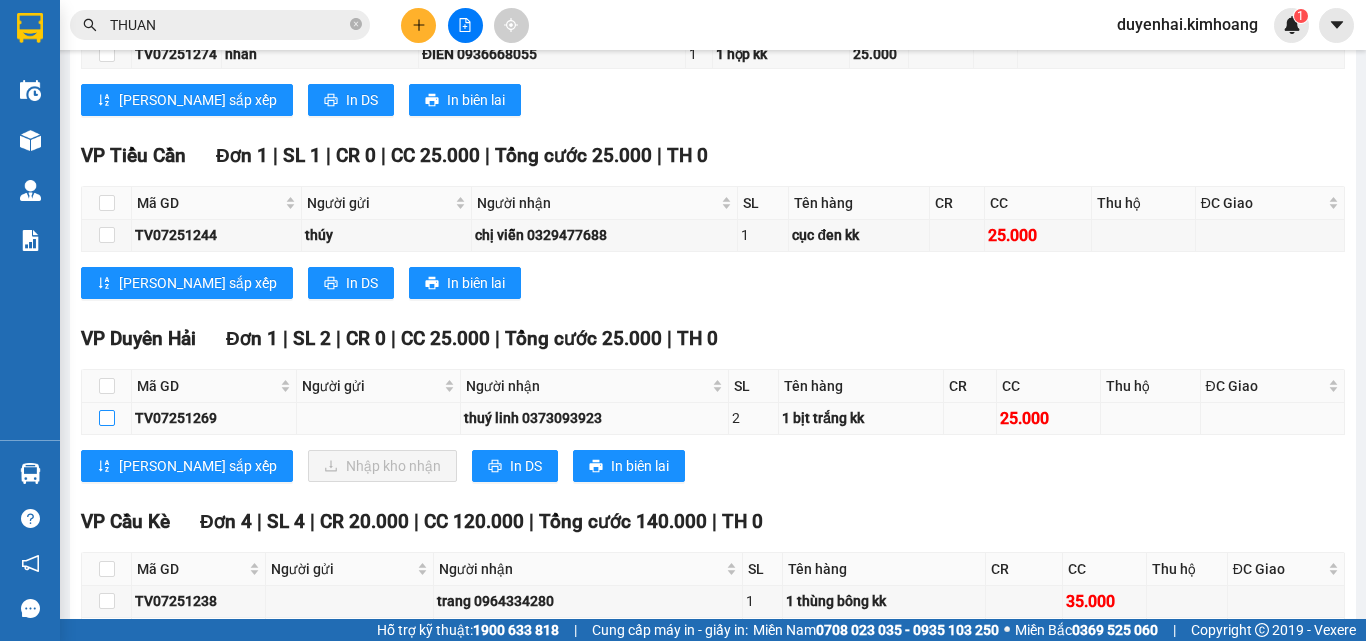 click at bounding box center (107, 418) 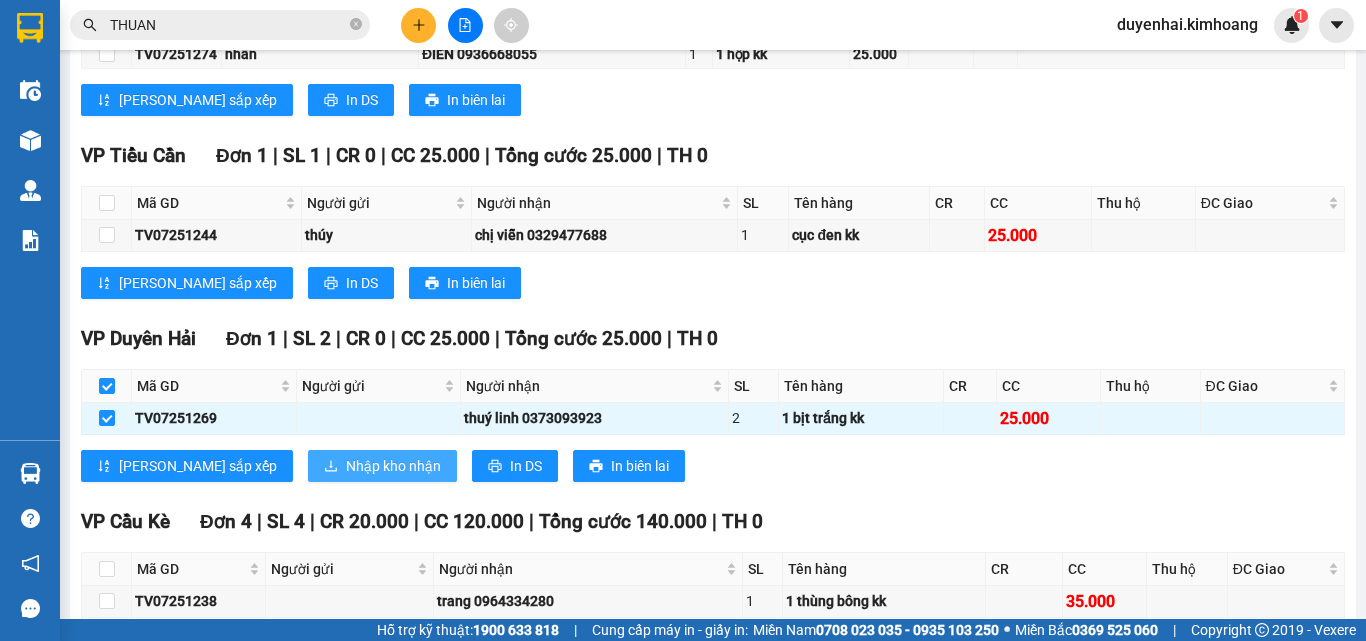 click on "Nhập kho nhận" at bounding box center [393, 466] 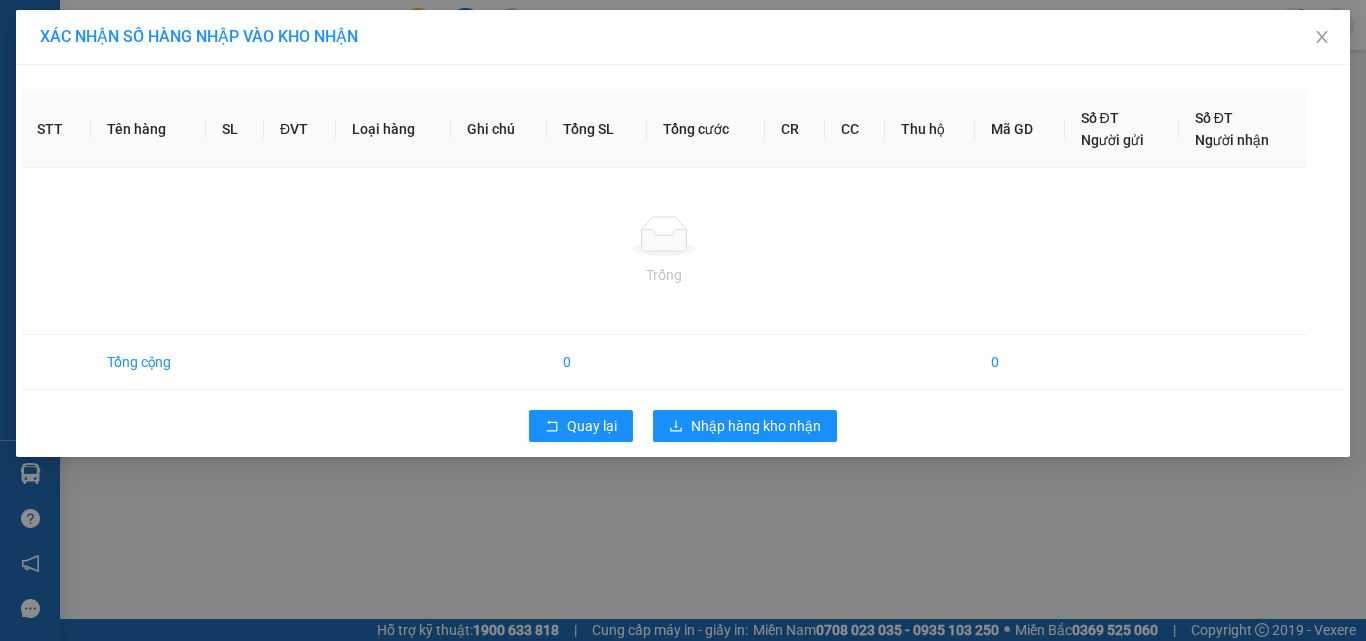 scroll, scrollTop: 0, scrollLeft: 0, axis: both 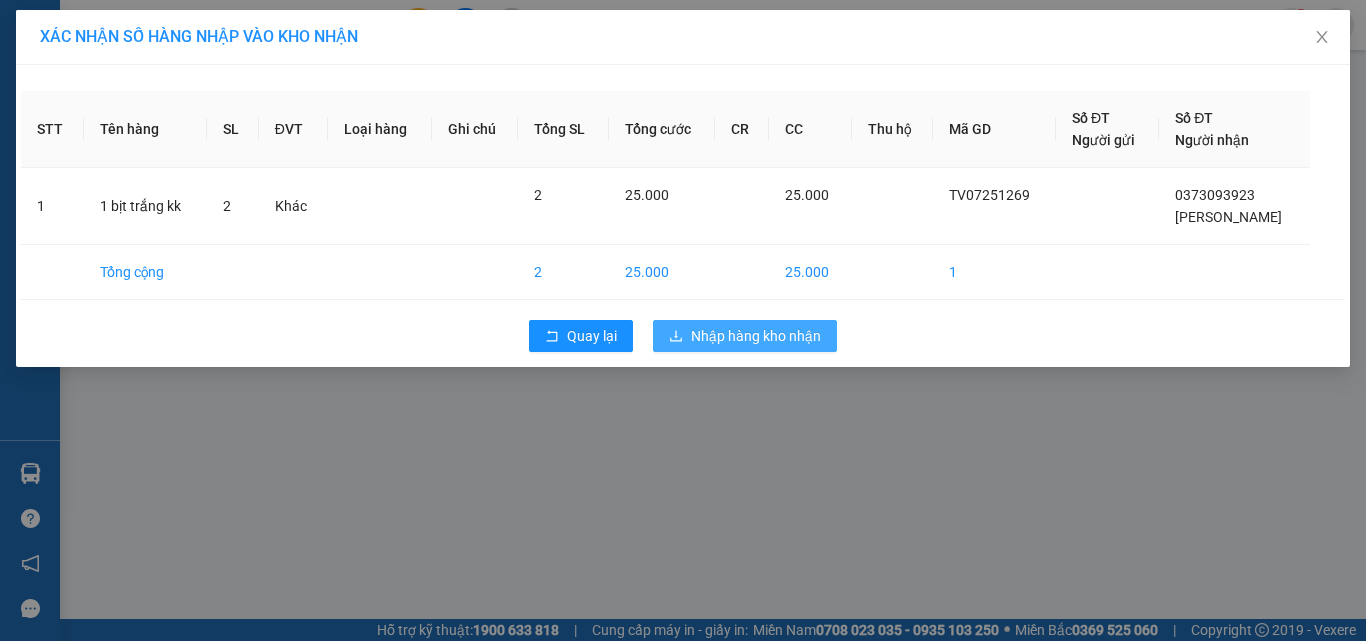 click on "Nhập hàng kho nhận" at bounding box center (756, 336) 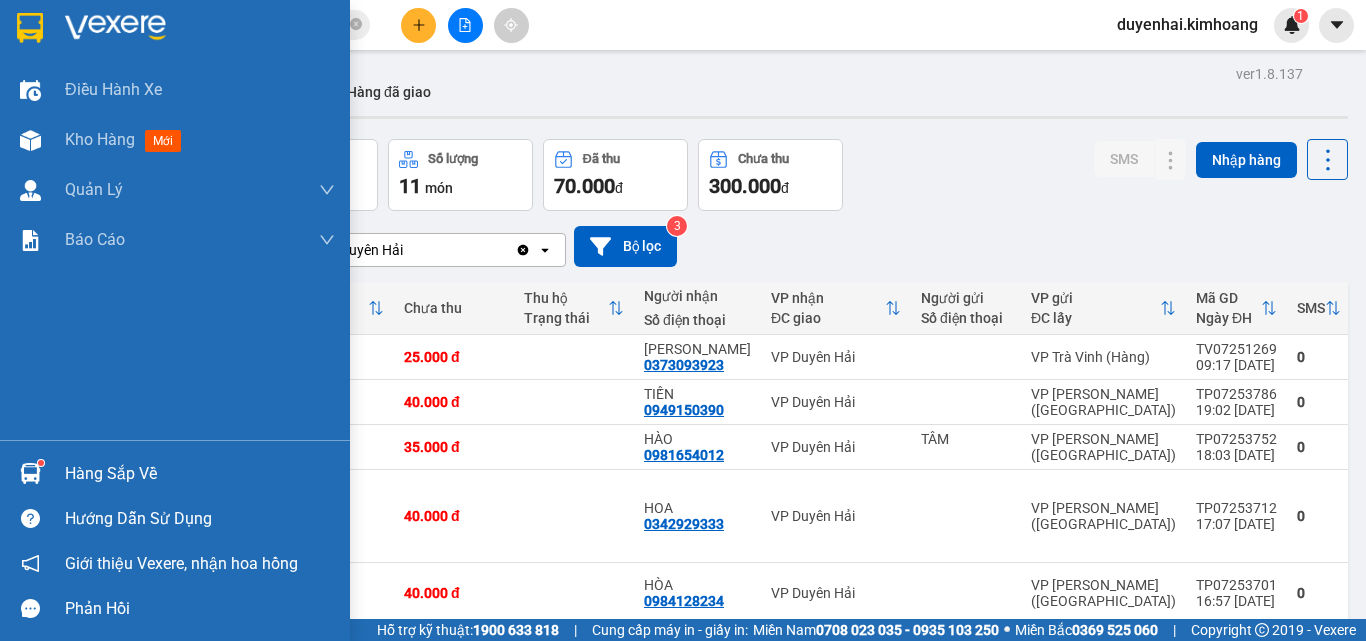 click on "Hàng sắp về" at bounding box center [200, 474] 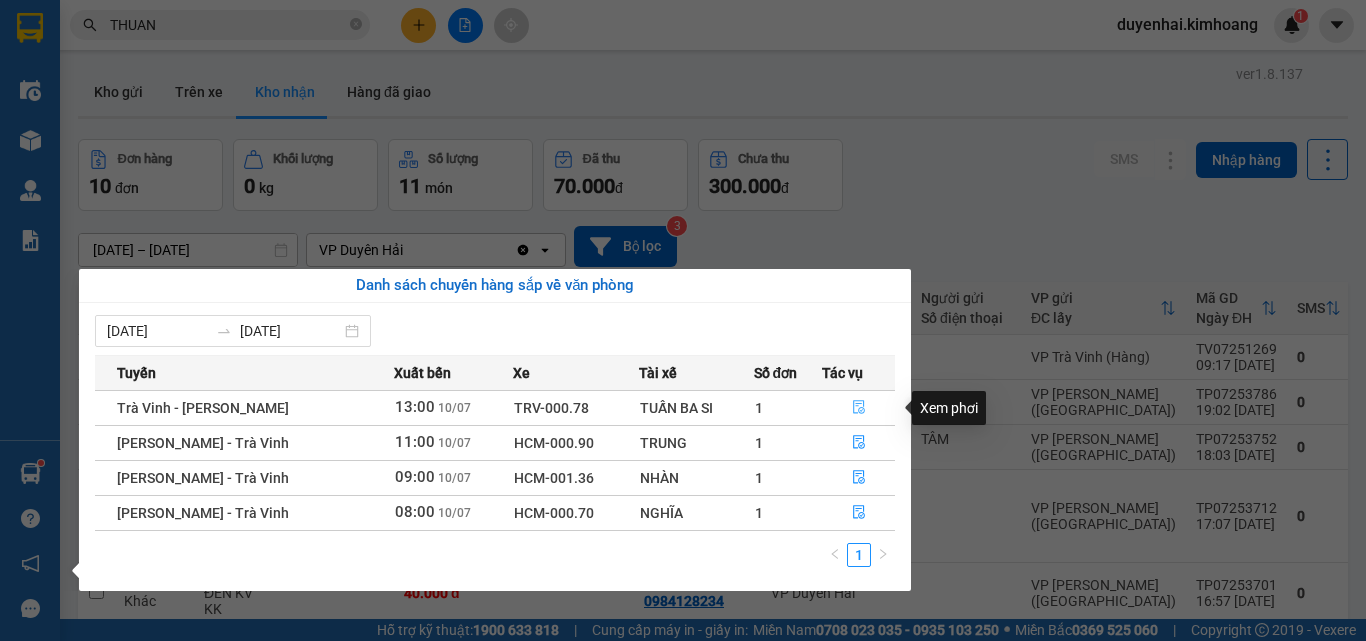 click 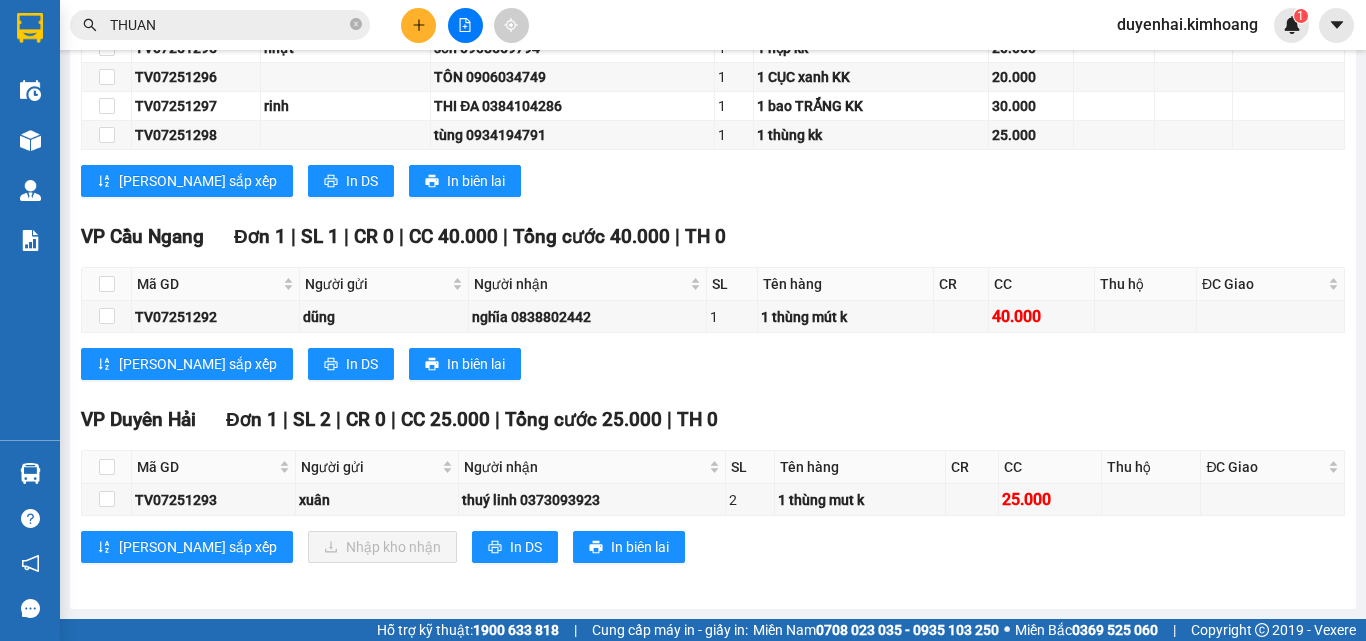 scroll, scrollTop: 1046, scrollLeft: 0, axis: vertical 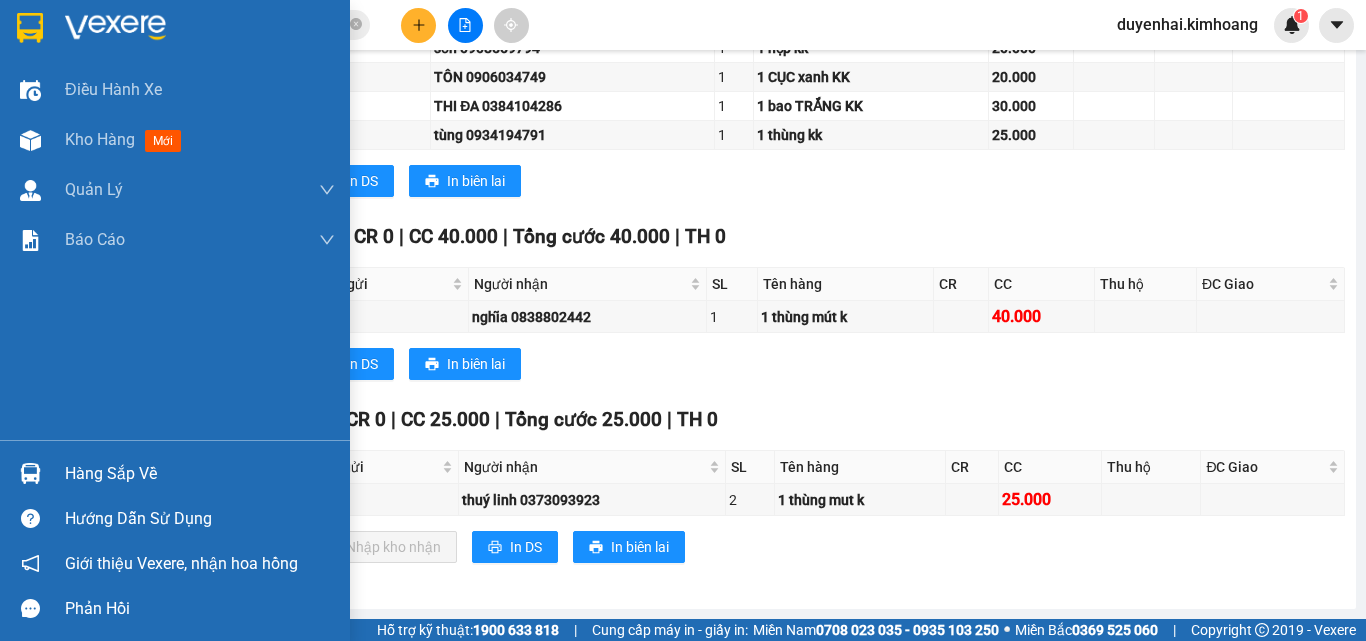 click on "Hàng sắp về" at bounding box center (200, 474) 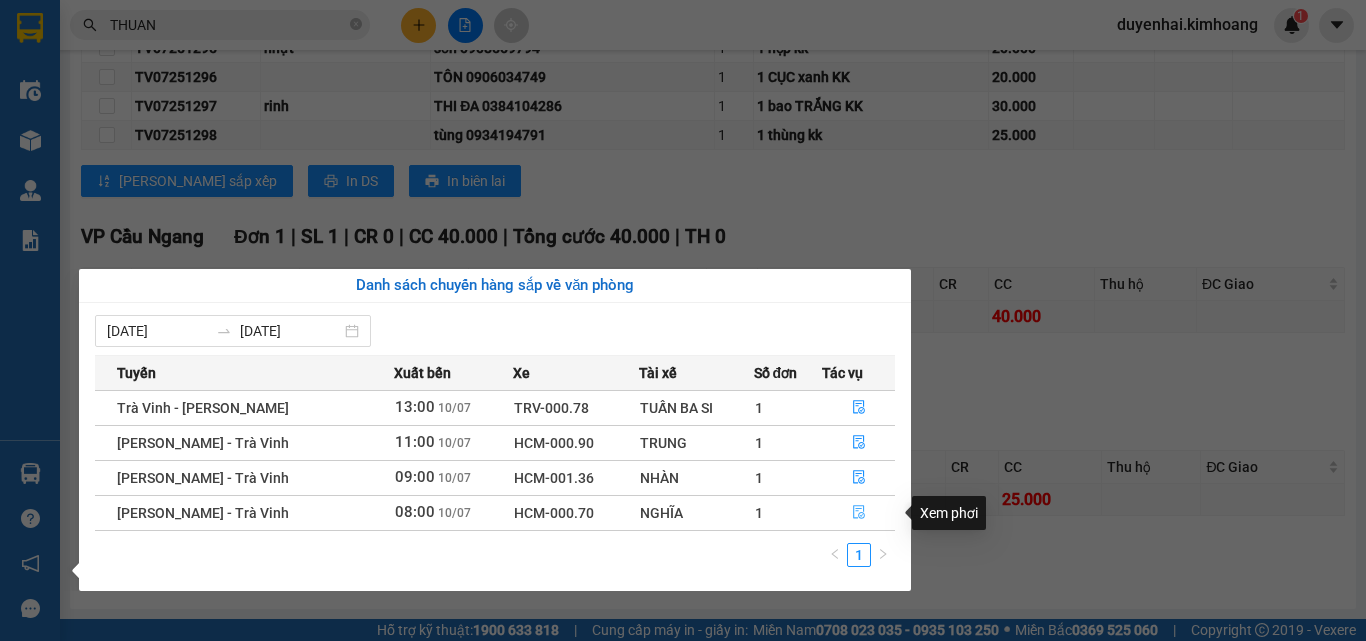 click 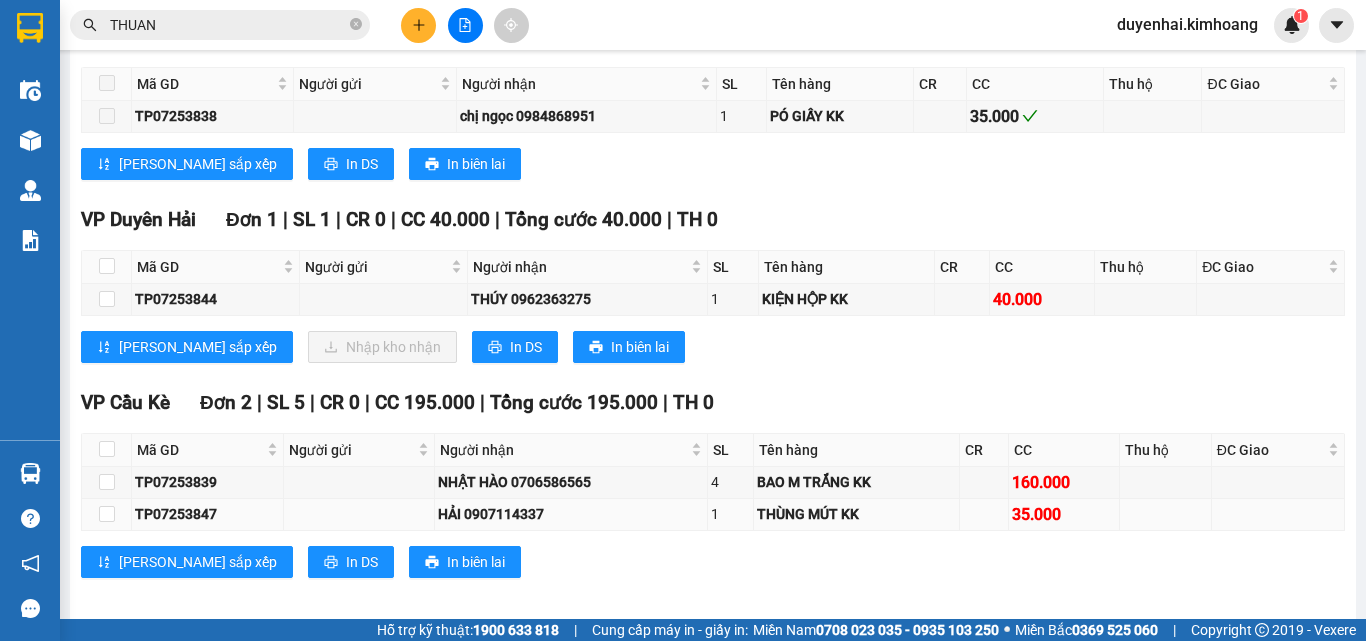 scroll, scrollTop: 945, scrollLeft: 0, axis: vertical 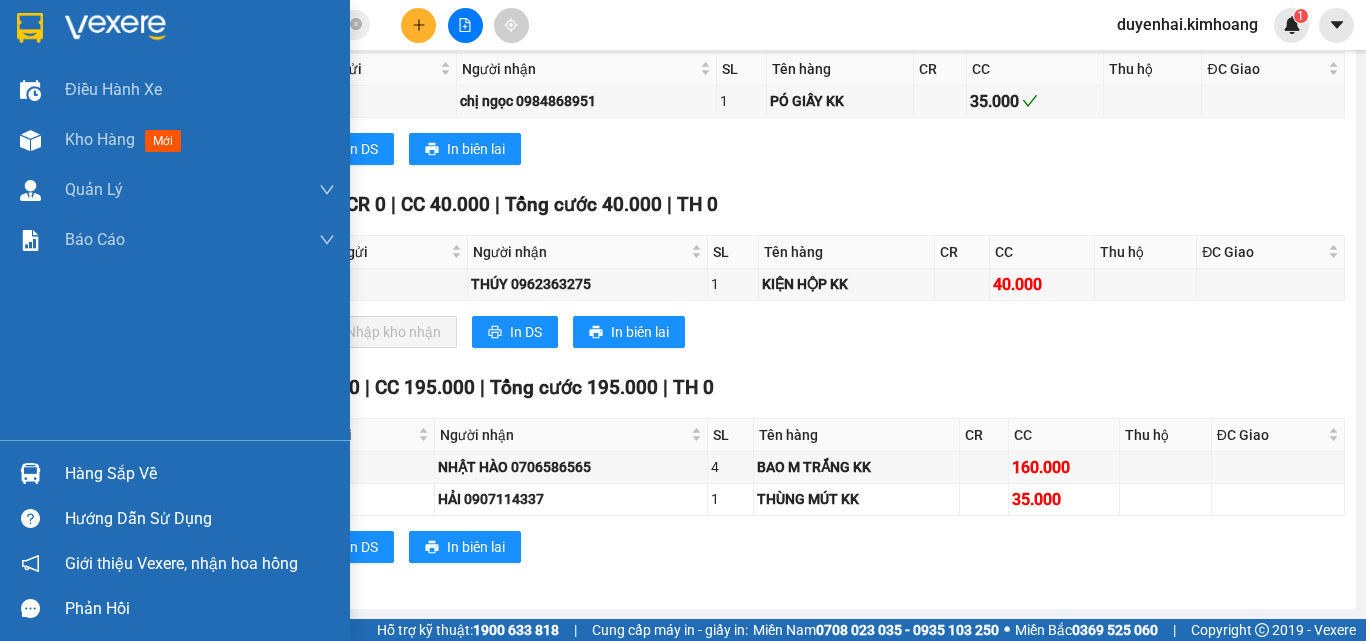click on "Hàng sắp về" at bounding box center [200, 474] 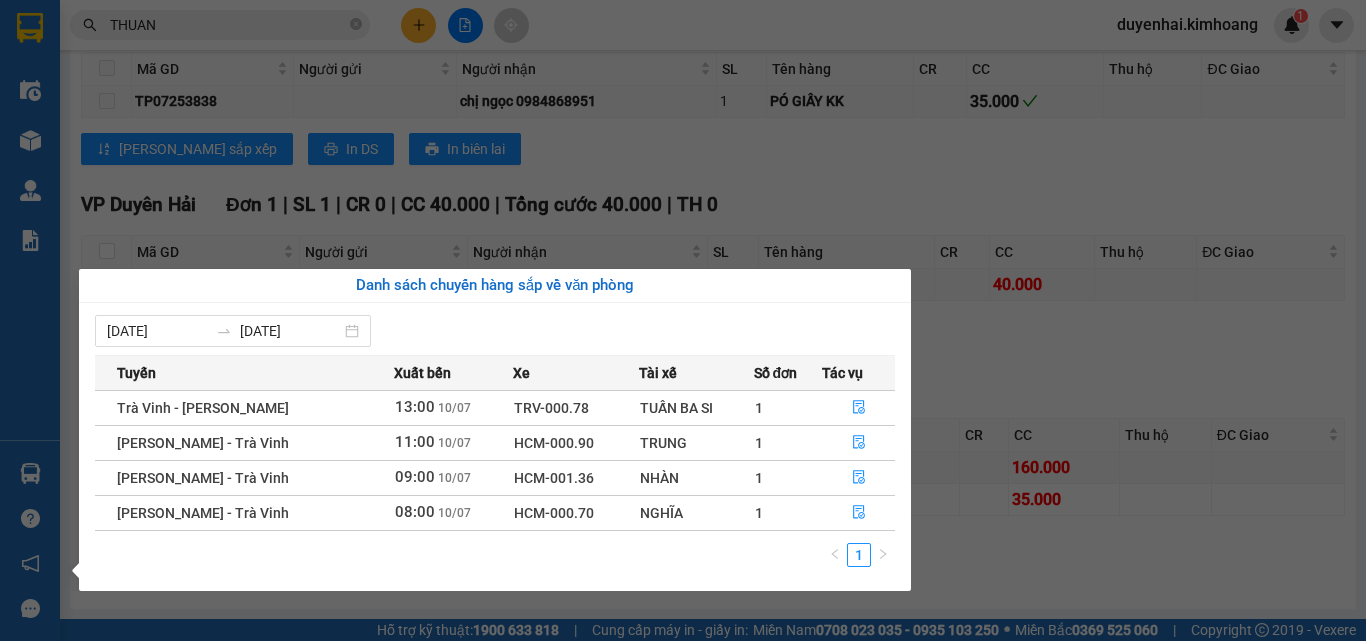 click on "Kết quả tìm kiếm ( 1568 )  Bộ lọc  Mã ĐH Trạng thái Món hàng Thu hộ Tổng cước Chưa cước Nhãn Người gửi VP Gửi Người nhận VP Nhận TV07251163 17:09 [DATE] VP Nhận   TRV-001.19 05:43 [DATE] 1 thùng kk SL:  1 25.000 thuận VP Trà Vinh (Hàng) 0792828772 thương VP [PERSON_NAME] ([GEOGRAPHIC_DATA]) TP07253206 16:05 [DATE] VP Nhận   HCM-001.24 17:09 [DATE] CỤC M ĐNE KV KK SL:  1 35.000 35.000 HUY  THUẬN   VP [PERSON_NAME] ([GEOGRAPHIC_DATA]) 0918286003 ĐIỆP VP Tiểu Cần TP07251322 19:26 [DATE] VP Nhận   HCM-001.24 01:46 [DATE] HỘP KV KK SL:  1 20.000 THUẬN   VP [GEOGRAPHIC_DATA] ([GEOGRAPHIC_DATA]) 0913913179 QUÂN VP Trà Vinh ([GEOGRAPHIC_DATA]) TP07250219 14:49 [DATE] VP Nhận   HCM-001.36 07:19 [DATE] HỘP KK SL:  1 40.000 VP [PERSON_NAME] ([GEOGRAPHIC_DATA]) 0989514819 THUẬN VP Duyên Hải TV07250078 17:13 [DATE] VP Nhận   TRV-030.15 06:19 [DATE] 1 hộp mút  kk SL:  1 25.000 thuận   VP Trà Vinh ([GEOGRAPHIC_DATA]) 0948011115 tuấn anh VP [PERSON_NAME] (Hàng) TV05254270 15:39 [DATE] VP Nhận   SL:  1" at bounding box center (683, 320) 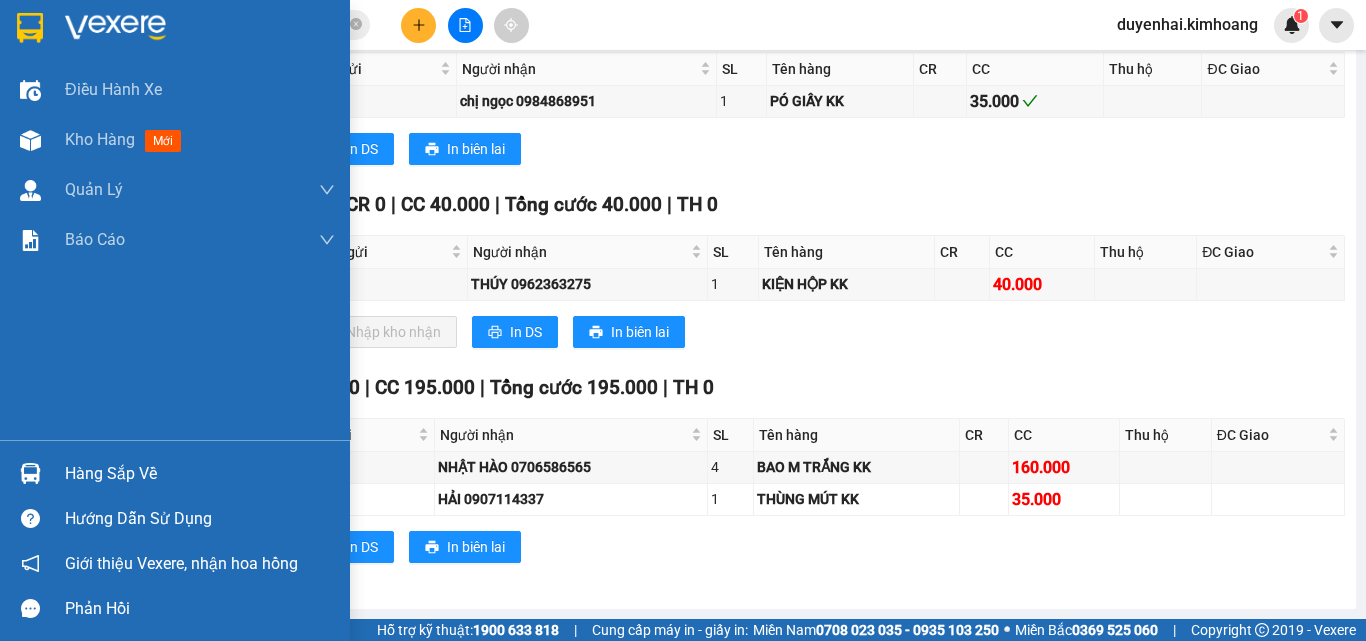 click on "Hàng sắp về" at bounding box center (200, 474) 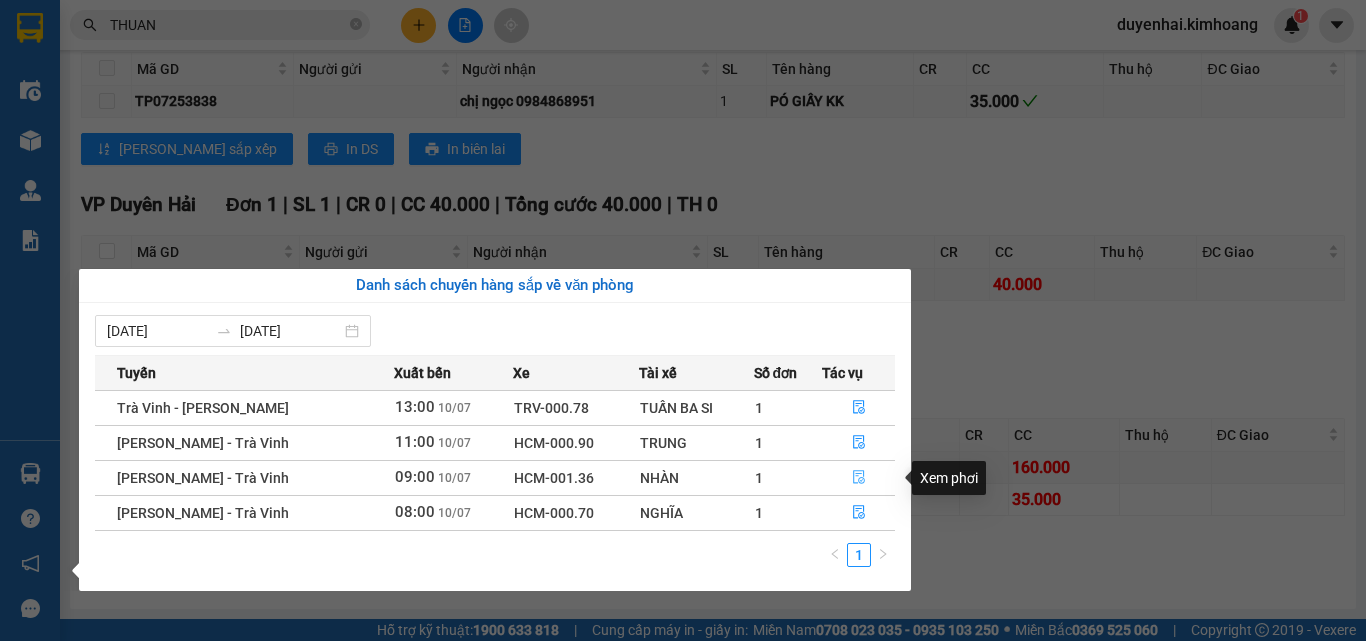 click 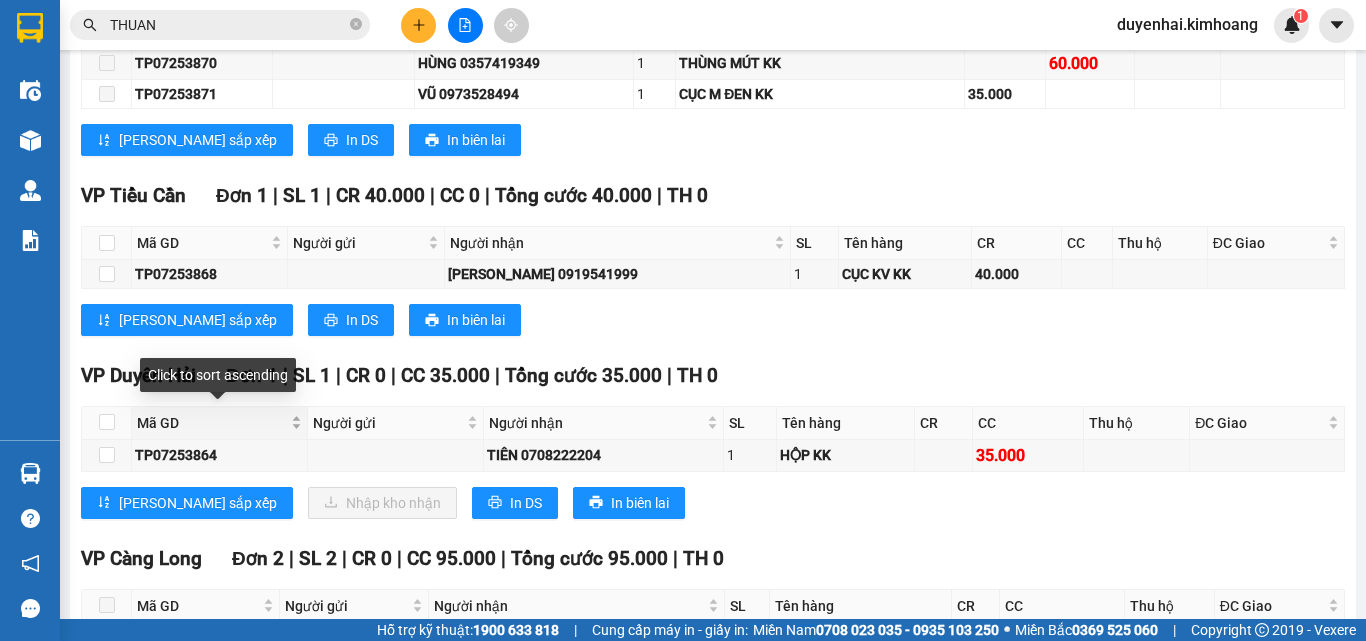 scroll, scrollTop: 1495, scrollLeft: 0, axis: vertical 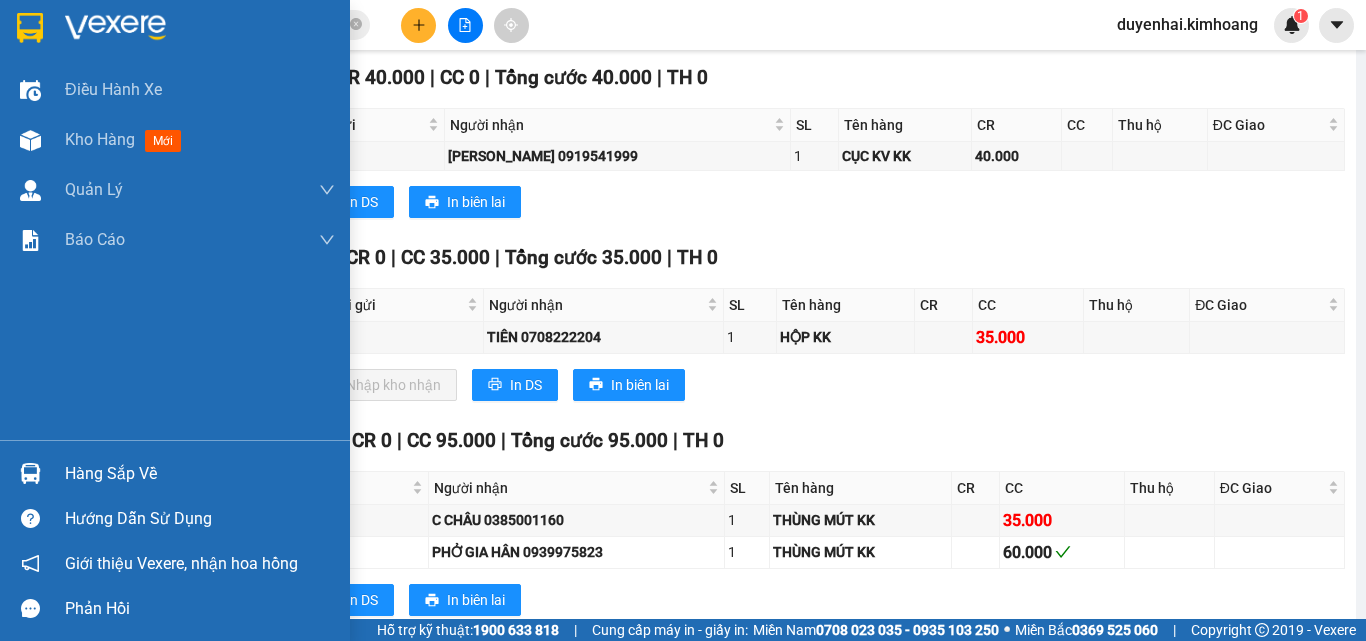 click on "Hàng sắp về" at bounding box center [200, 474] 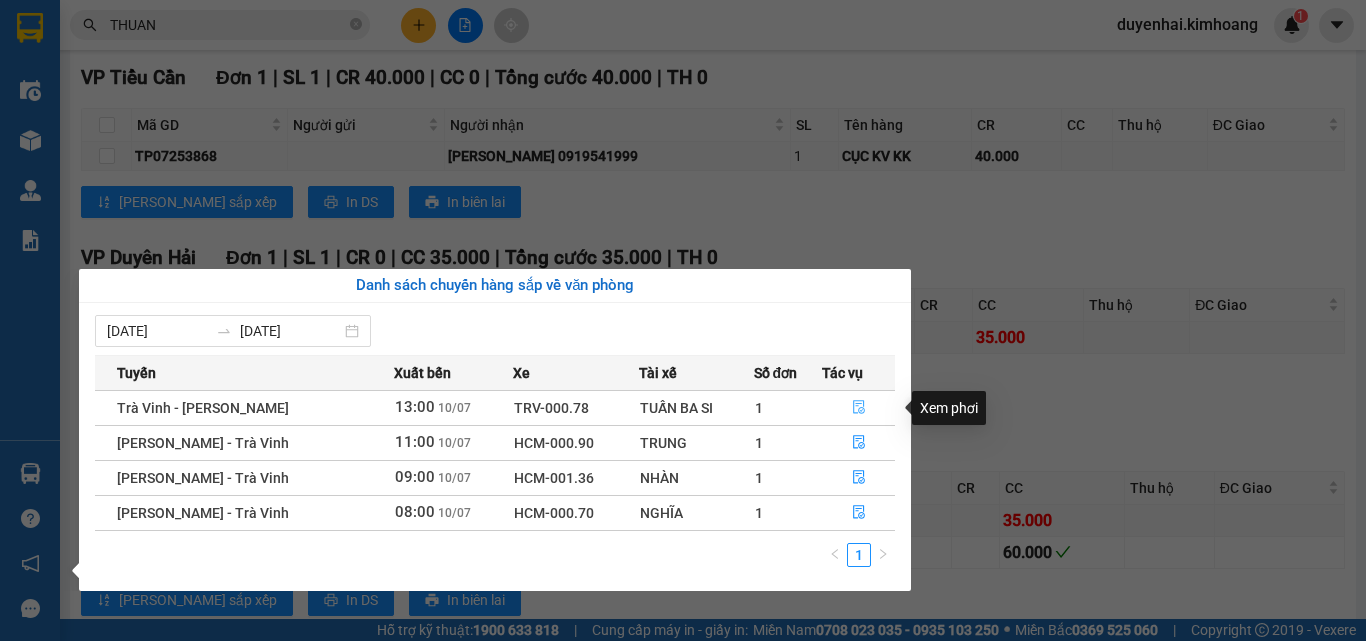 click 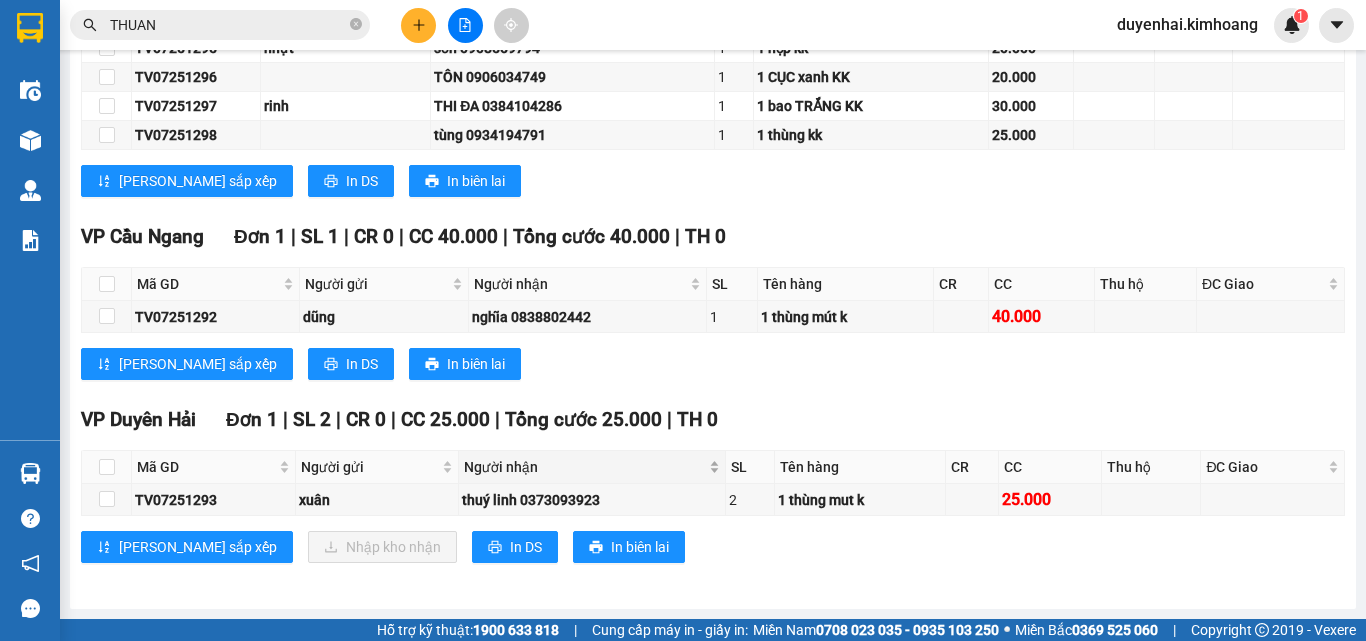 scroll, scrollTop: 1046, scrollLeft: 0, axis: vertical 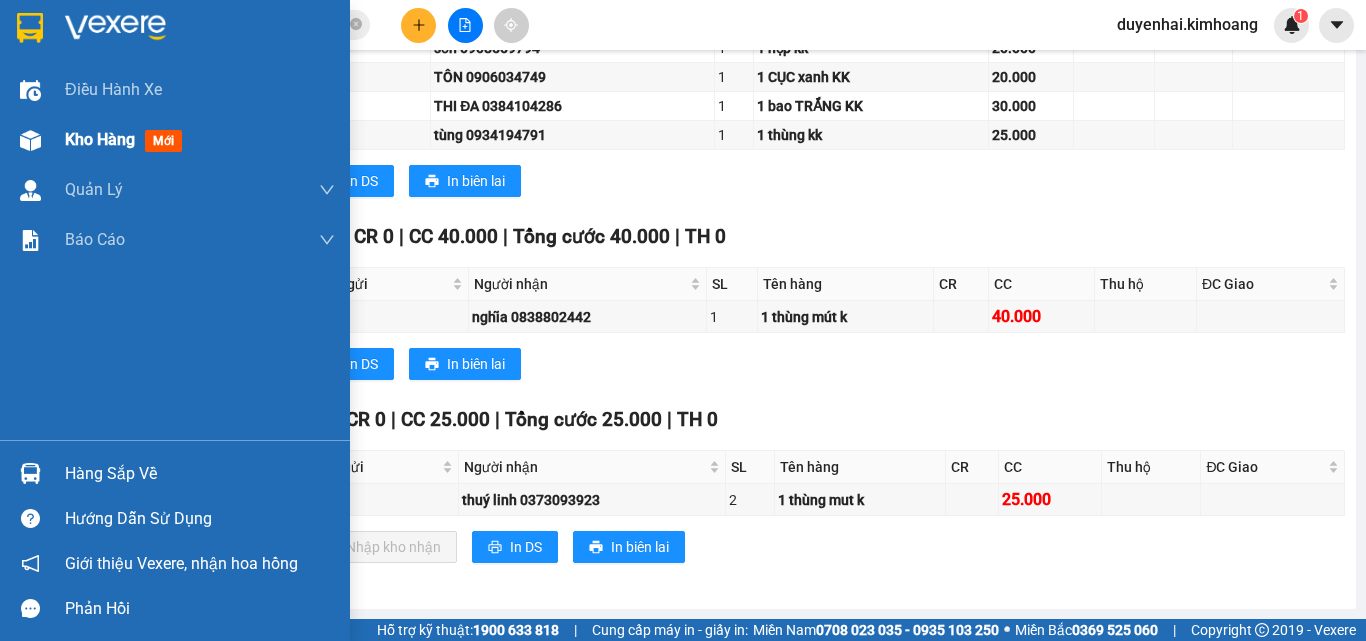 click on "Kho hàng mới" at bounding box center (127, 139) 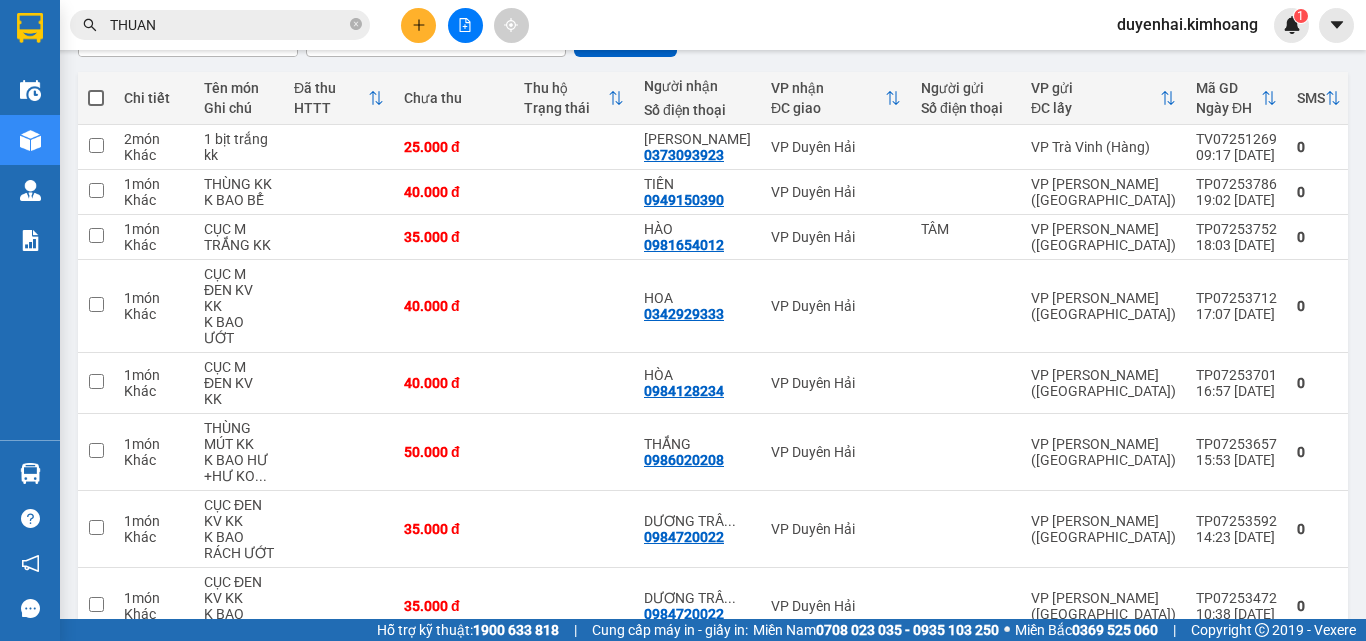 scroll, scrollTop: 184, scrollLeft: 0, axis: vertical 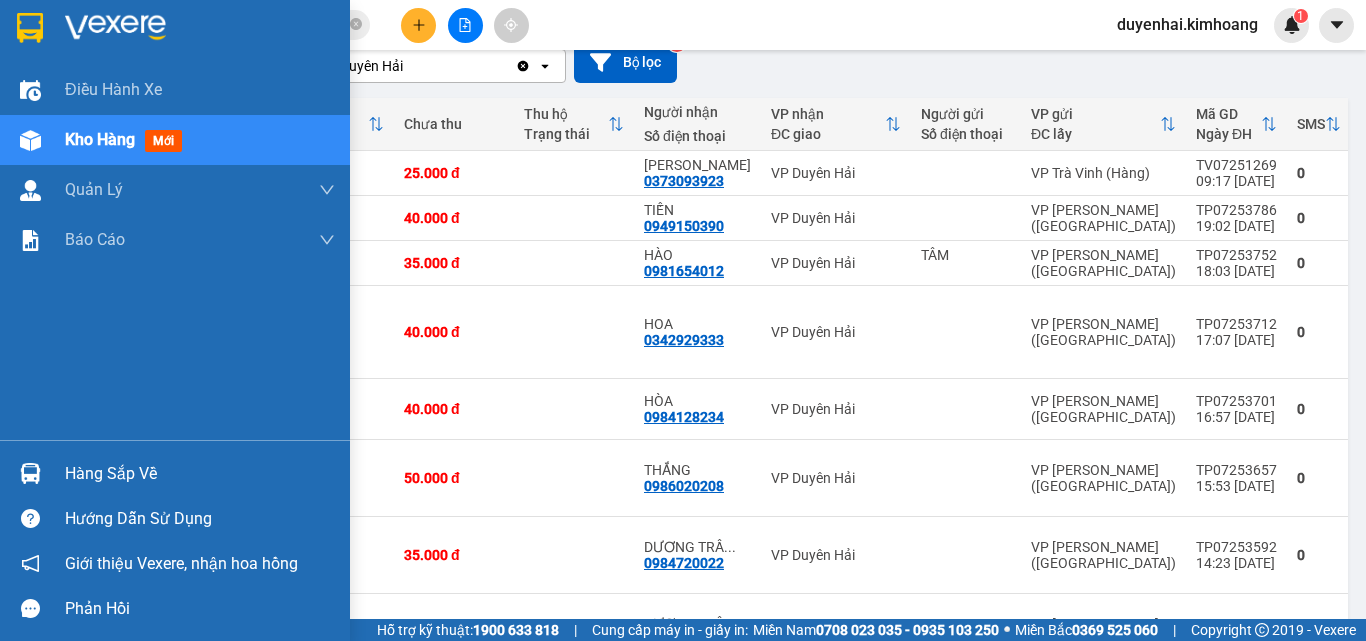 click on "Hàng sắp về" at bounding box center [200, 474] 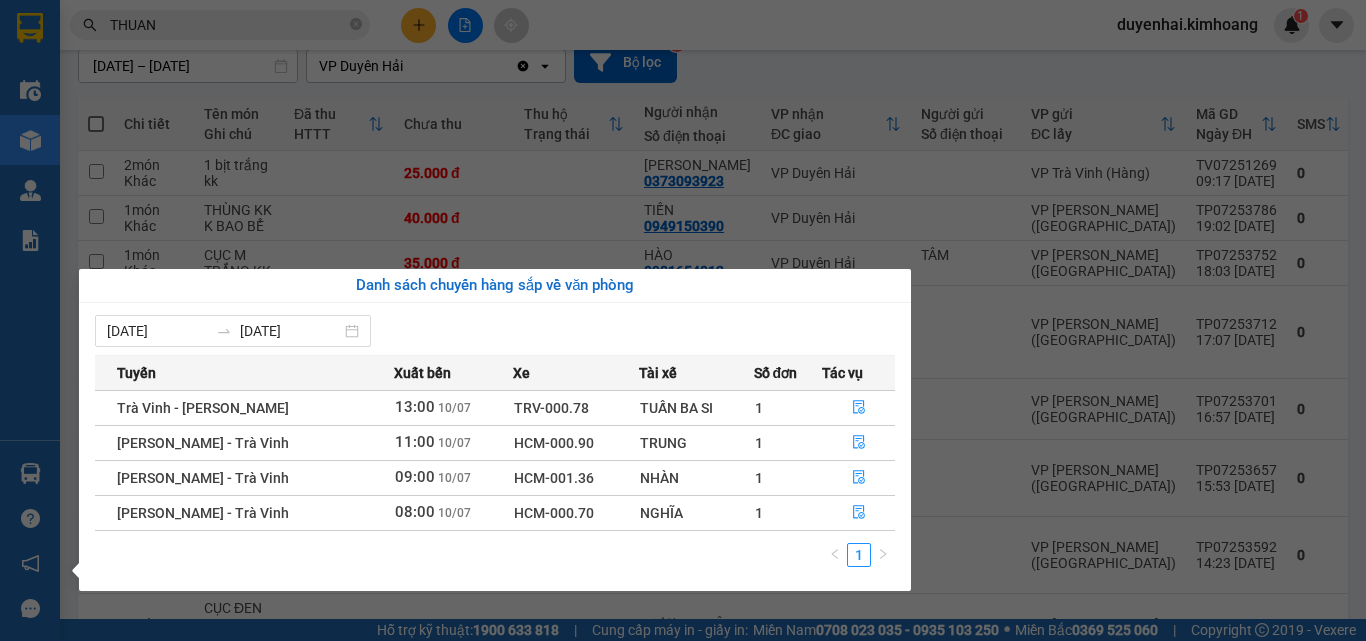 click on "Kết quả tìm kiếm ( 1568 )  Bộ lọc  Mã ĐH Trạng thái Món hàng Thu hộ Tổng cước Chưa cước Nhãn Người gửi VP Gửi Người nhận VP Nhận TV07251163 17:09 [DATE] VP Nhận   TRV-001.19 05:43 [DATE] 1 thùng kk SL:  1 25.000 thuận VP Trà Vinh (Hàng) 0792828772 thương VP [PERSON_NAME] ([GEOGRAPHIC_DATA]) TP07253206 16:05 [DATE] VP Nhận   HCM-001.24 17:09 [DATE] CỤC M ĐNE KV KK SL:  1 35.000 35.000 HUY  THUẬN   VP [PERSON_NAME] ([GEOGRAPHIC_DATA]) 0918286003 ĐIỆP VP Tiểu Cần TP07251322 19:26 [DATE] VP Nhận   HCM-001.24 01:46 [DATE] HỘP KV KK SL:  1 20.000 THUẬN   VP [GEOGRAPHIC_DATA] ([GEOGRAPHIC_DATA]) 0913913179 QUÂN VP Trà Vinh ([GEOGRAPHIC_DATA]) TP07250219 14:49 [DATE] VP Nhận   HCM-001.36 07:19 [DATE] HỘP KK SL:  1 40.000 VP [PERSON_NAME] ([GEOGRAPHIC_DATA]) 0989514819 THUẬN VP Duyên Hải TV07250078 17:13 [DATE] VP Nhận   TRV-030.15 06:19 [DATE] 1 hộp mút  kk SL:  1 25.000 thuận   VP Trà Vinh ([GEOGRAPHIC_DATA]) 0948011115 tuấn anh VP [PERSON_NAME] (Hàng) TV05254270 15:39 [DATE] VP Nhận   SL:  1" at bounding box center (683, 320) 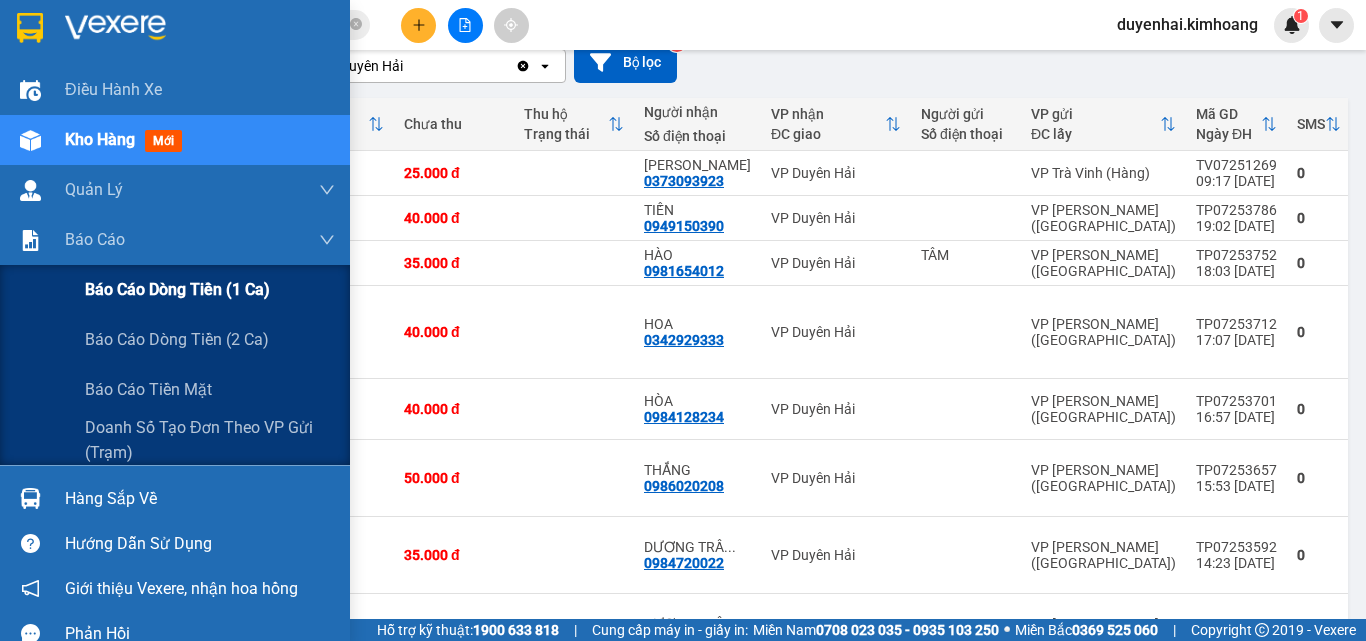 click on "Báo cáo dòng tiền (1 ca)" at bounding box center (177, 289) 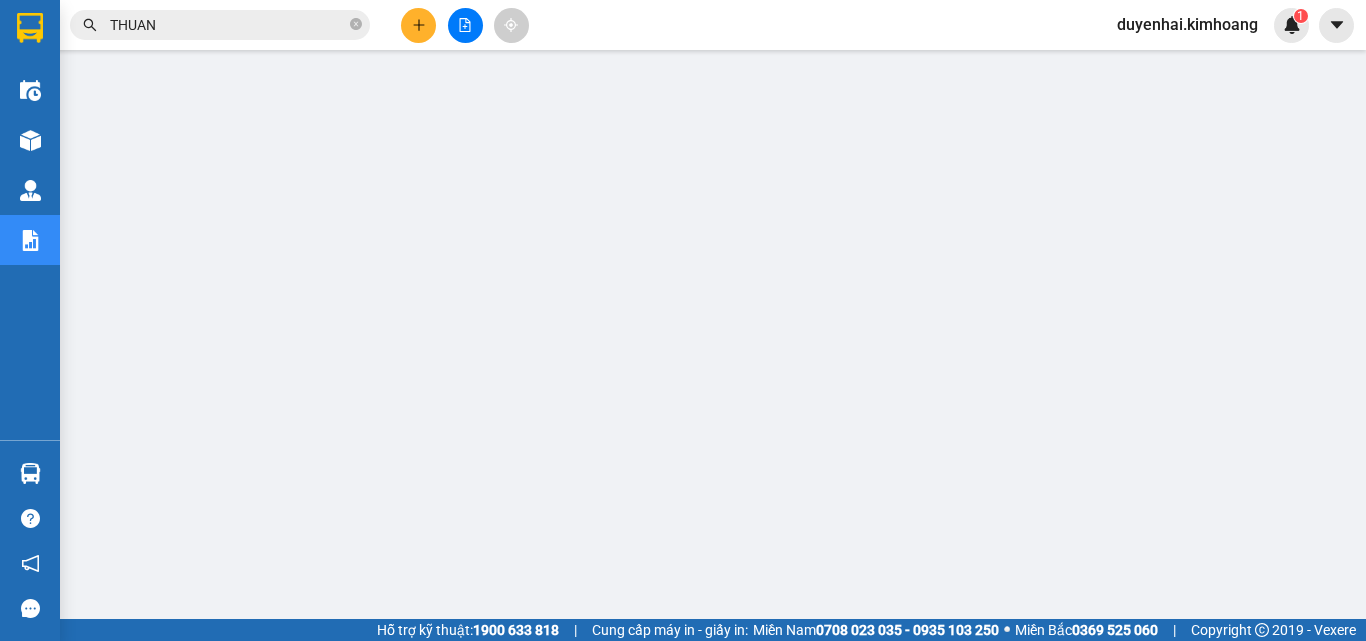 scroll, scrollTop: 0, scrollLeft: 0, axis: both 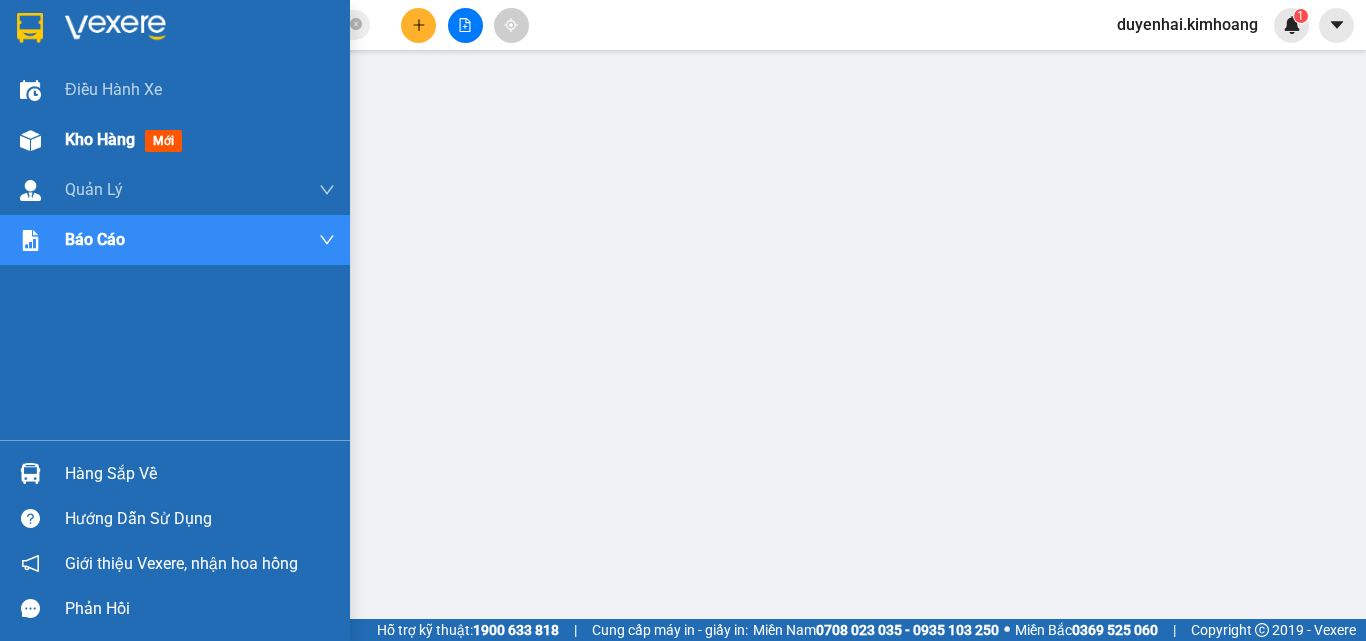 click on "Kho hàng" at bounding box center [100, 139] 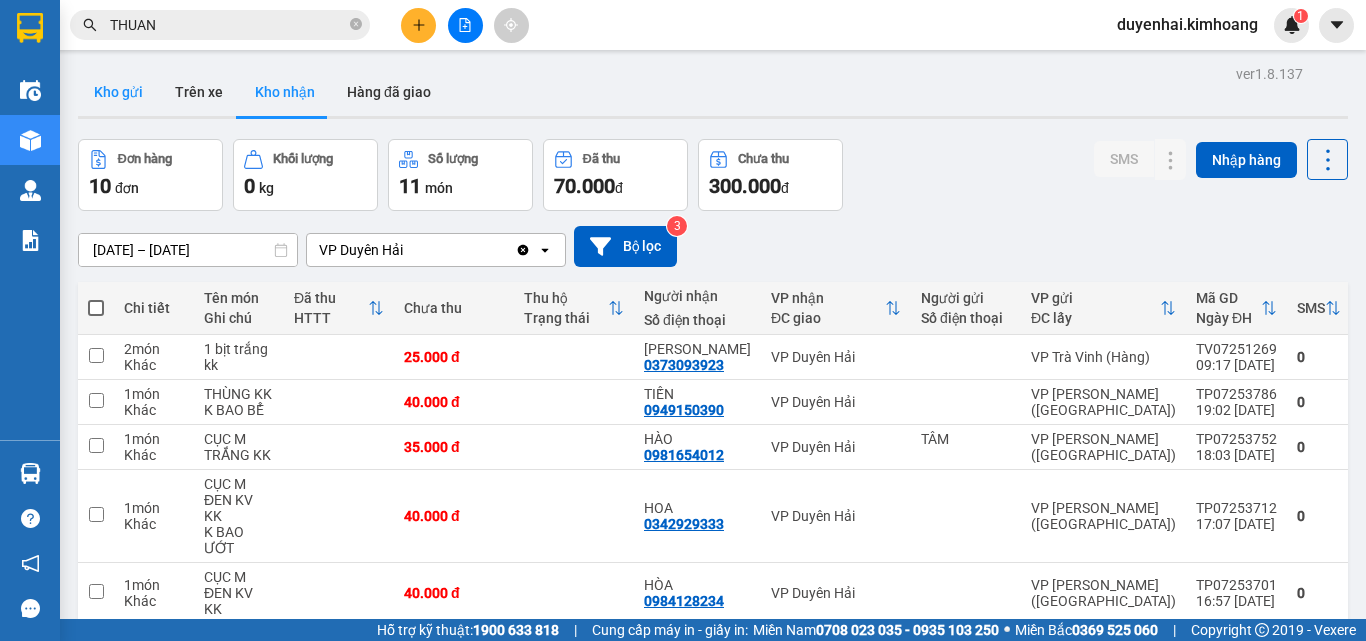 click on "Kho gửi" at bounding box center (118, 92) 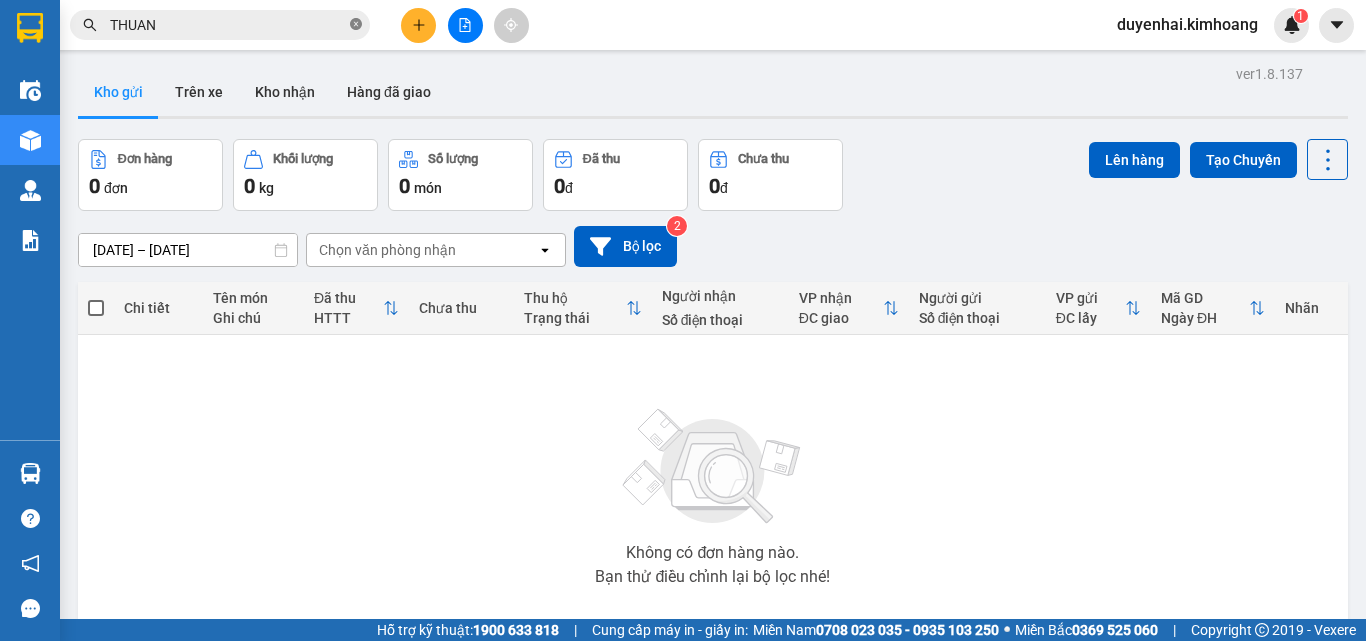 click 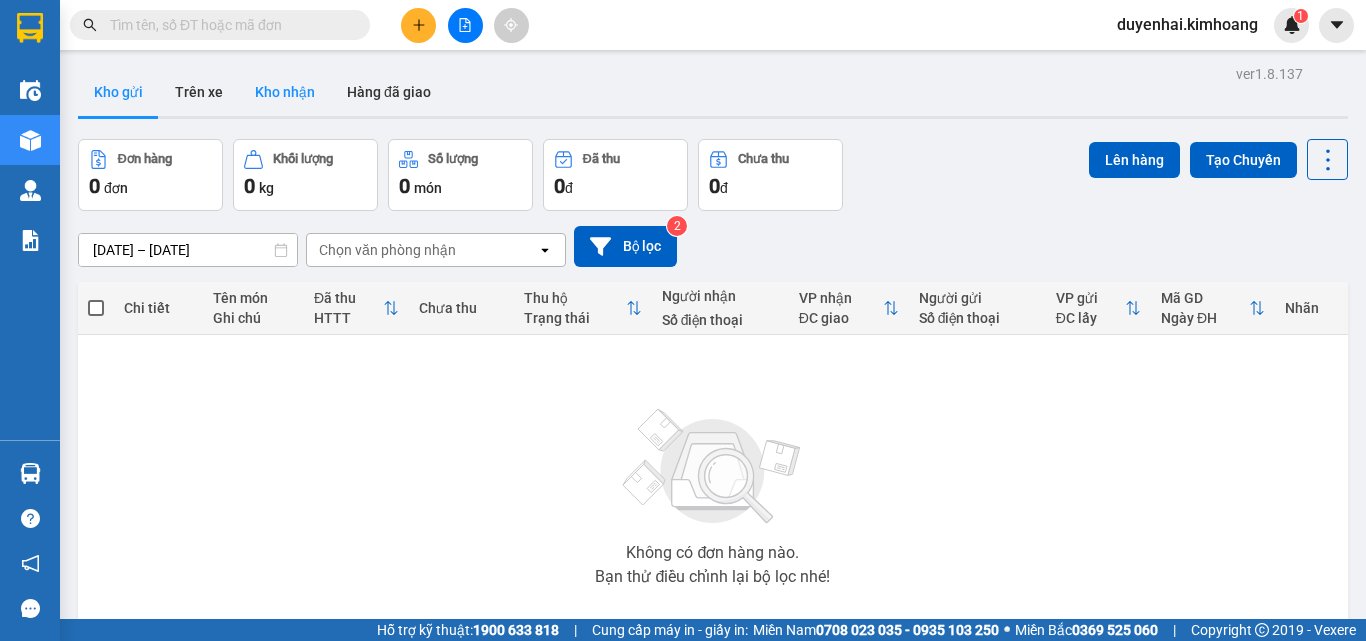 click on "Kho nhận" at bounding box center (285, 92) 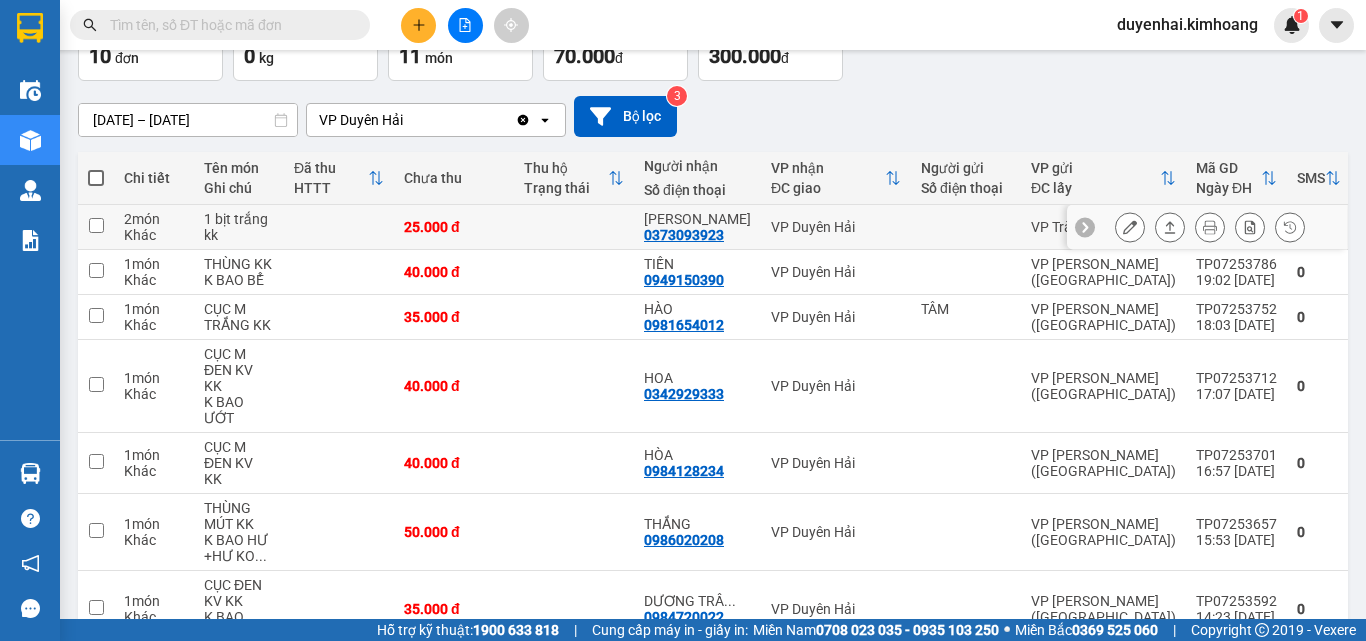scroll, scrollTop: 100, scrollLeft: 0, axis: vertical 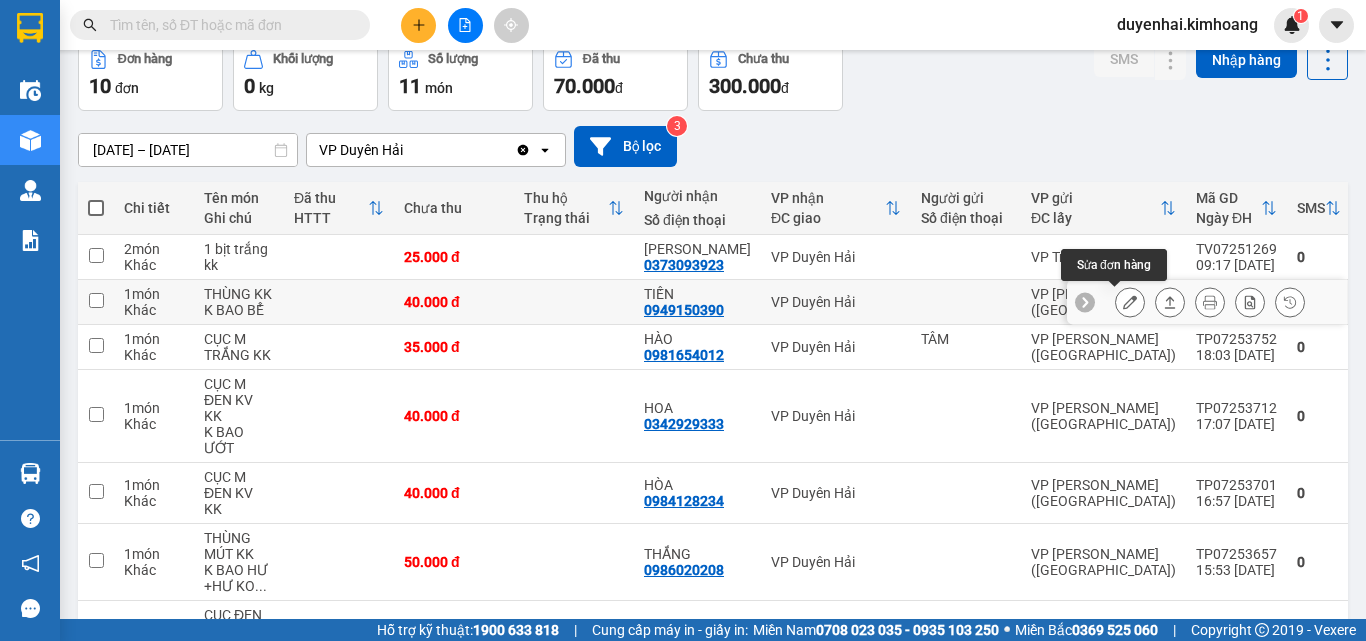 click at bounding box center [1130, 302] 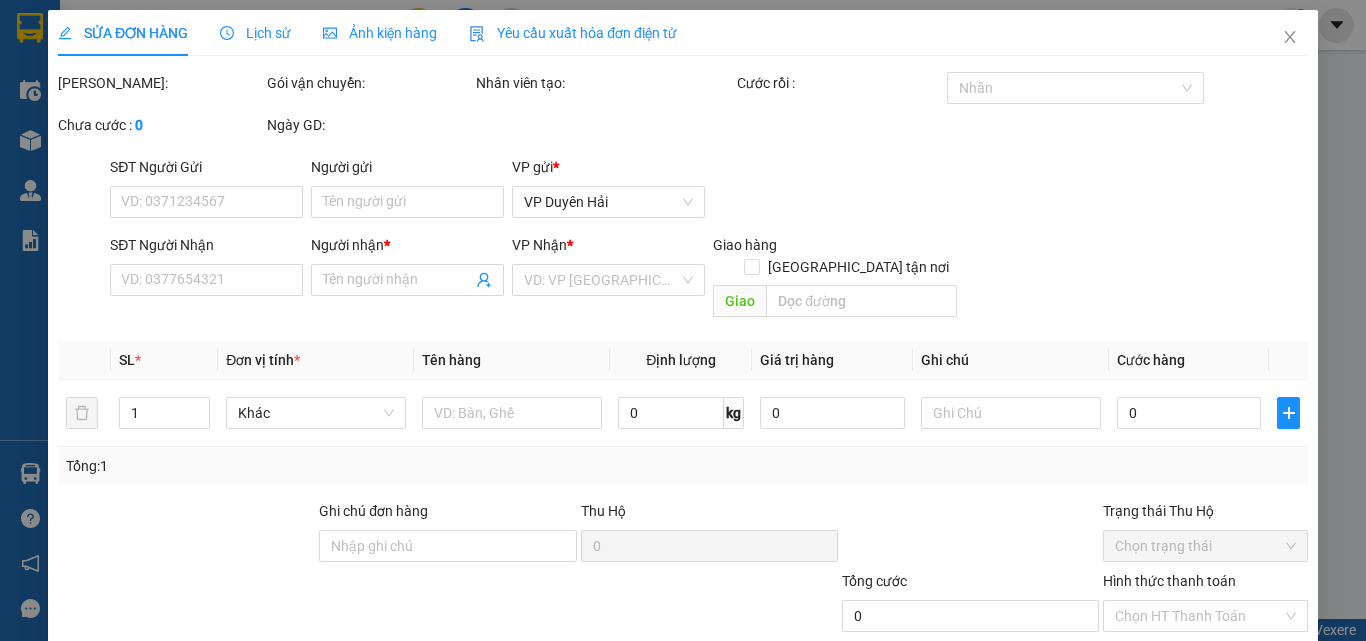 scroll, scrollTop: 0, scrollLeft: 0, axis: both 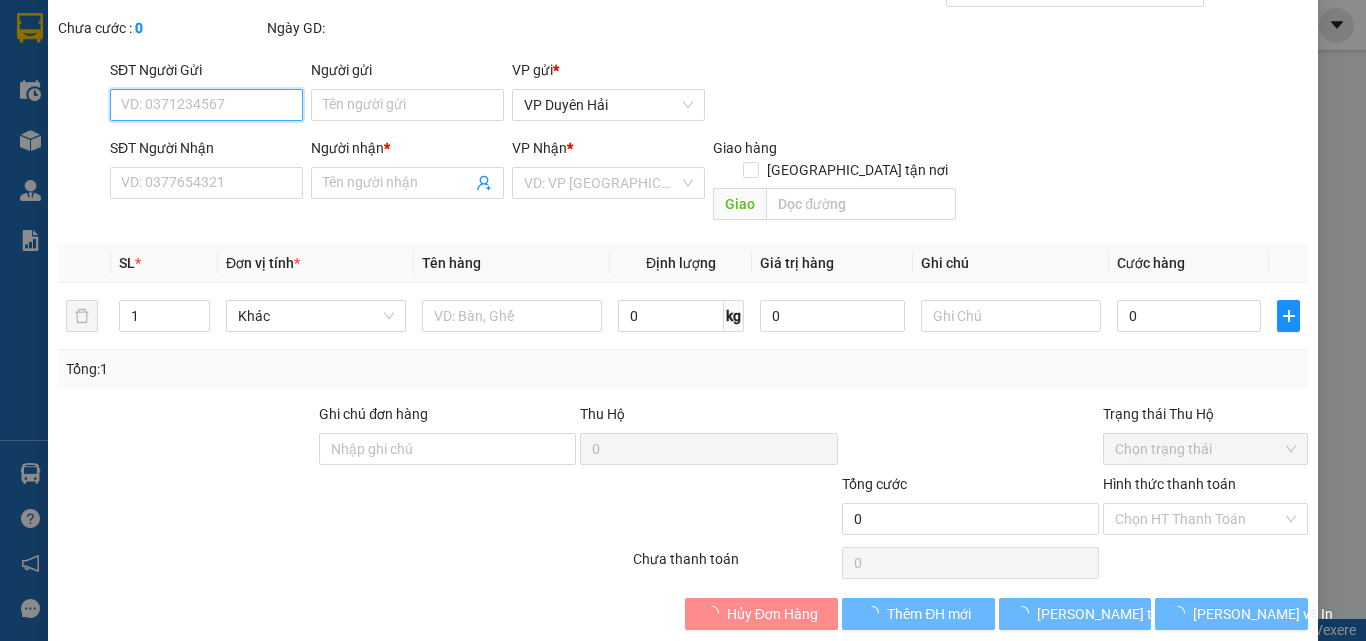 type on "0949150390" 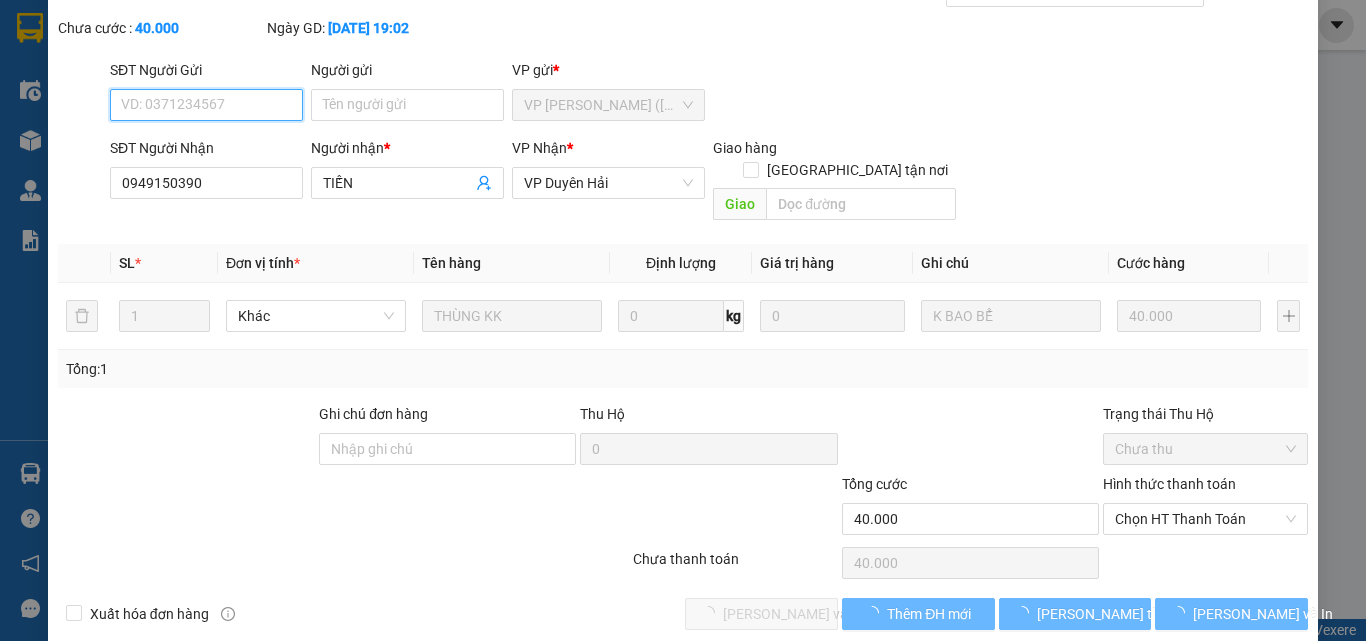scroll, scrollTop: 103, scrollLeft: 0, axis: vertical 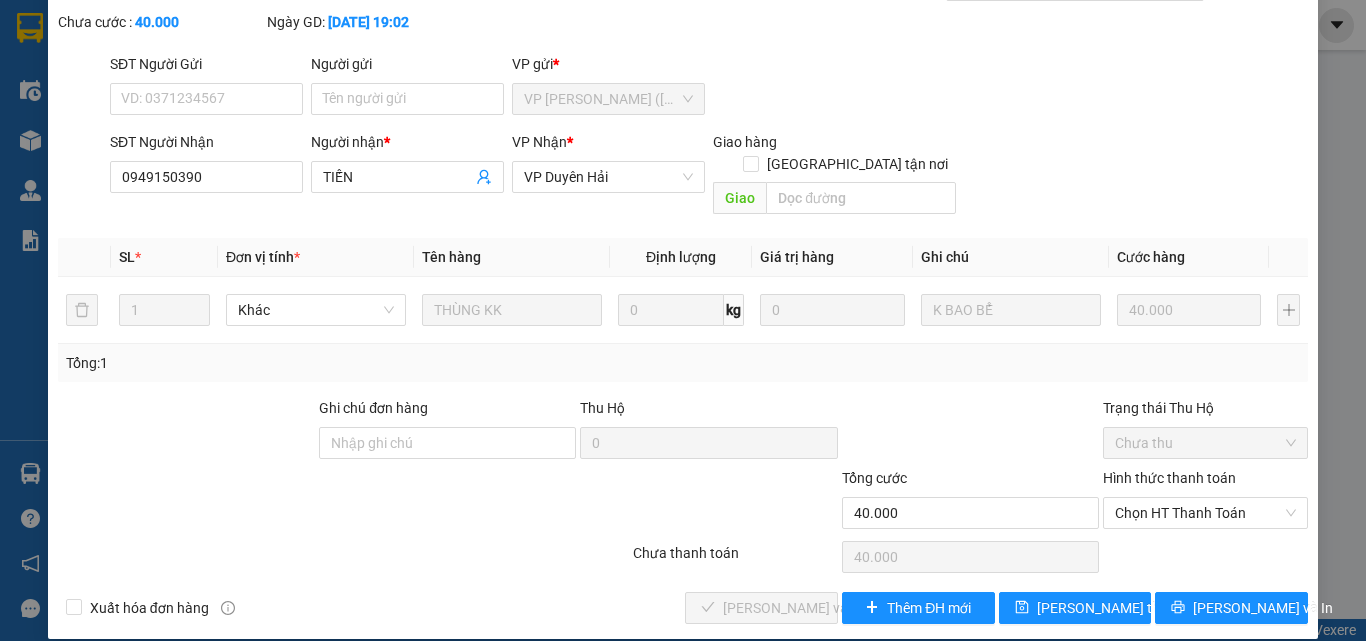 click on "Hình thức thanh toán Chọn HT Thanh Toán" at bounding box center (1205, 502) 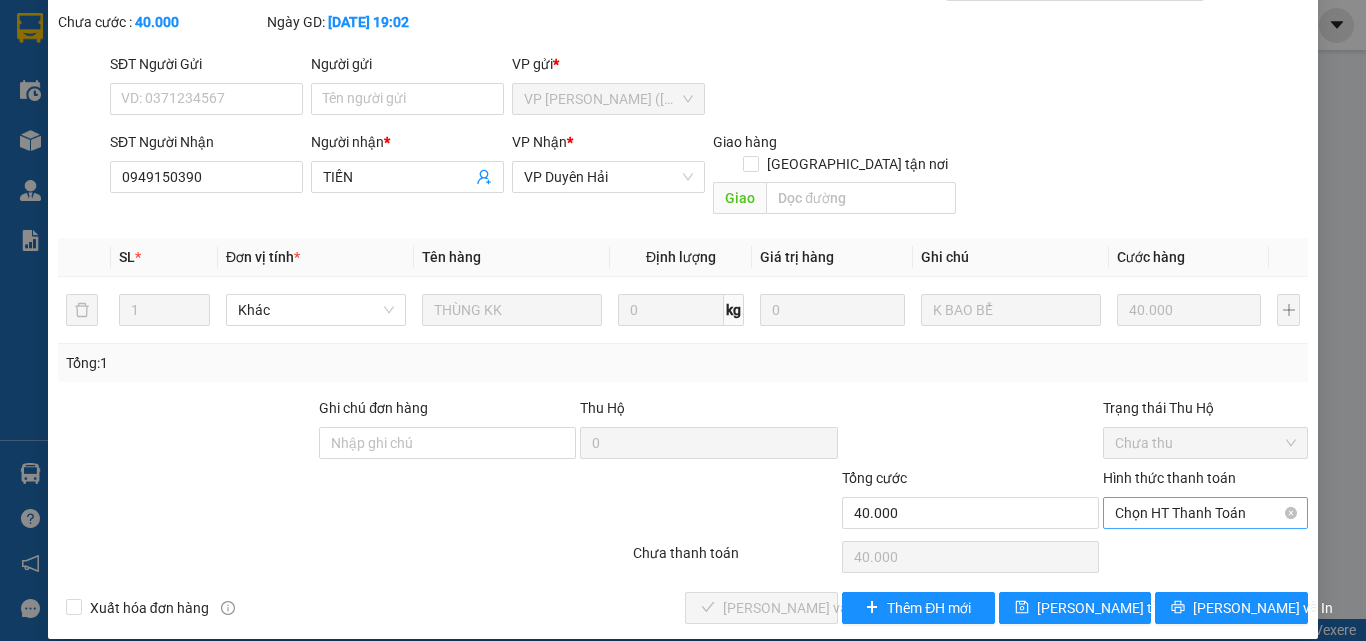 click on "Chọn HT Thanh Toán" at bounding box center (1205, 513) 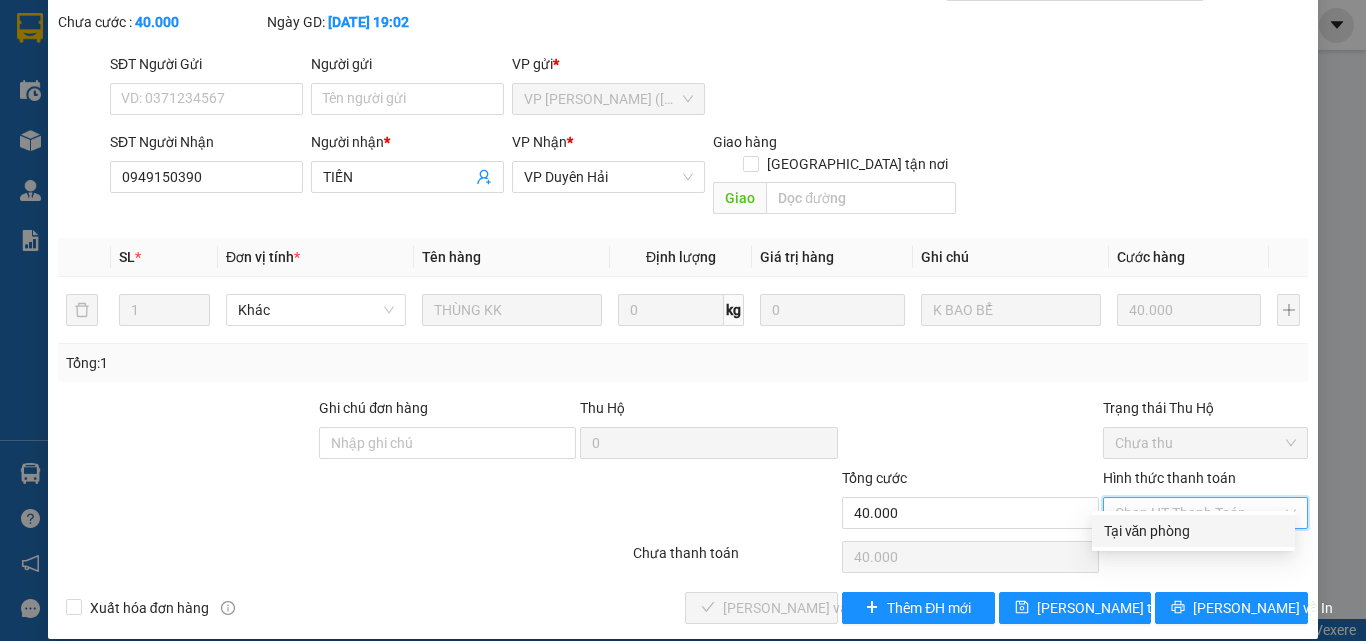 click on "Tại văn phòng" at bounding box center [1193, 531] 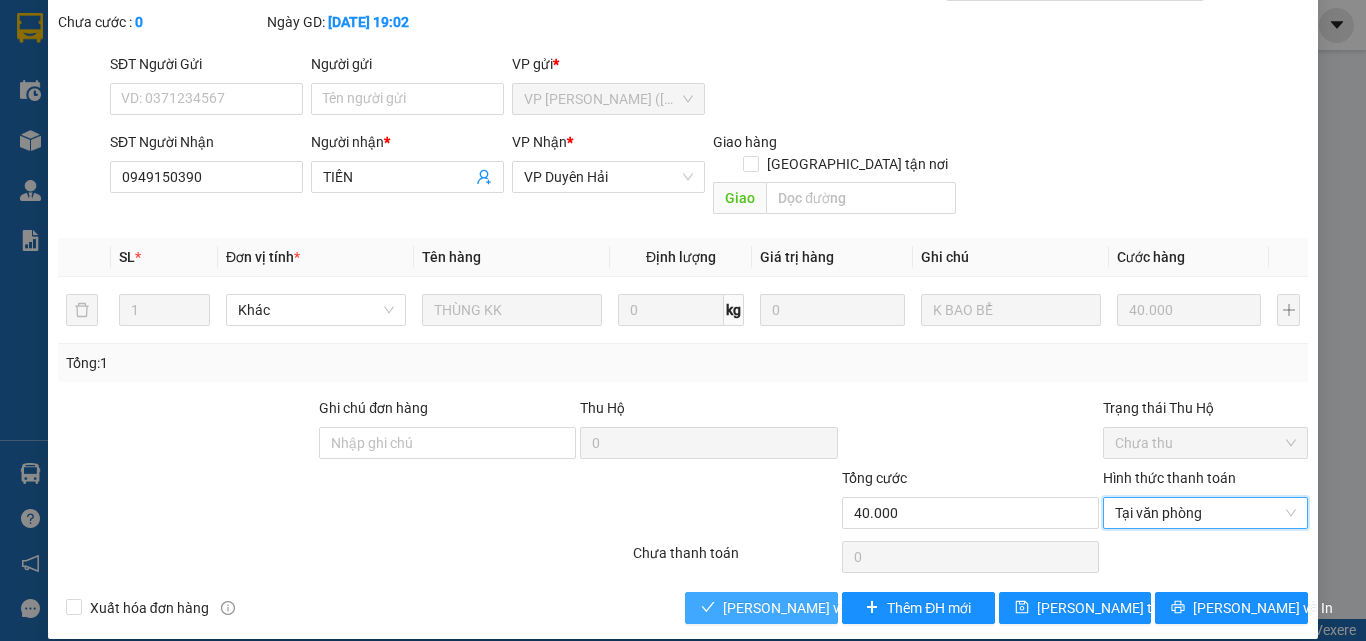 click on "[PERSON_NAME] và Giao hàng" at bounding box center (819, 608) 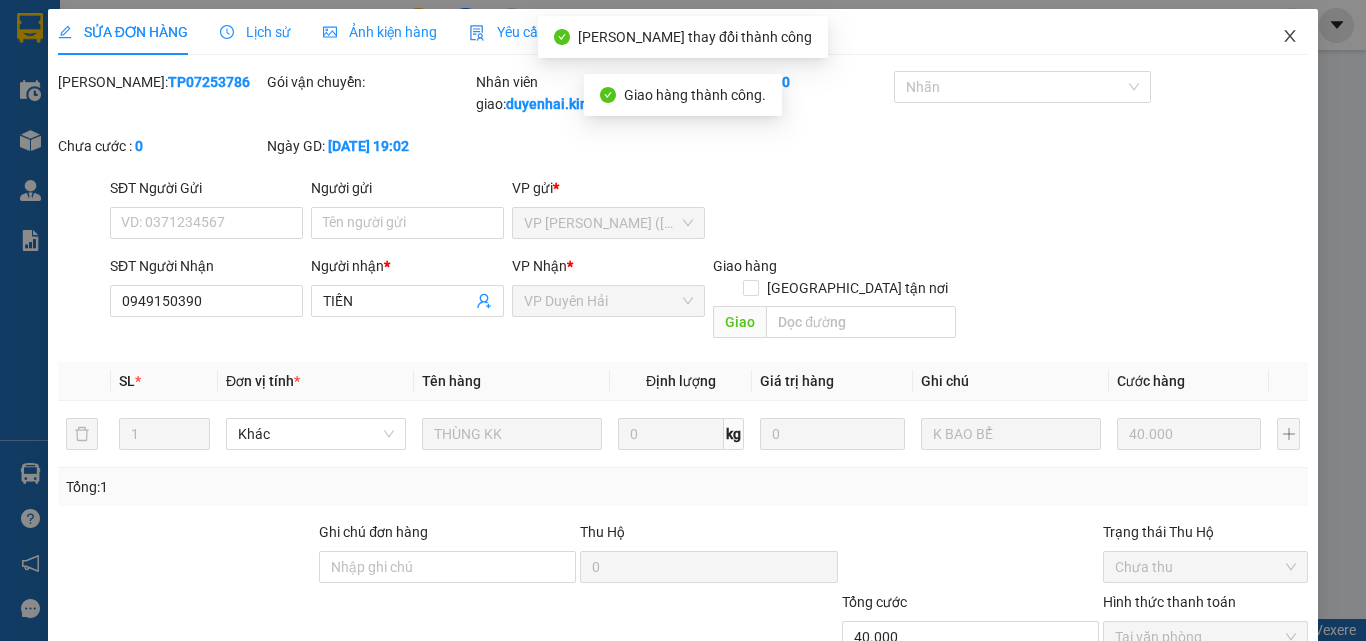 scroll, scrollTop: 0, scrollLeft: 0, axis: both 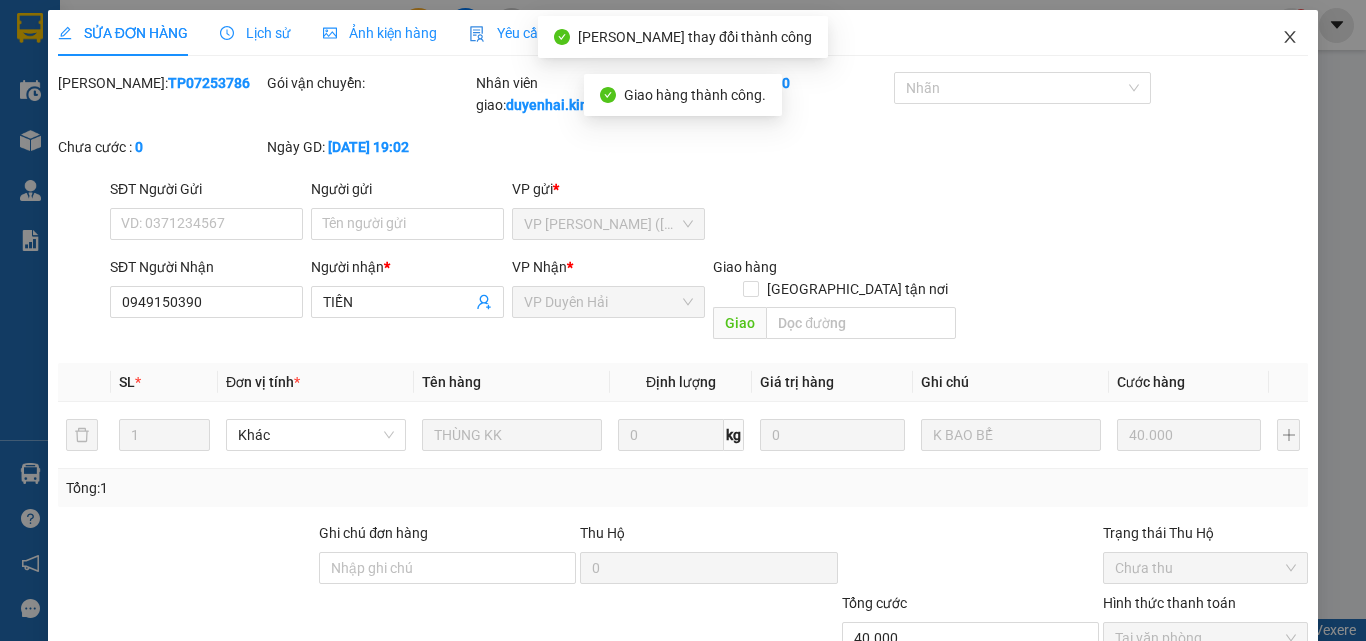 click 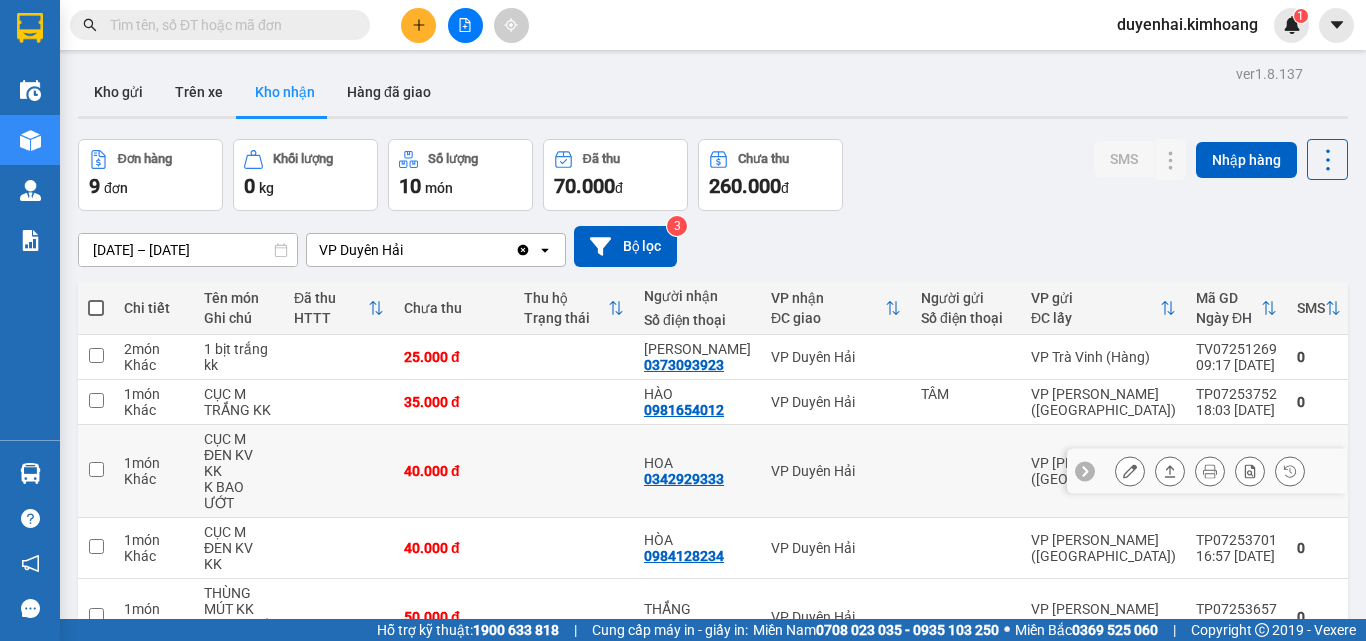 click 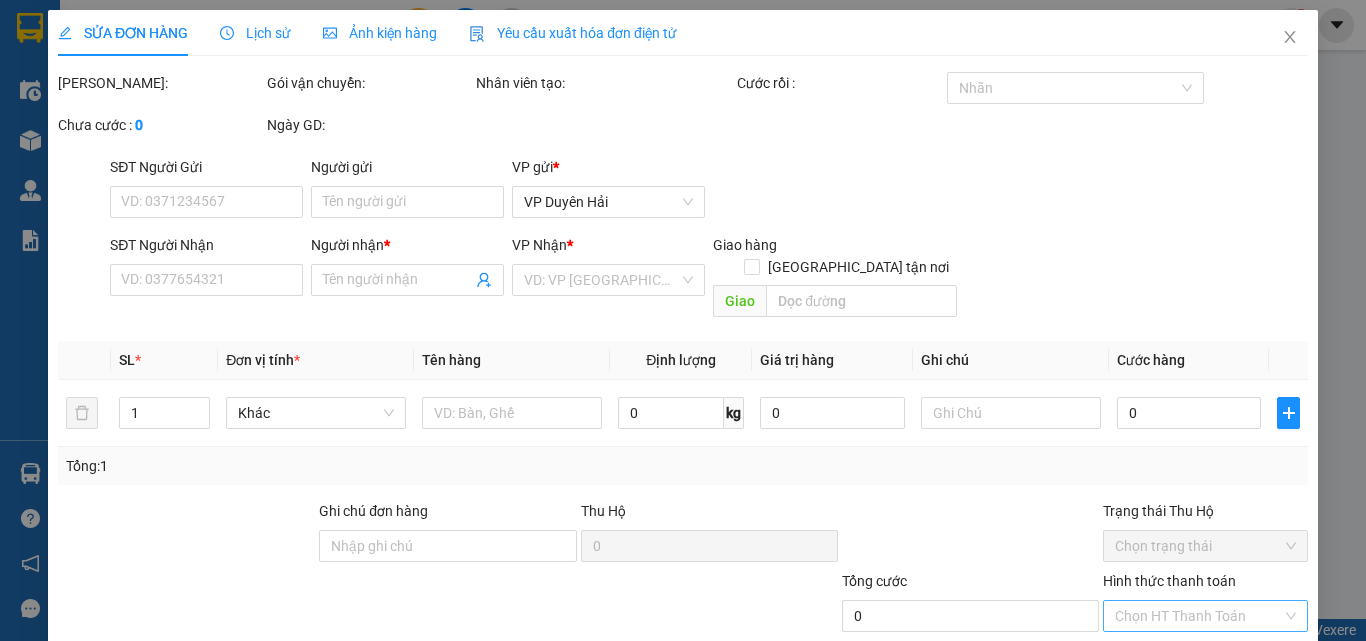 type on "0342929333" 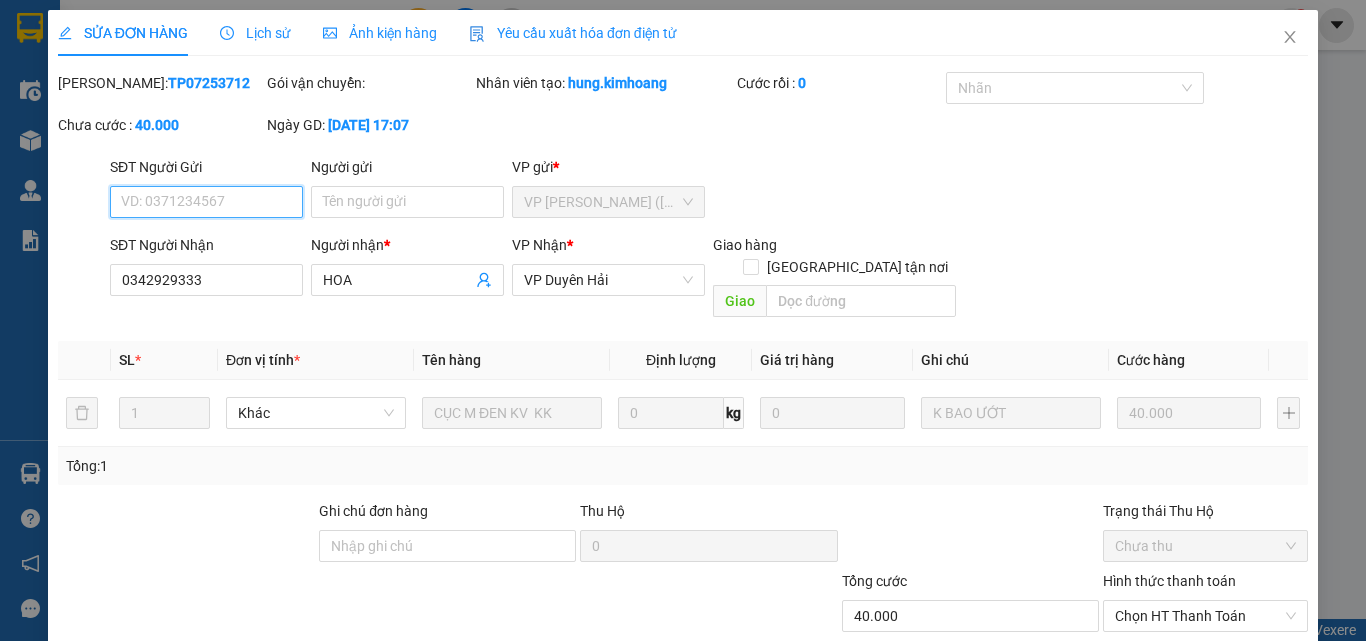 scroll, scrollTop: 96, scrollLeft: 0, axis: vertical 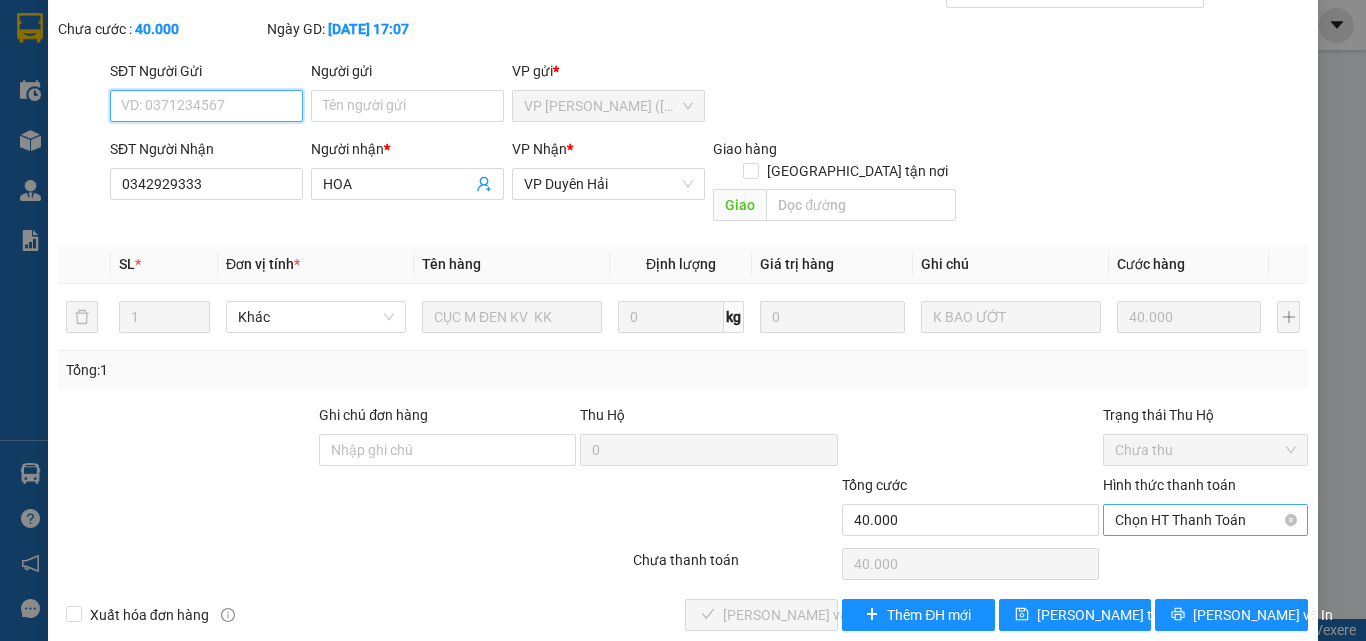 click on "Chọn HT Thanh Toán" at bounding box center (1205, 520) 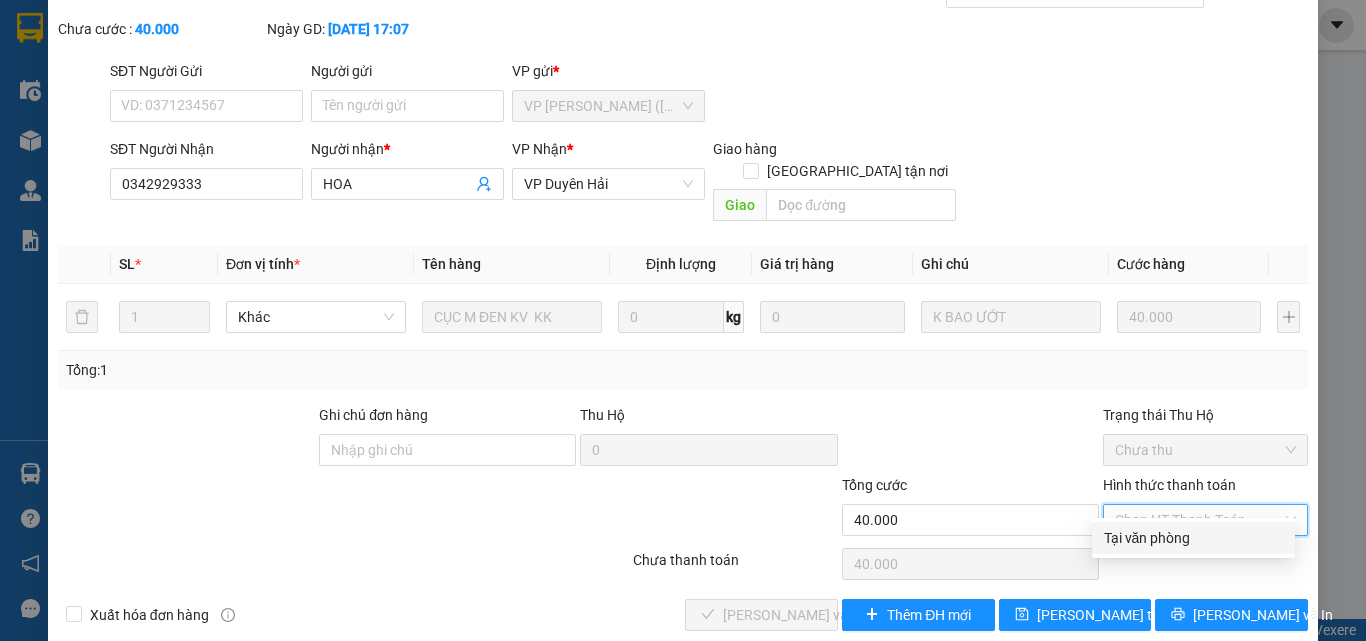 click on "Tại văn phòng" at bounding box center (1193, 538) 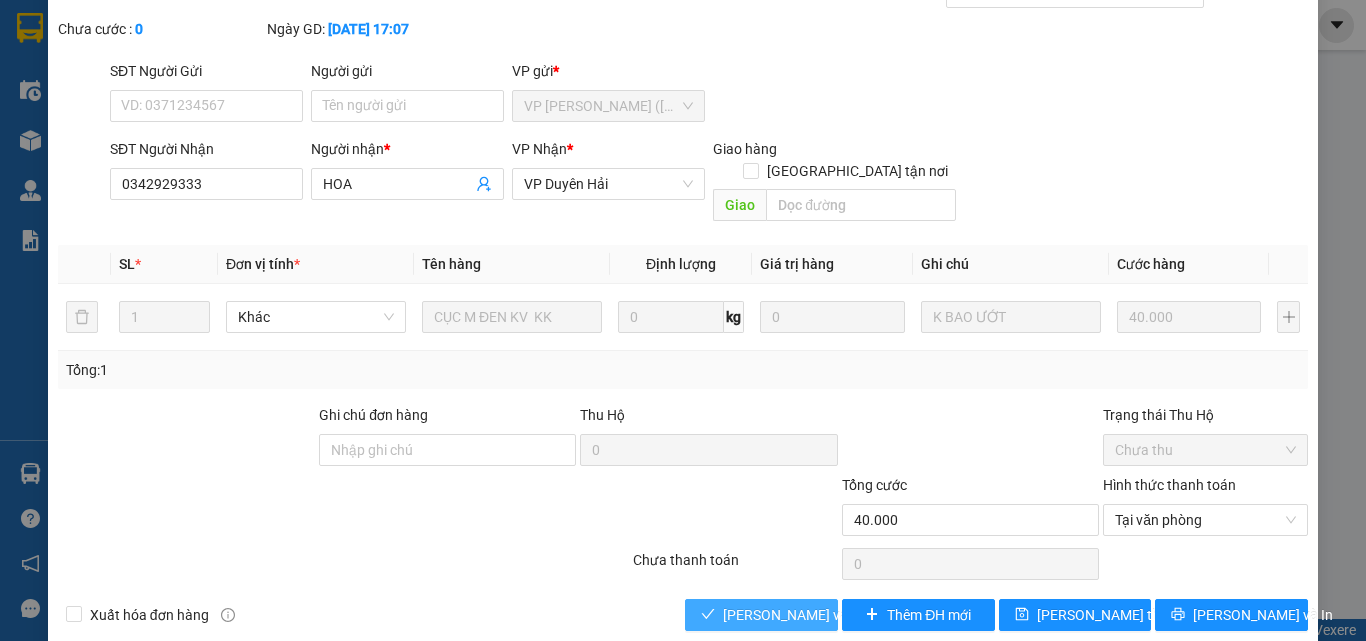click on "[PERSON_NAME] và Giao hàng" at bounding box center (819, 615) 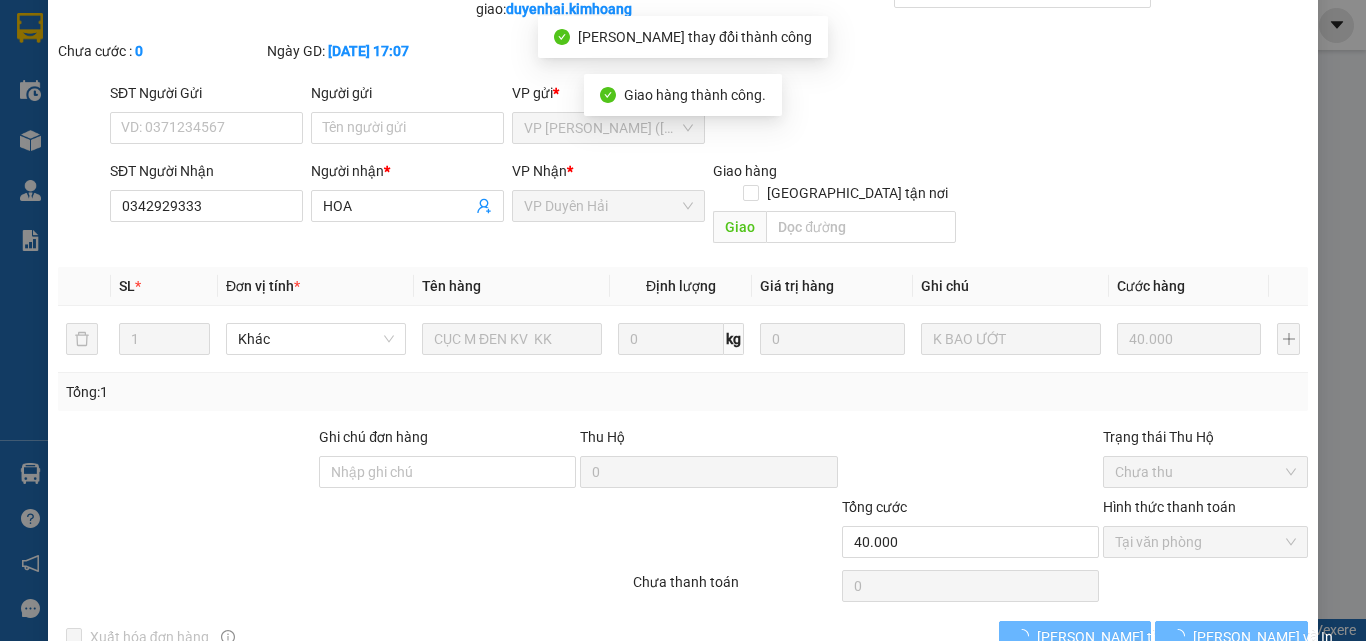 scroll, scrollTop: 0, scrollLeft: 0, axis: both 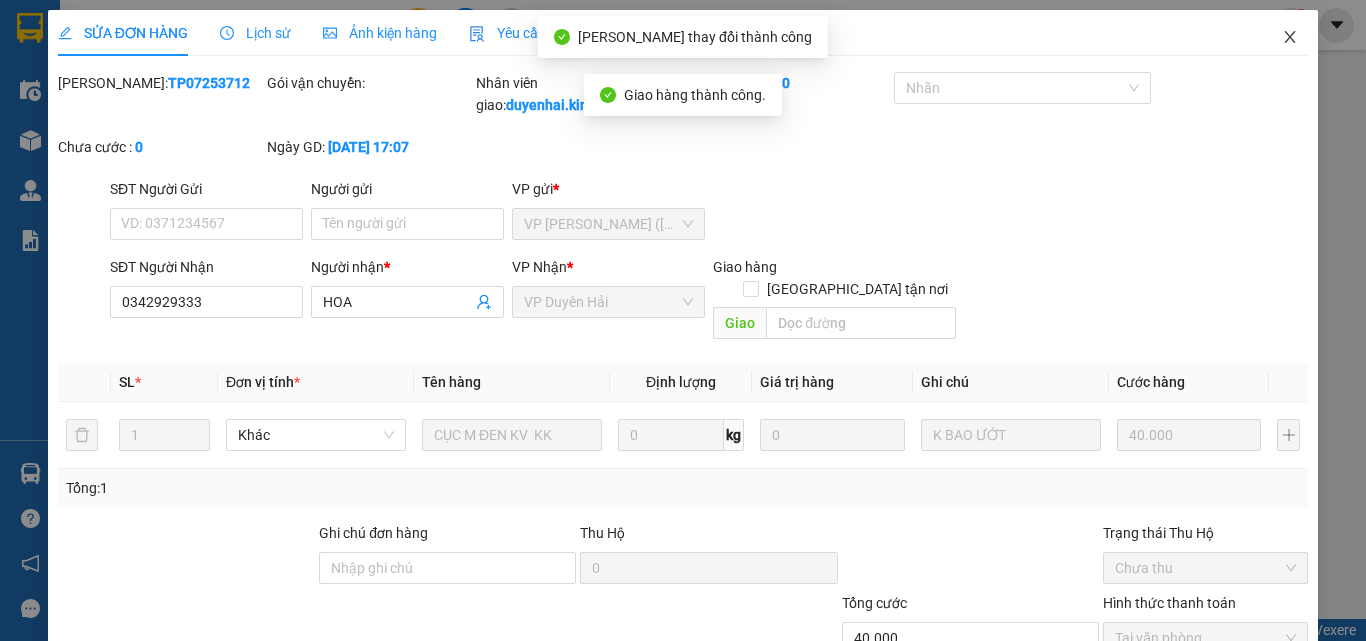 click 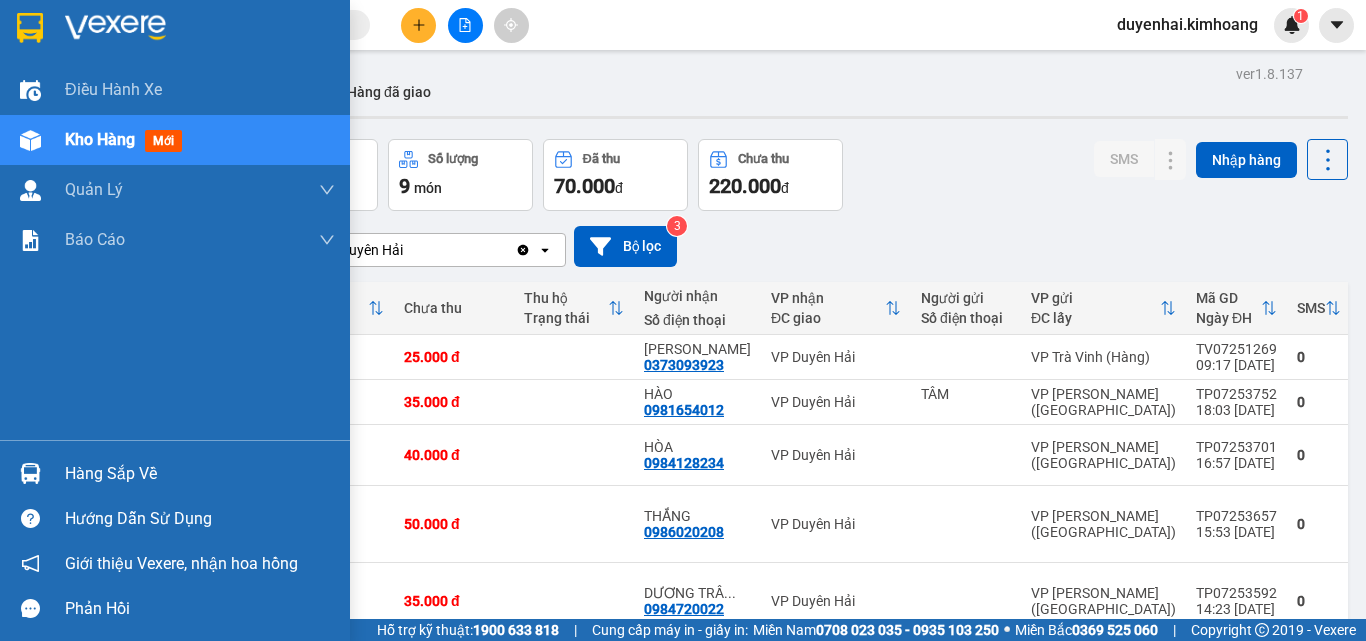 click on "Hàng sắp về" at bounding box center (200, 474) 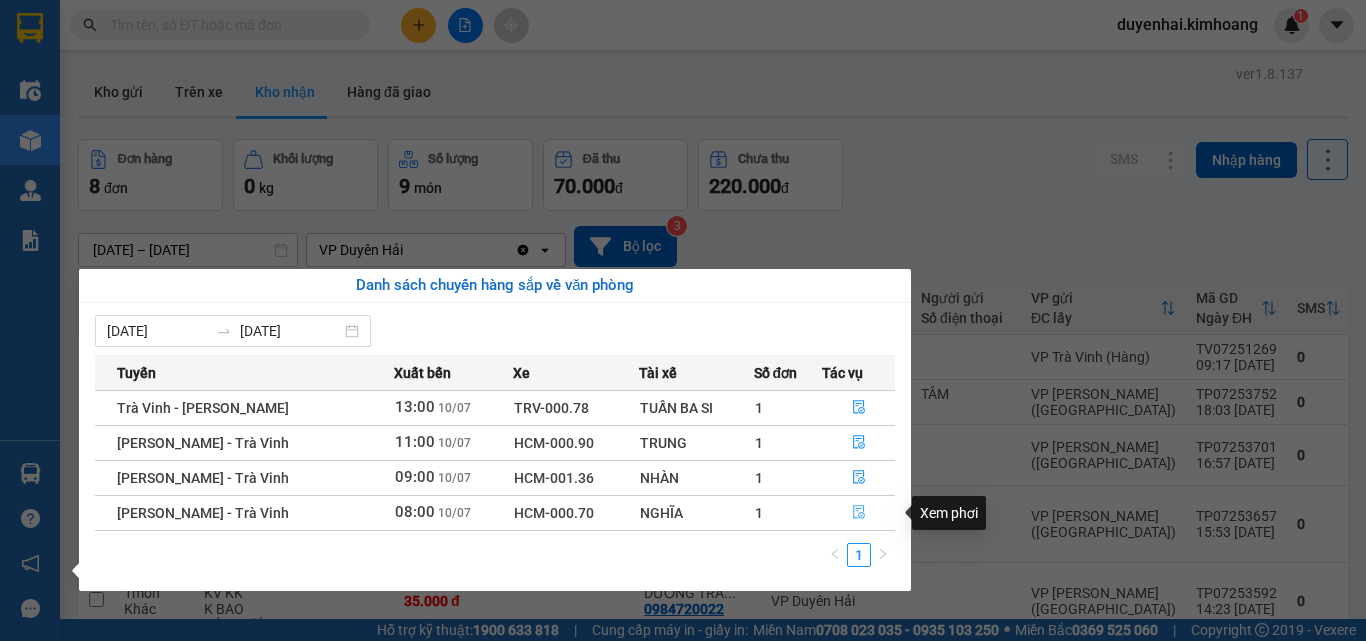 click at bounding box center (859, 513) 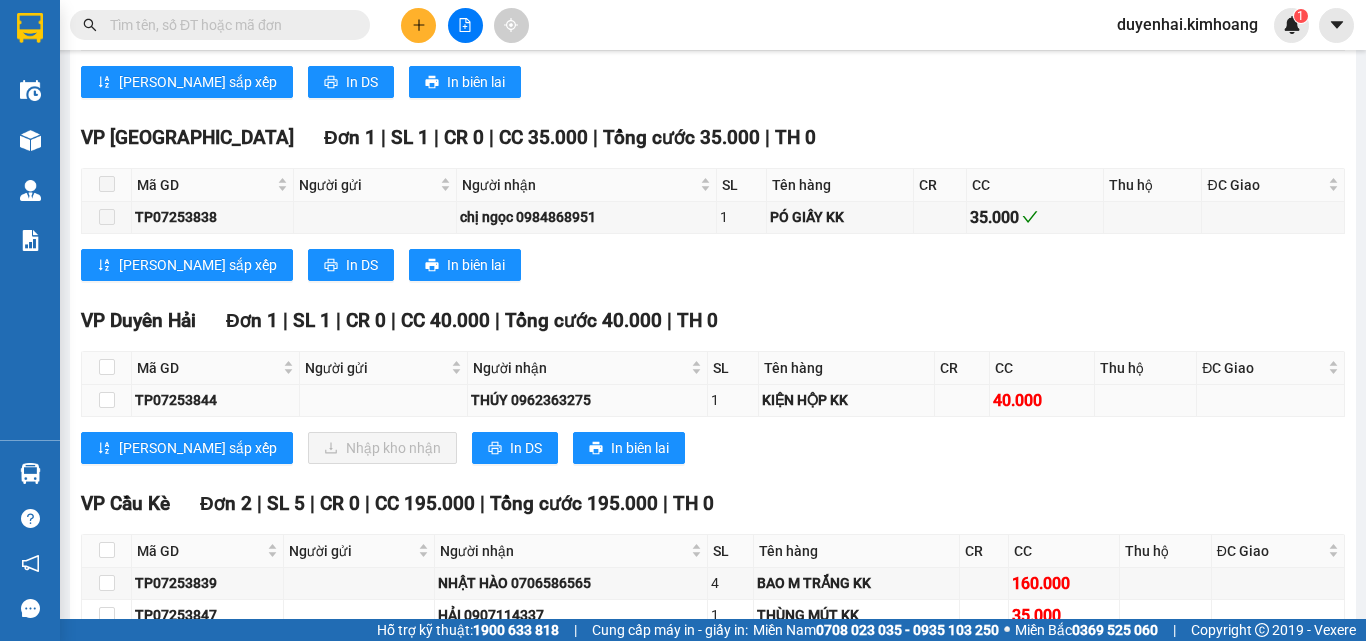 scroll, scrollTop: 847, scrollLeft: 0, axis: vertical 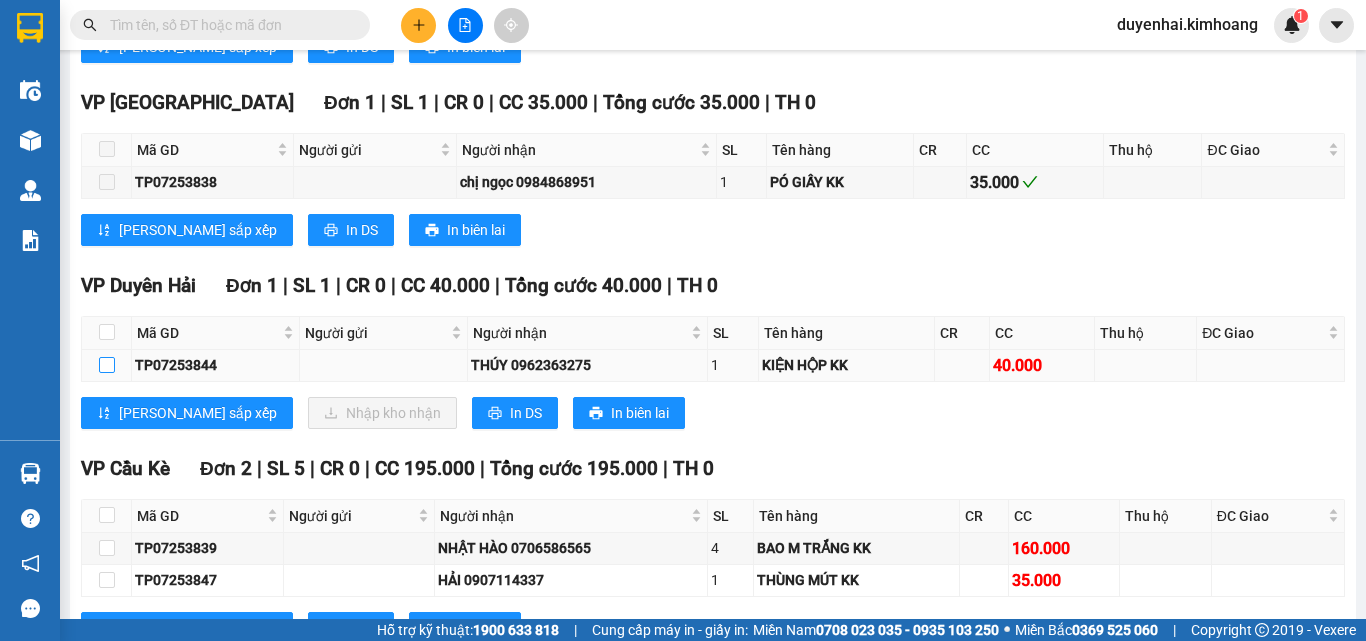click at bounding box center (107, 365) 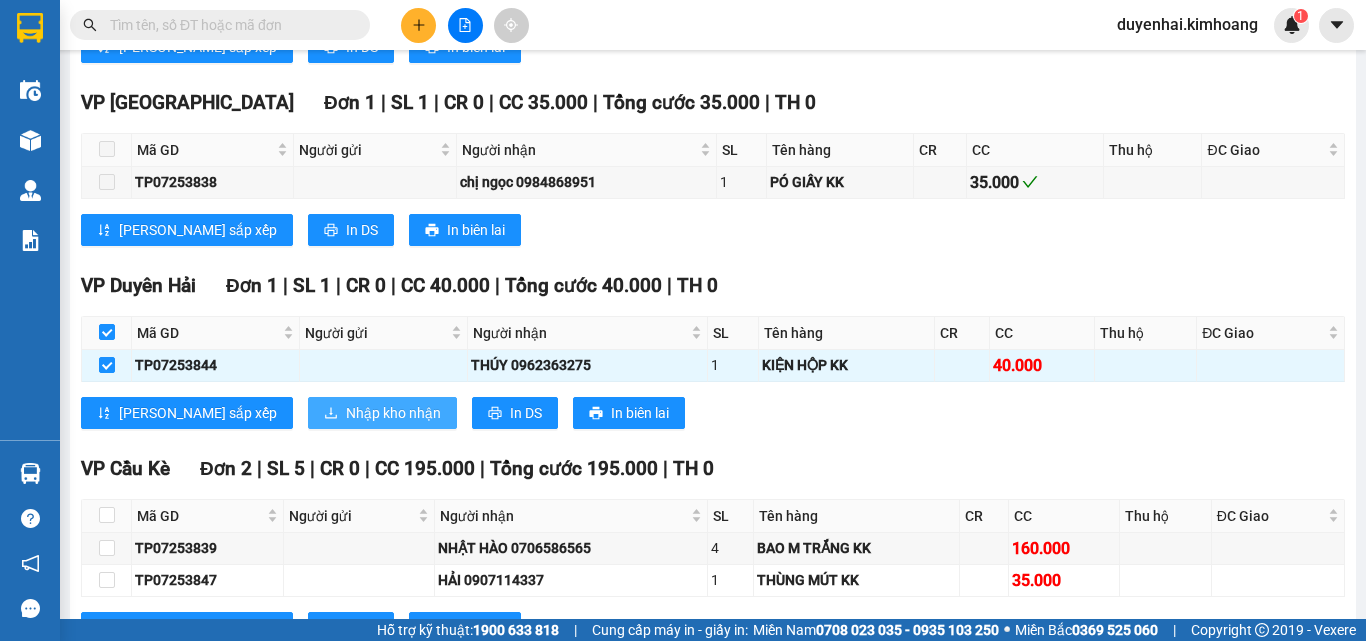 click on "Nhập kho nhận" at bounding box center [393, 413] 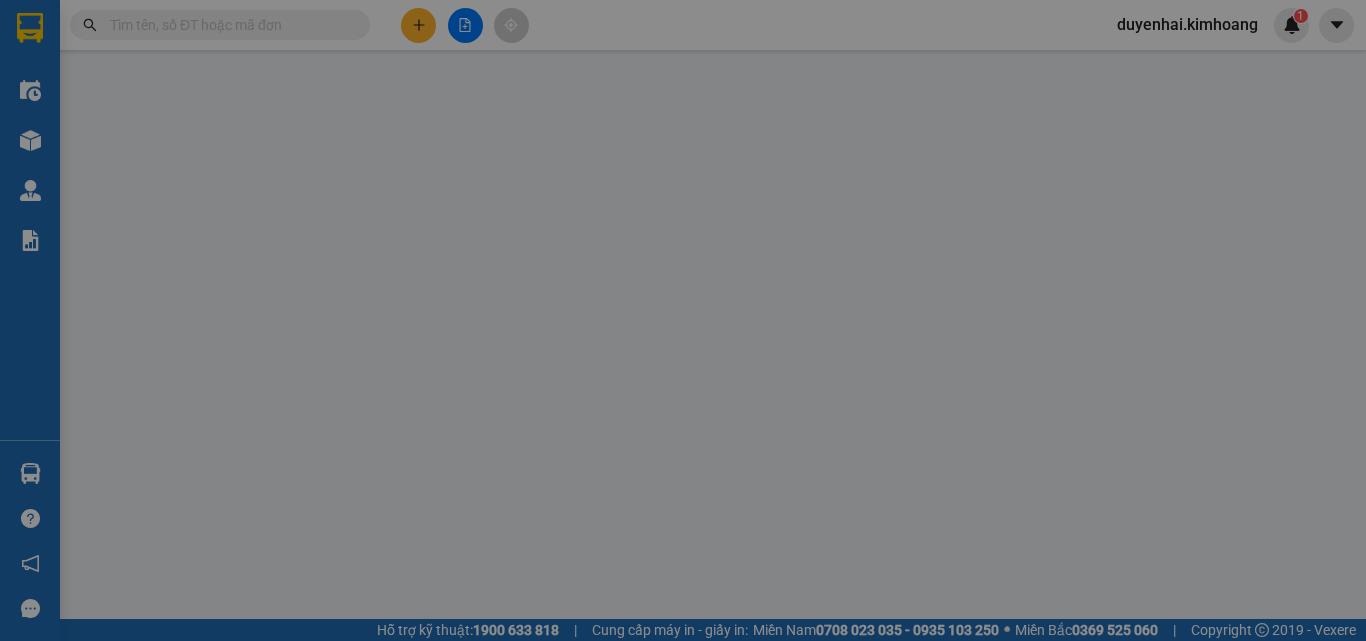 scroll, scrollTop: 0, scrollLeft: 0, axis: both 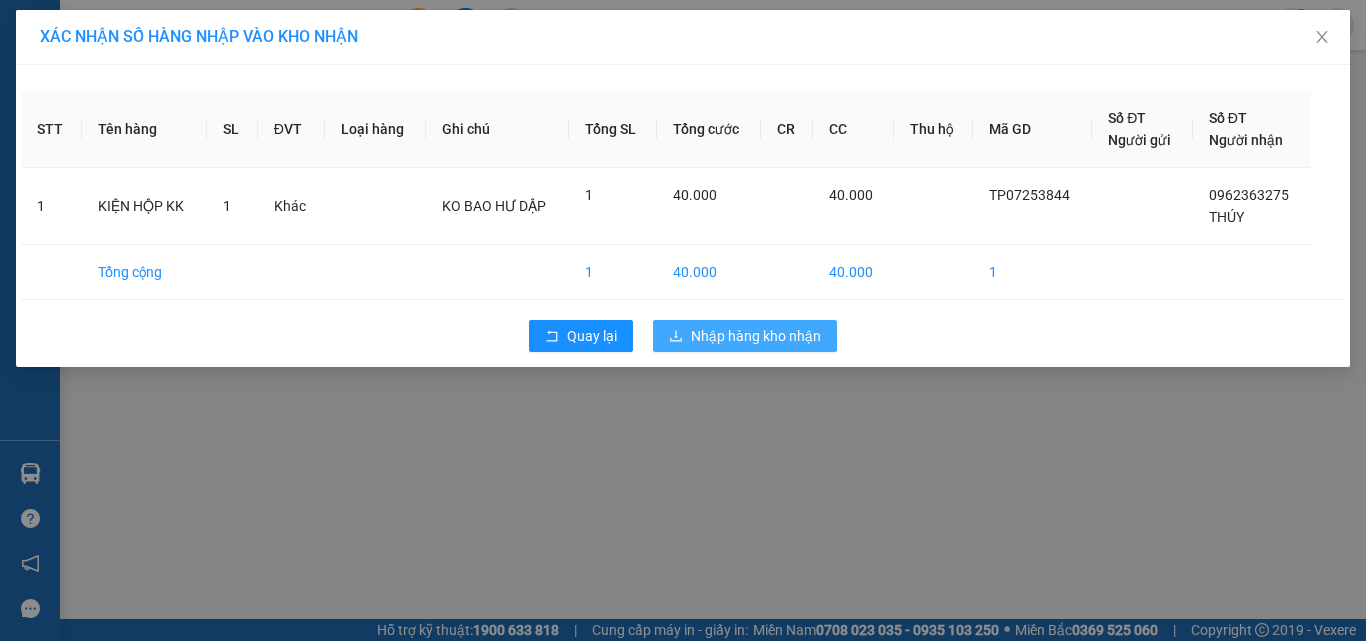 click on "Nhập hàng kho nhận" at bounding box center (756, 336) 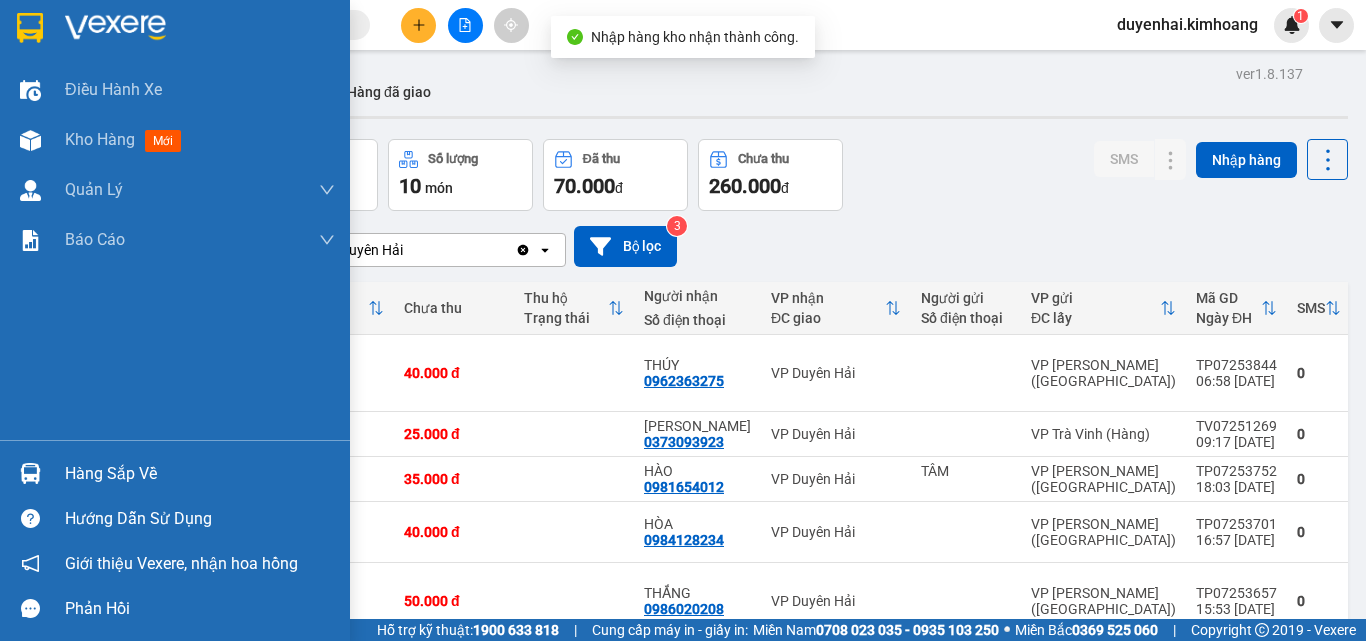 click on "Hàng sắp về" at bounding box center [200, 474] 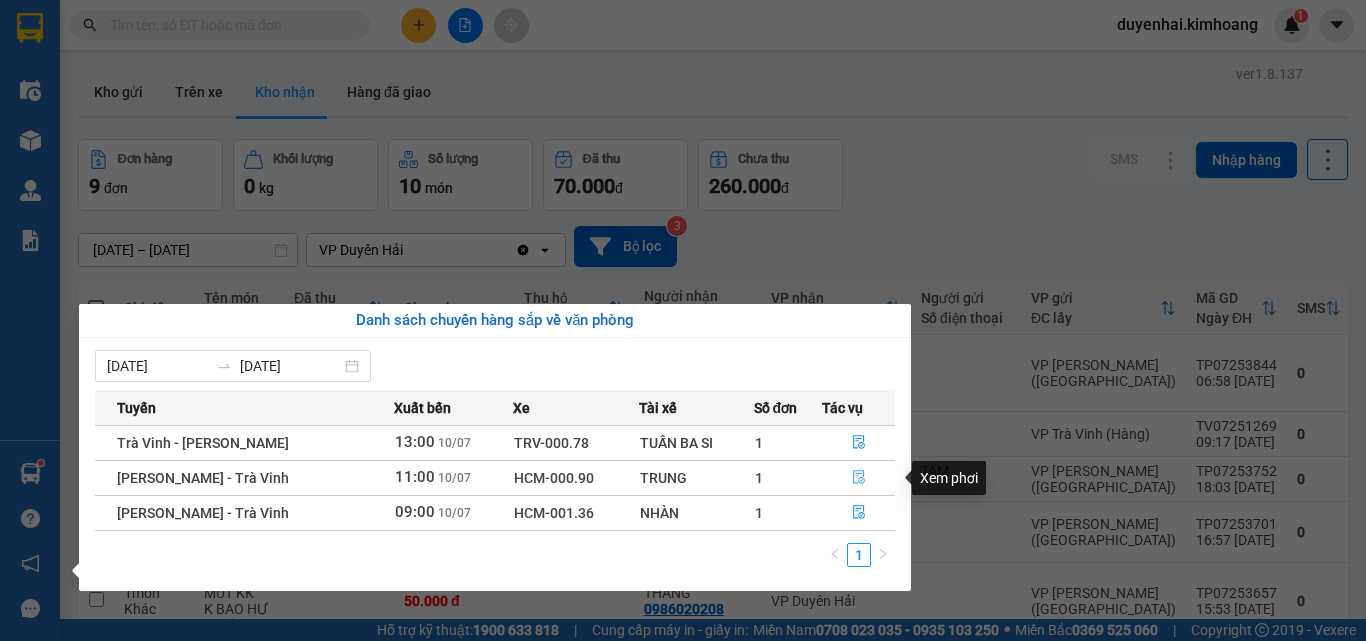 click 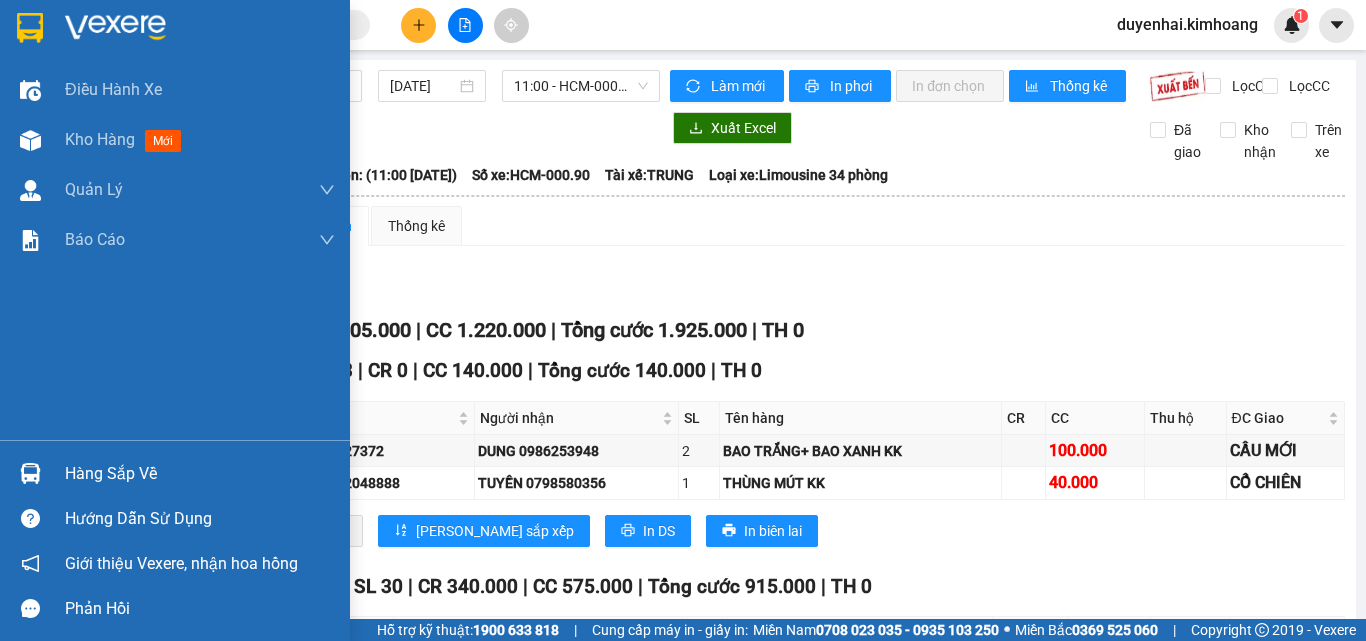 click on "Hàng sắp về" at bounding box center [200, 474] 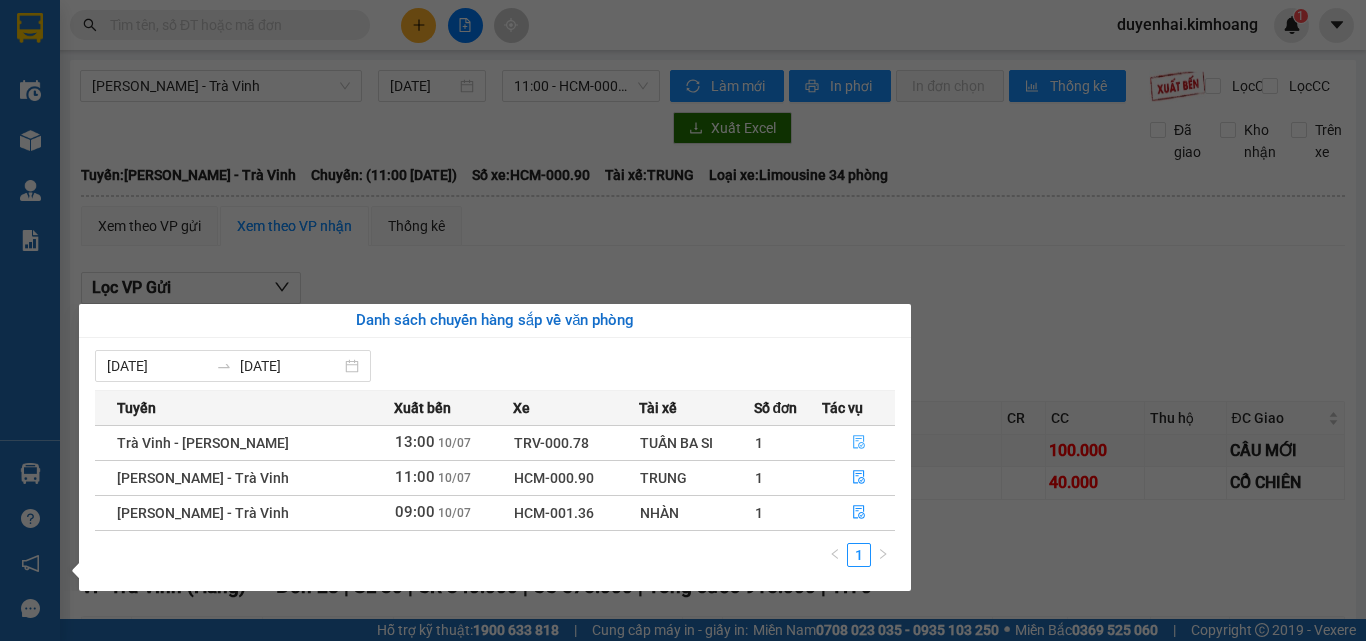 click at bounding box center (859, 443) 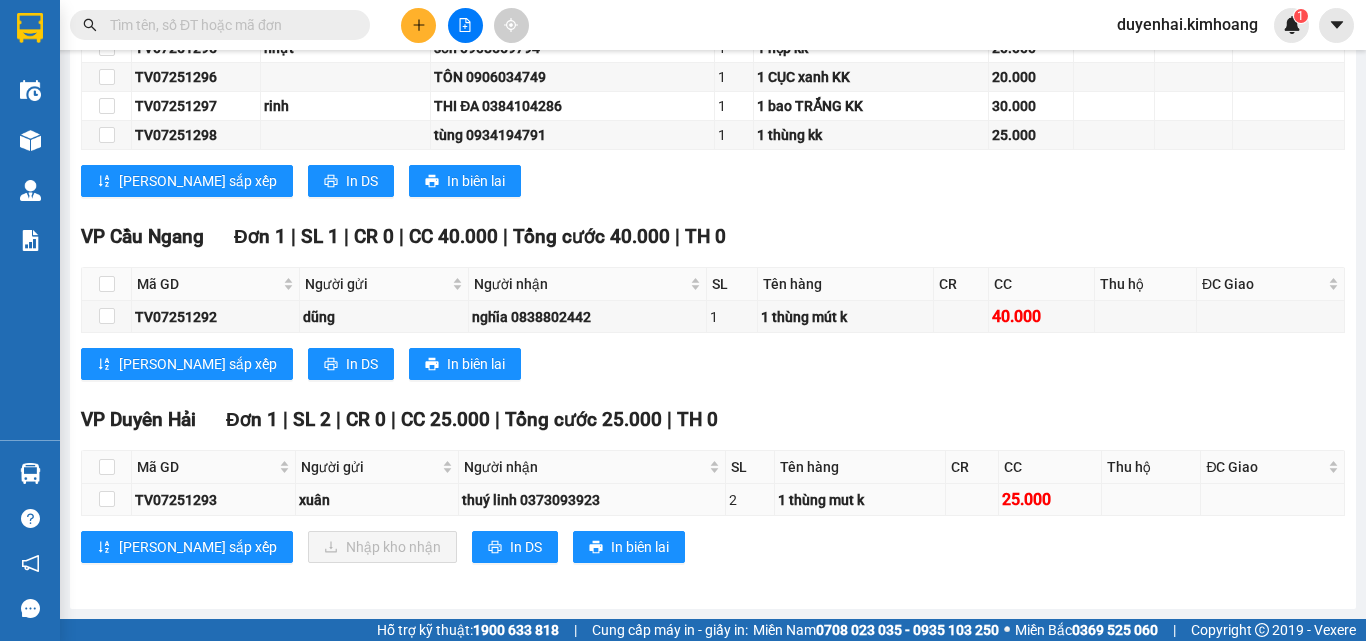 scroll, scrollTop: 1107, scrollLeft: 0, axis: vertical 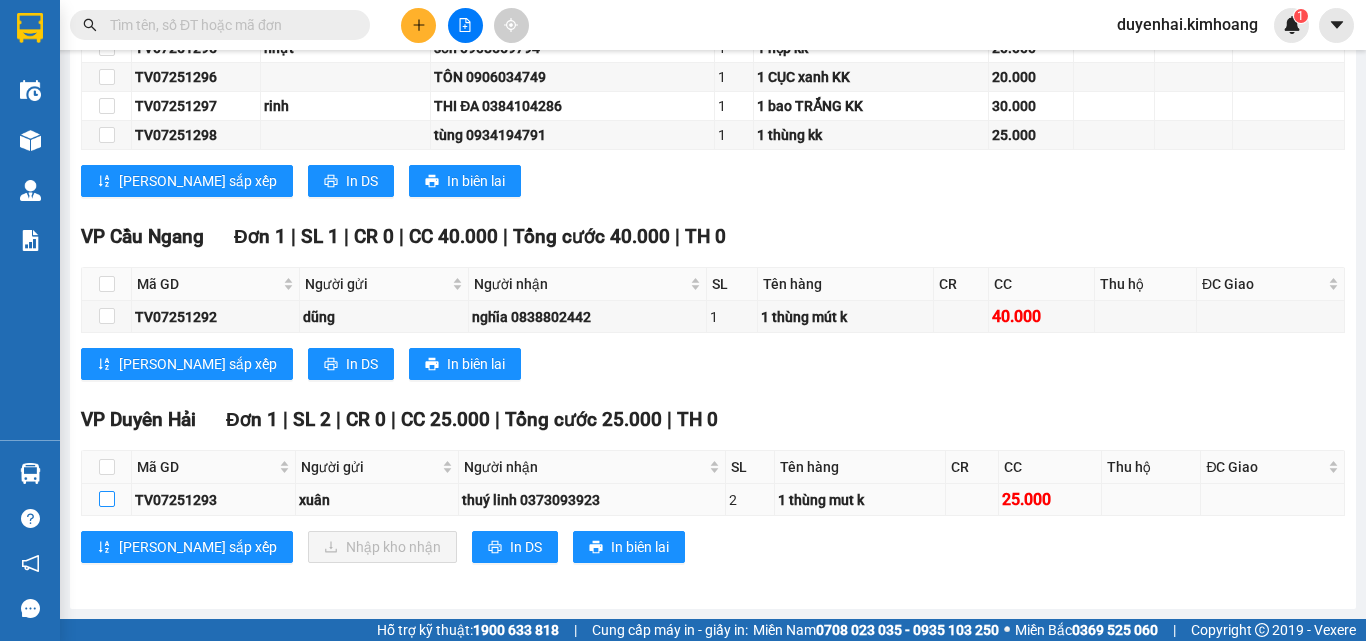 click at bounding box center [107, 499] 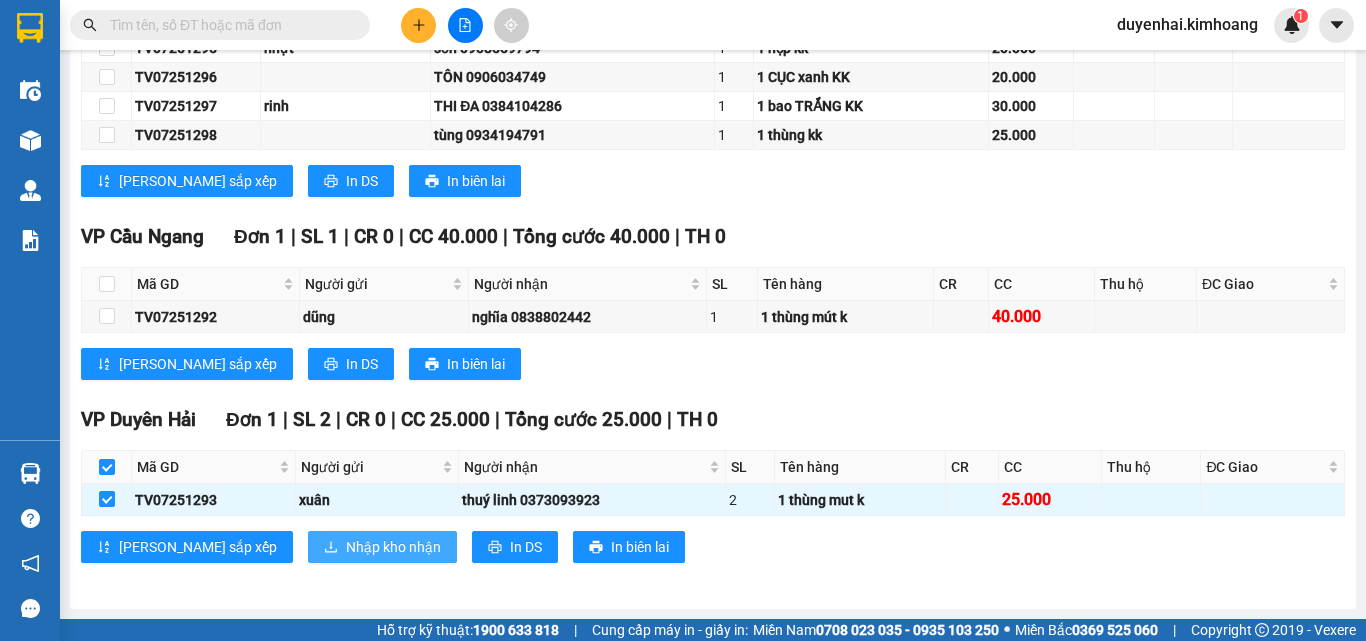 click on "Nhập kho nhận" at bounding box center [393, 547] 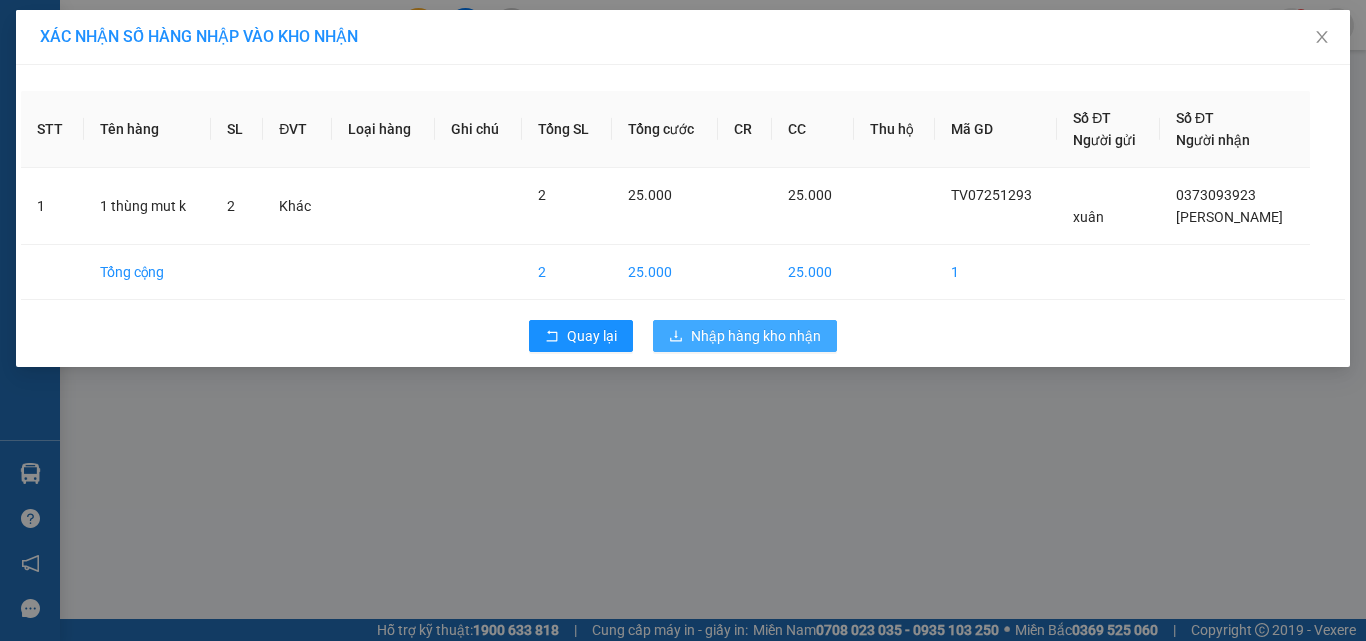 click on "Nhập hàng kho nhận" at bounding box center (756, 336) 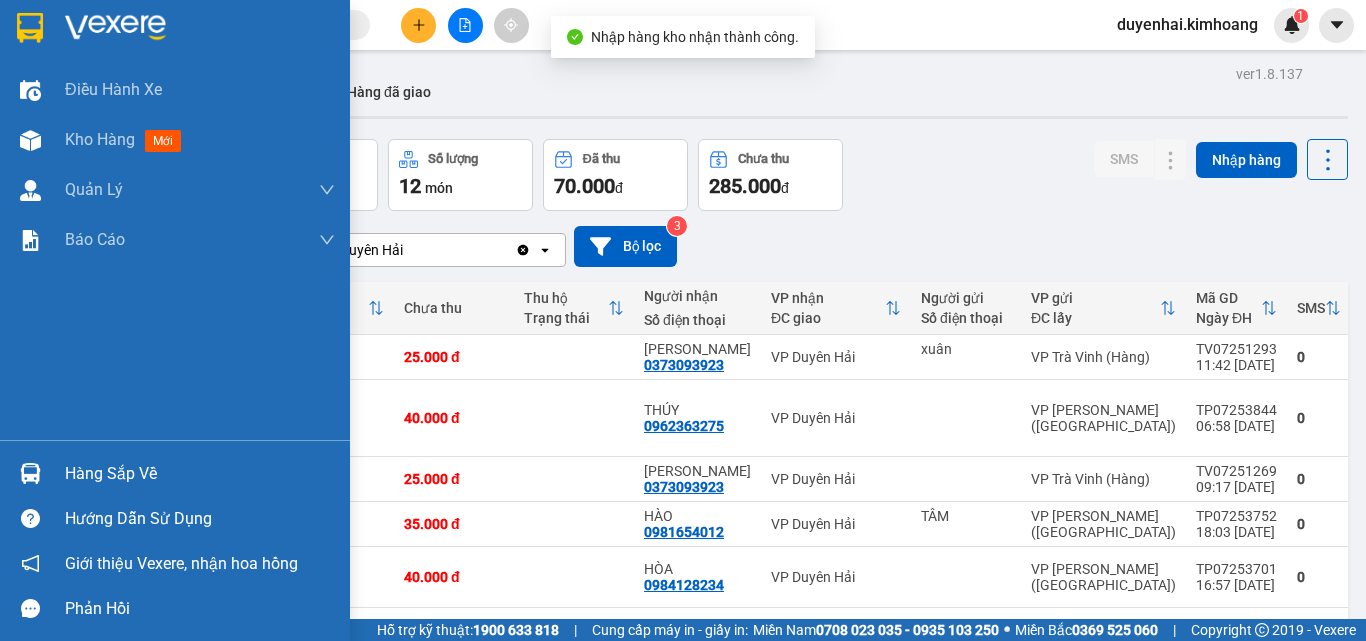 click on "Hàng sắp về" at bounding box center [200, 474] 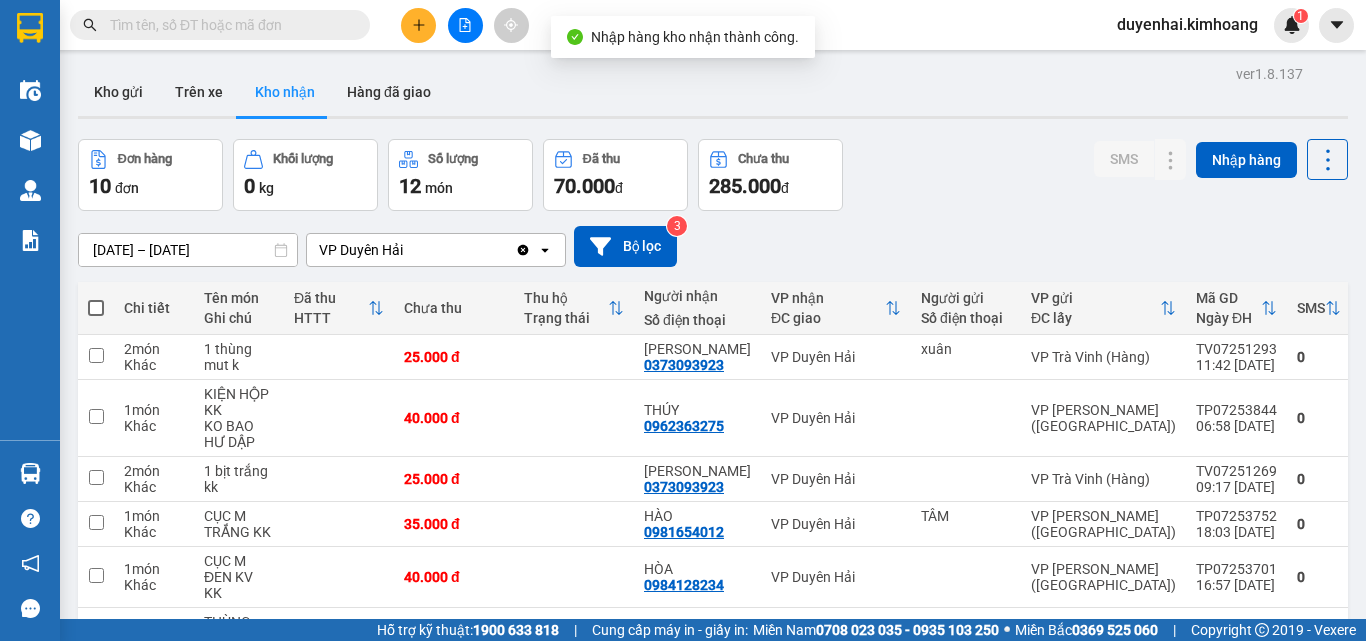 click on "Kết quả tìm kiếm ( 1568 )  Bộ lọc  Mã ĐH Trạng thái Món hàng Thu hộ Tổng cước Chưa cước Nhãn Người gửi VP Gửi Người nhận VP Nhận TV07251163 17:09 [DATE] VP Nhận   TRV-001.19 05:43 [DATE] 1 thùng kk SL:  1 25.000 thuận VP Trà Vinh (Hàng) 0792828772 thương VP [PERSON_NAME] ([GEOGRAPHIC_DATA]) TP07253206 16:05 [DATE] VP Nhận   HCM-001.24 17:09 [DATE] CỤC M ĐNE KV KK SL:  1 35.000 35.000 HUY THUẬN  VP [PERSON_NAME] ([GEOGRAPHIC_DATA]) 0918286003 ĐIỆP VP Tiểu Cần TP07251322 19:26 [DATE] VP Nhận   HCM-001.24 01:46 [DATE] HỘP KV KK SL:  1 20.000 THUẬN  VP [GEOGRAPHIC_DATA] ([GEOGRAPHIC_DATA]) 0913913179 QUÂN VP Trà Vinh ([GEOGRAPHIC_DATA]) TP07250219 14:49 [DATE] VP Nhận   HCM-001.36 07:19 [DATE] HỘP KK SL:  1 40.000 VP [PERSON_NAME] ([GEOGRAPHIC_DATA]) 0989514819 THUẬN VP Duyên Hải TV07250078 17:13 [DATE] VP Nhận   TRV-030.15 06:19 [DATE] 1 hộp mút  kk SL:  1 25.000 thuận  VP Trà Vinh ([GEOGRAPHIC_DATA]) 0948011115 tuấn anh VP [PERSON_NAME] (Hàng) TV05254270 15:39 [DATE] VP Nhận   TRV-007.34 1" at bounding box center [683, 320] 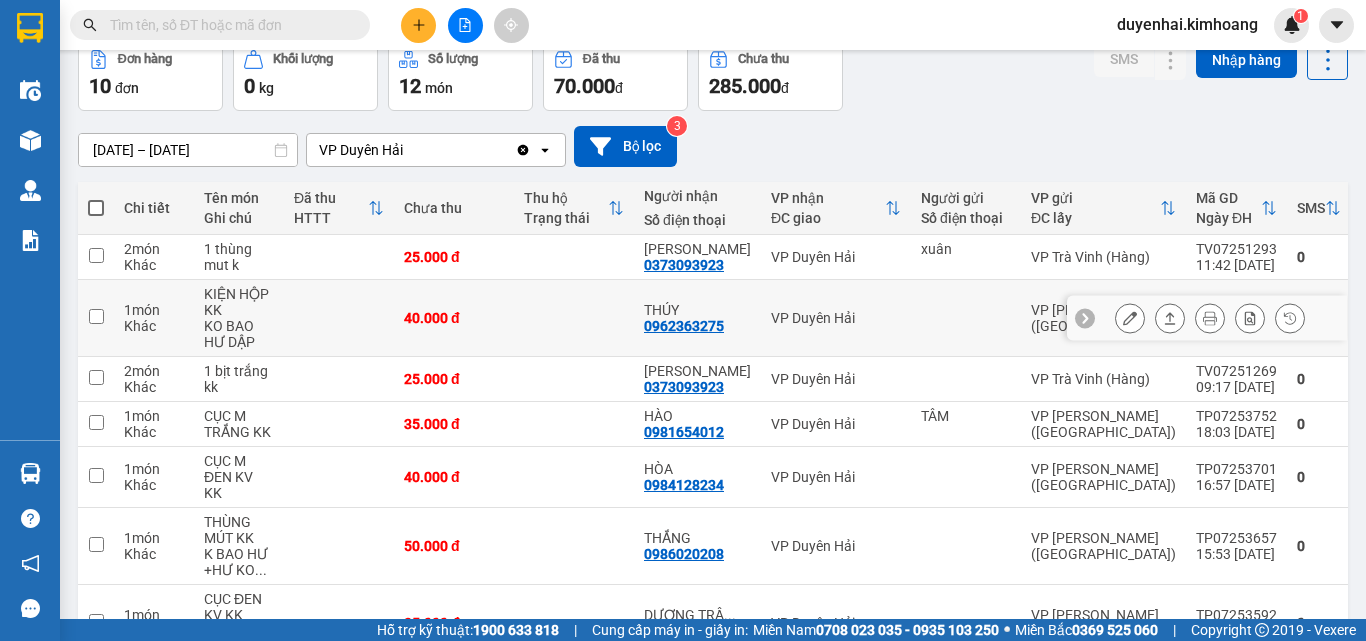 scroll, scrollTop: 200, scrollLeft: 0, axis: vertical 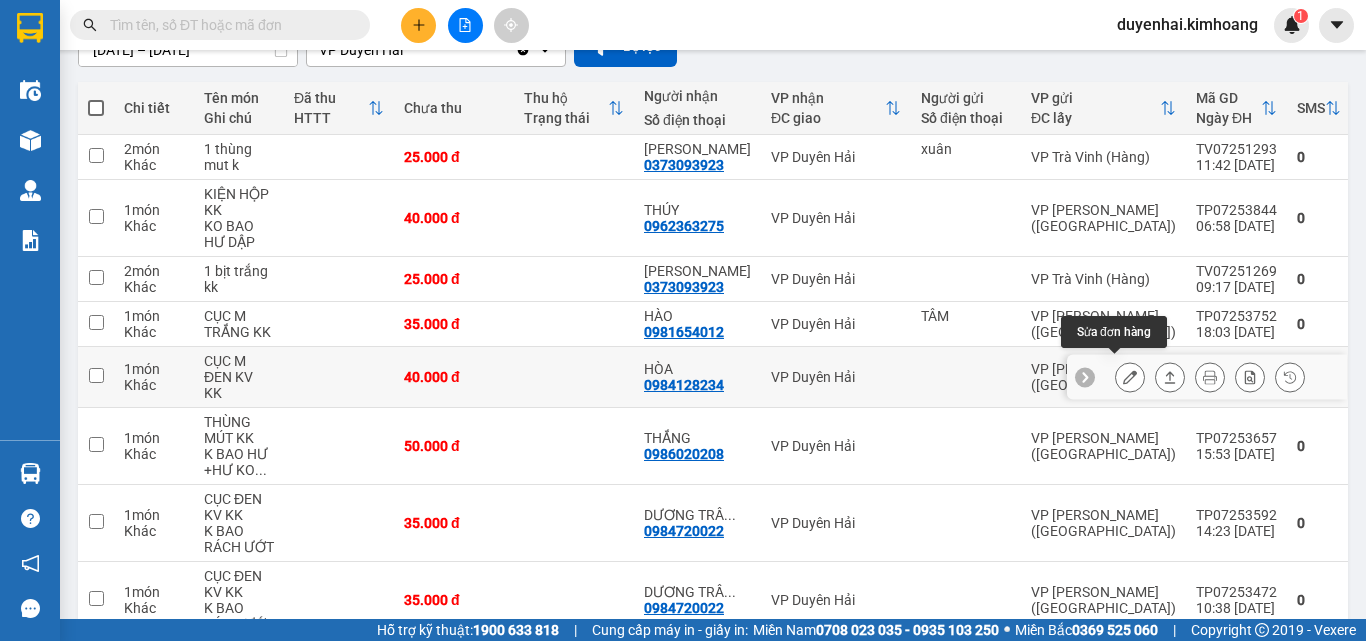 click 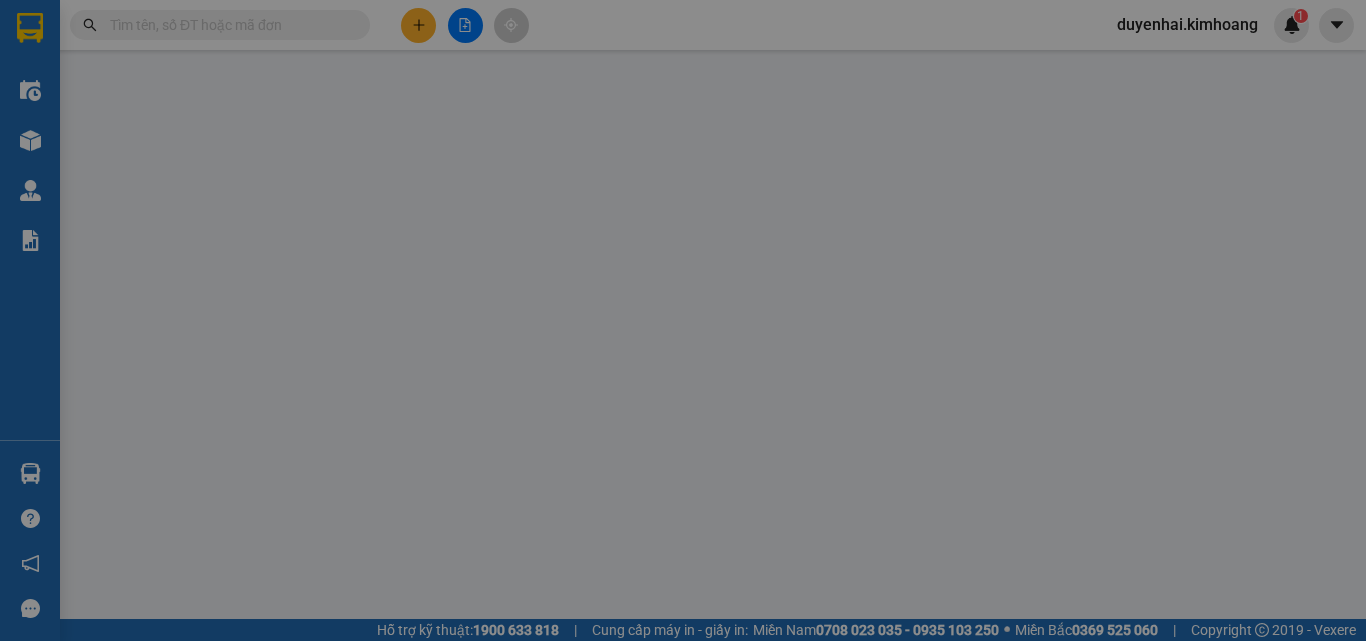 type on "0984128234" 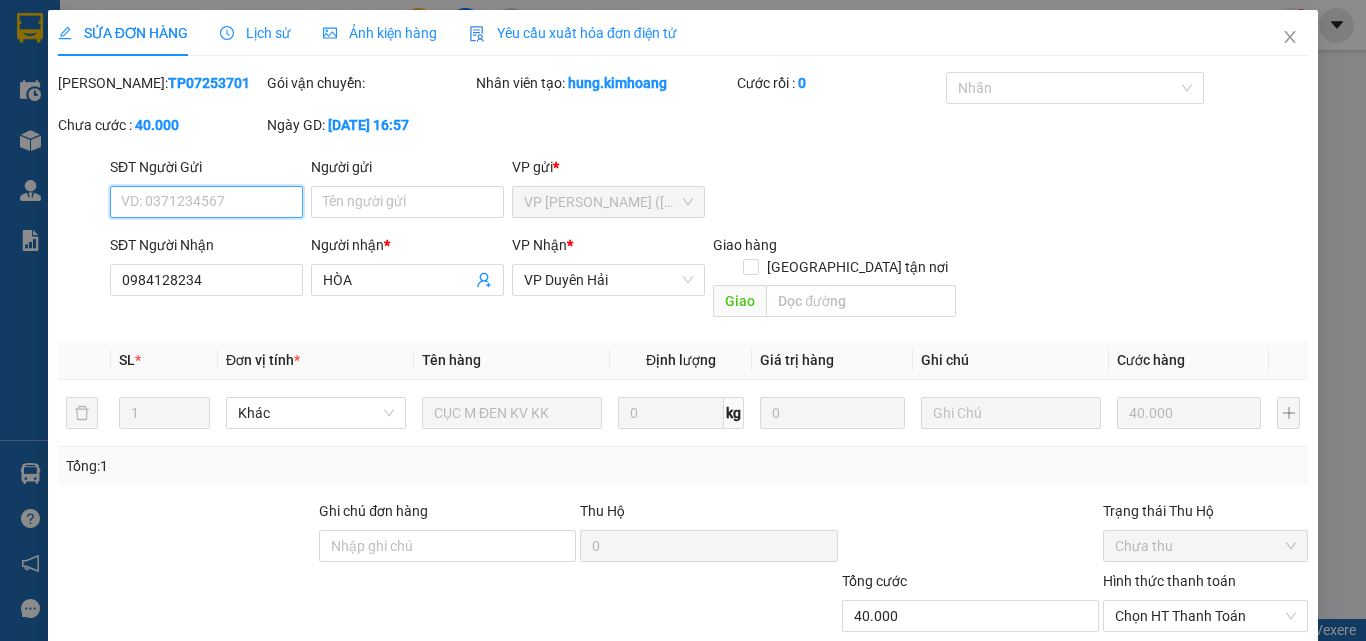 scroll, scrollTop: 0, scrollLeft: 0, axis: both 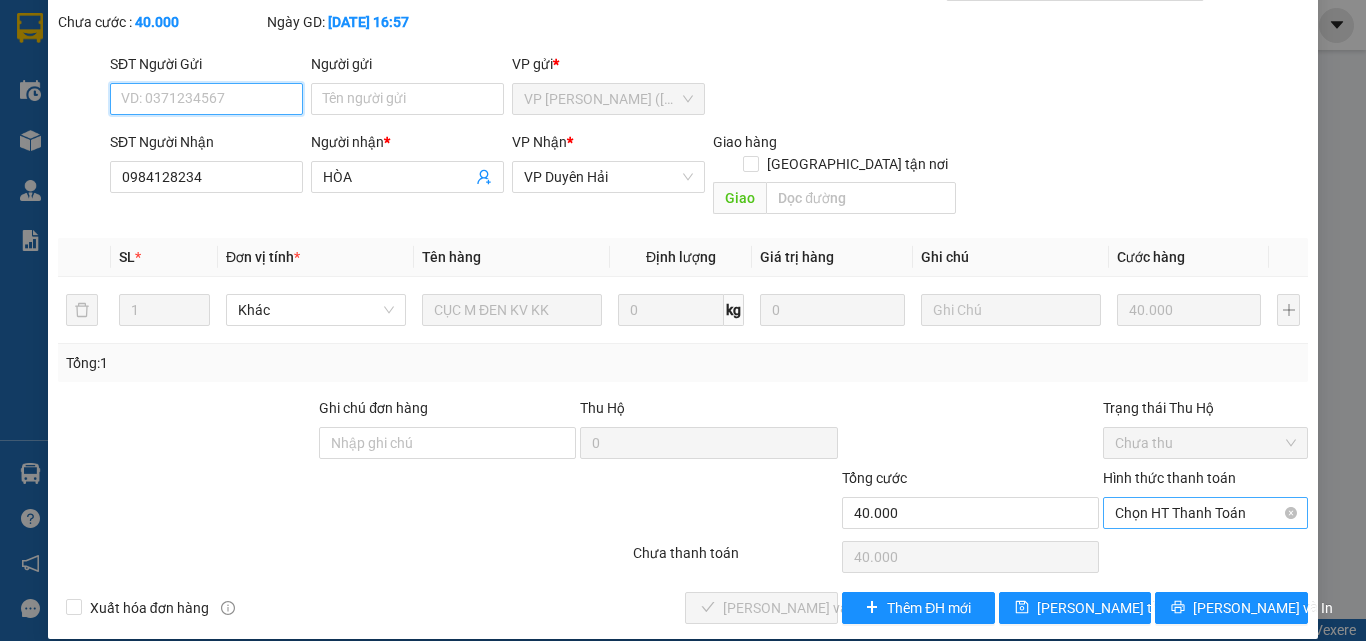 click on "Chọn HT Thanh Toán" at bounding box center [1205, 513] 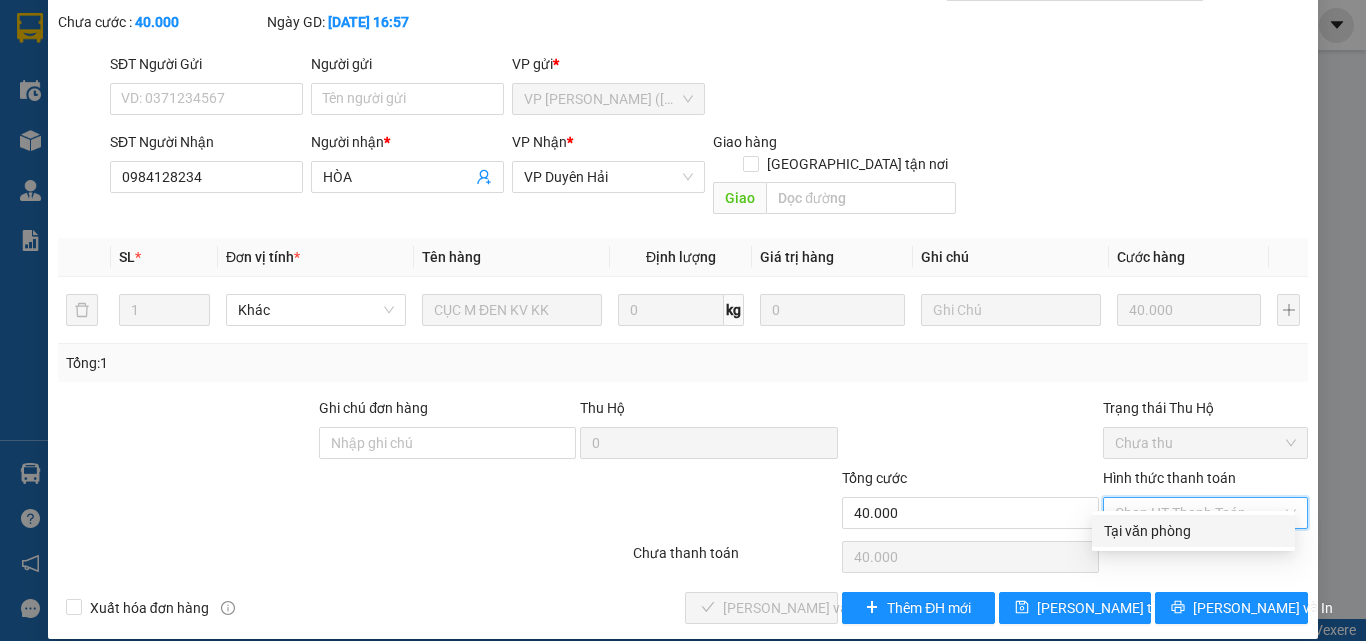 click on "Tại văn phòng" at bounding box center [1193, 531] 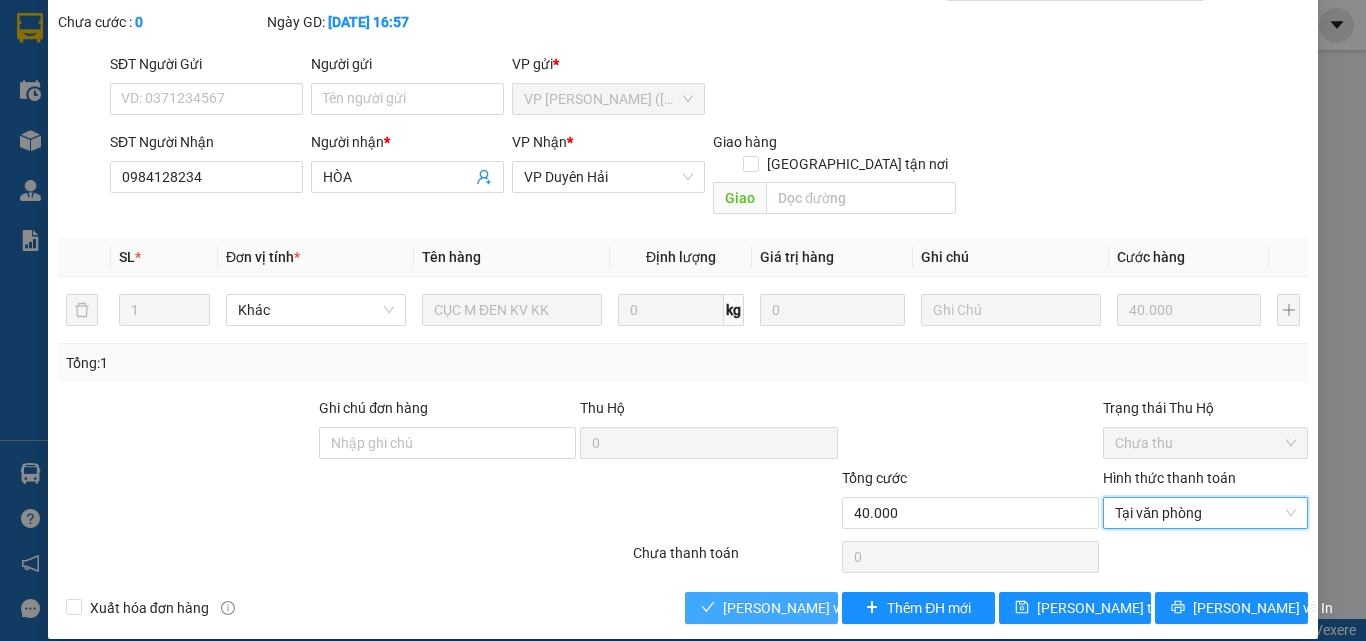 click on "[PERSON_NAME] và Giao hàng" at bounding box center (819, 608) 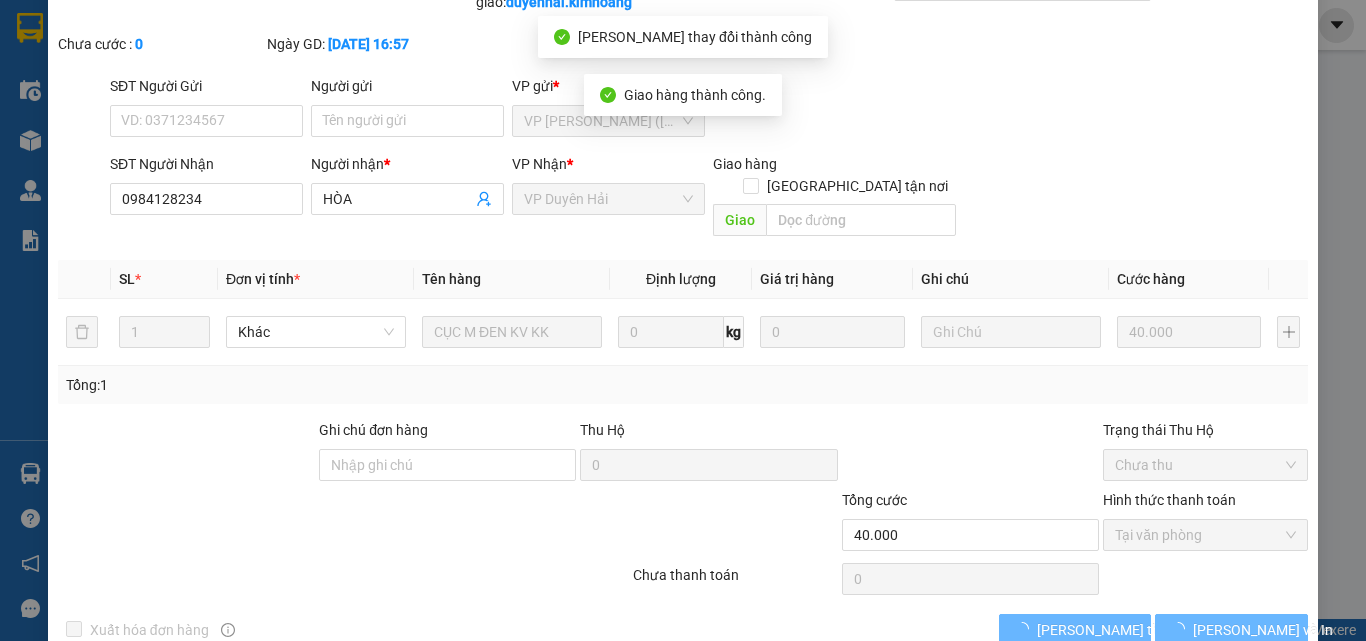 scroll, scrollTop: 0, scrollLeft: 0, axis: both 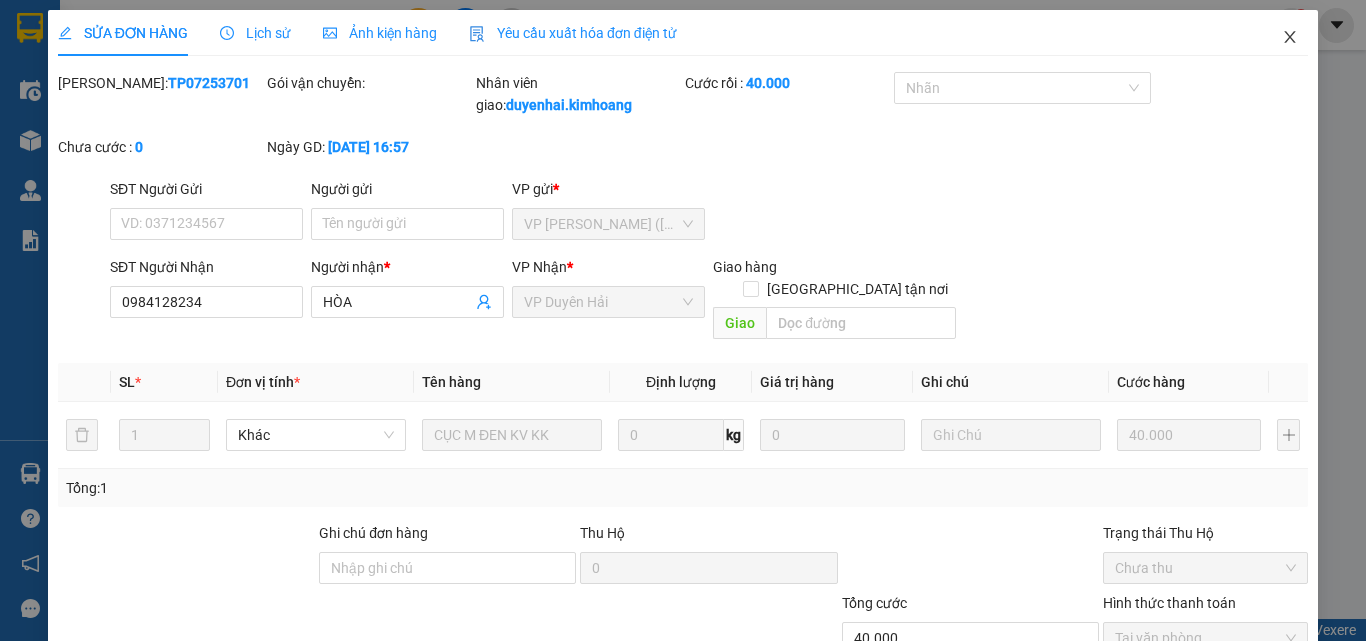 click 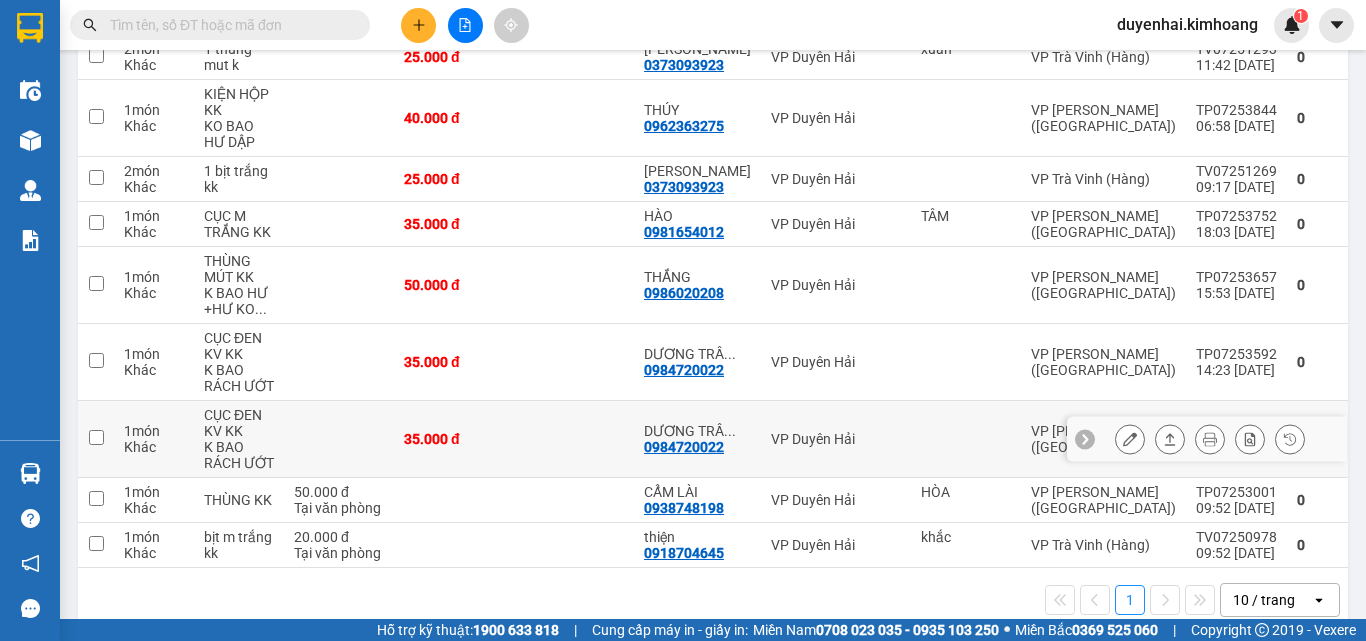 scroll, scrollTop: 339, scrollLeft: 0, axis: vertical 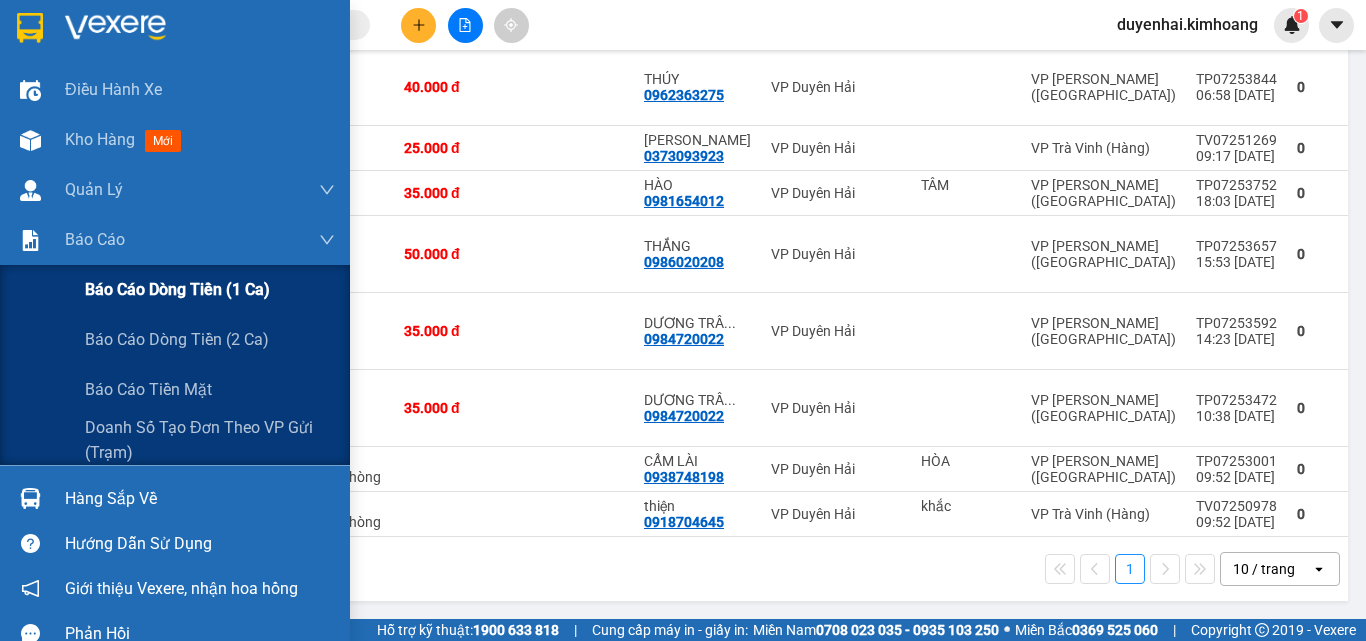 click on "Báo cáo dòng tiền (1 ca)" at bounding box center (177, 289) 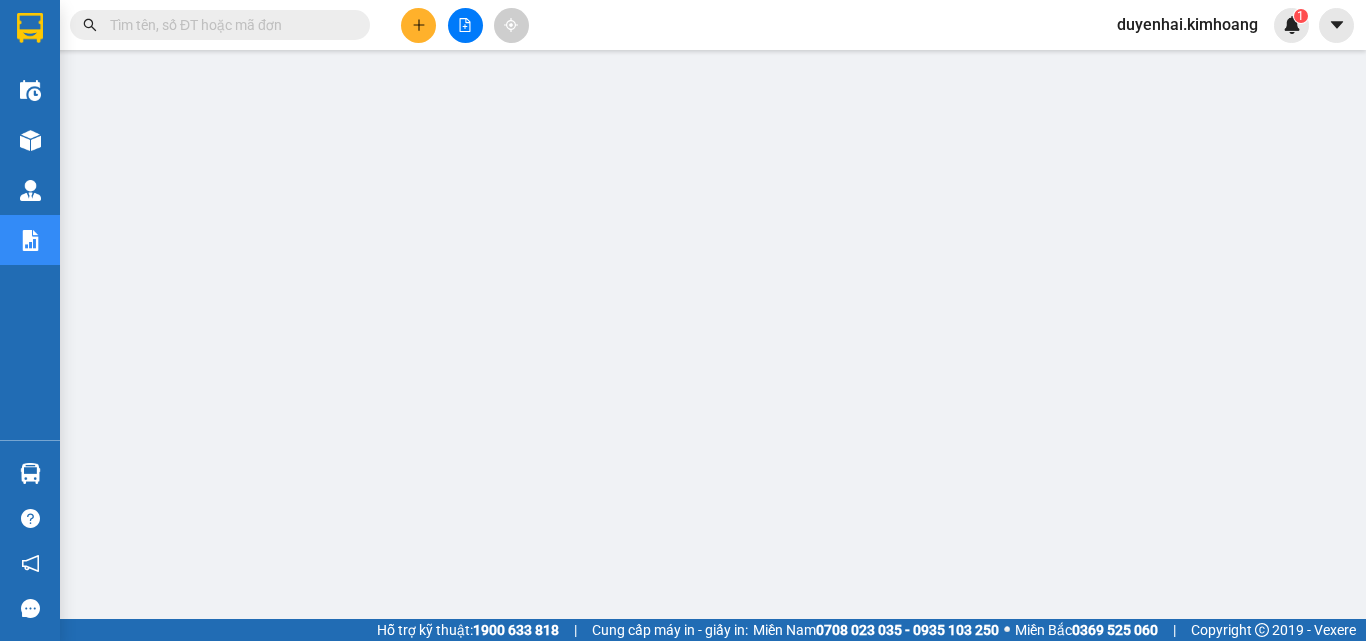 scroll, scrollTop: 0, scrollLeft: 0, axis: both 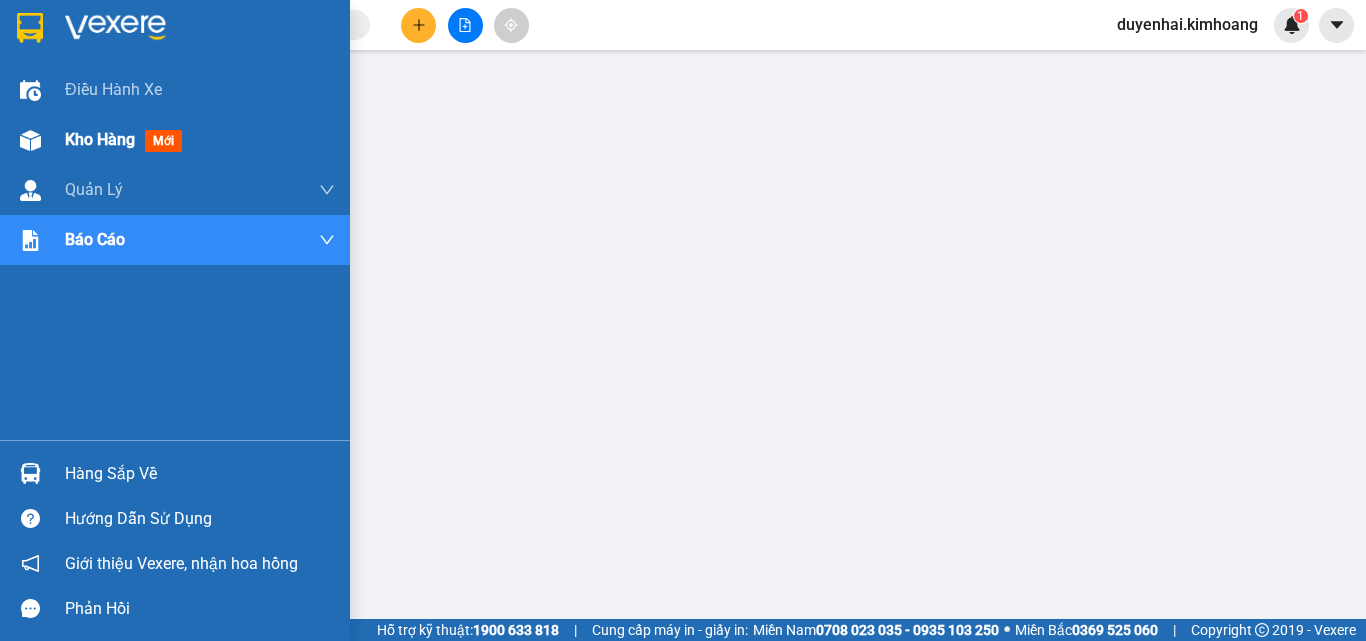 click on "Kho hàng" at bounding box center [100, 139] 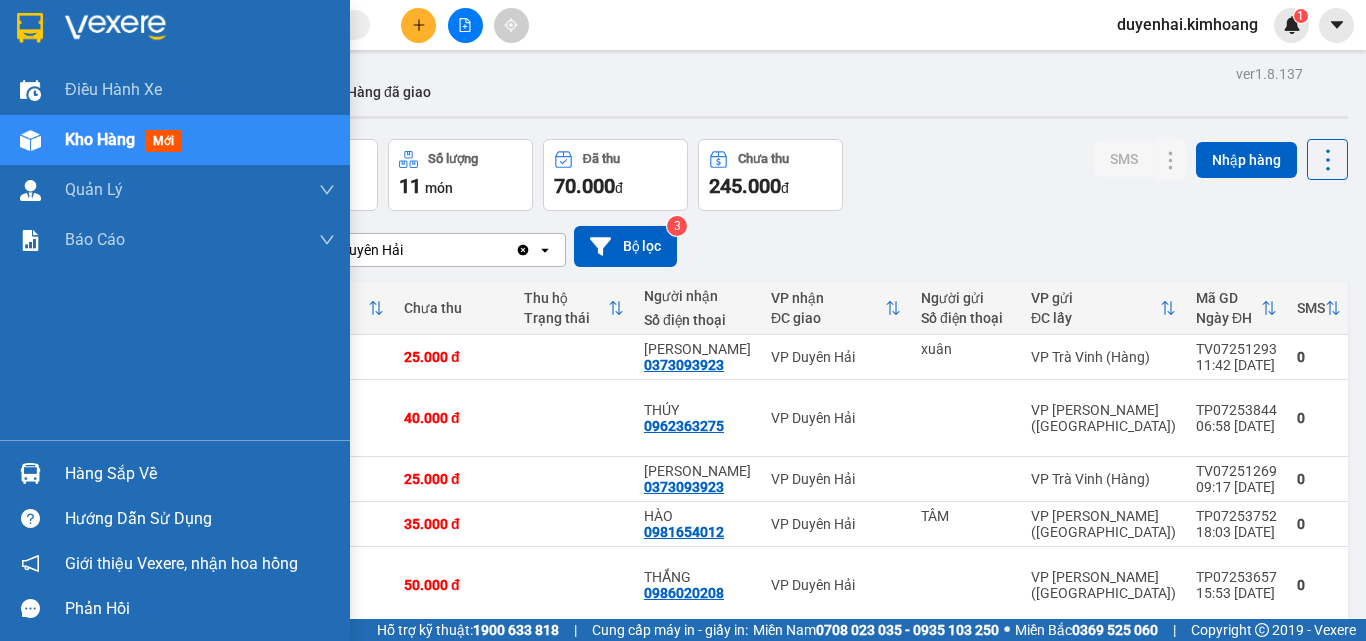 click on "Hàng sắp về" at bounding box center [200, 474] 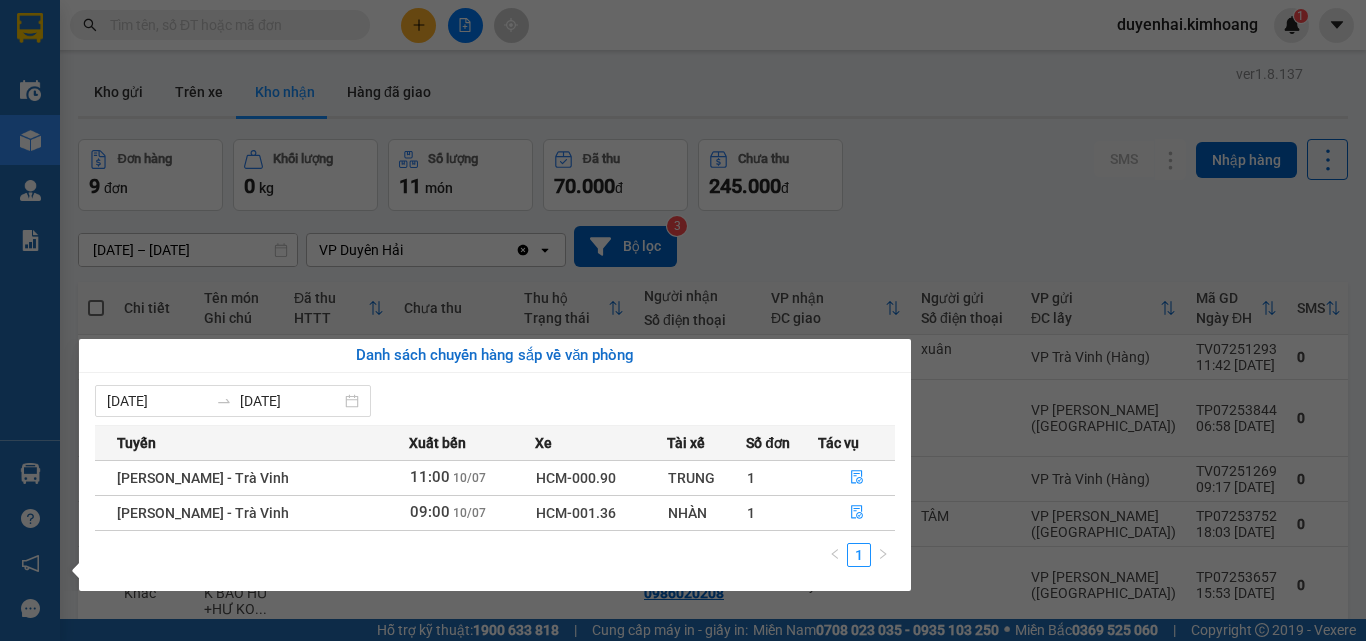 click on "Kết quả tìm kiếm ( 1568 )  Bộ lọc  Mã ĐH Trạng thái Món hàng Thu hộ Tổng cước Chưa cước Nhãn Người gửi VP Gửi Người nhận VP Nhận TV07251163 17:09 [DATE] VP Nhận   TRV-001.19 05:43 [DATE] 1 thùng kk SL:  1 25.000 thuận VP Trà Vinh (Hàng) 0792828772 thương VP [PERSON_NAME] ([GEOGRAPHIC_DATA]) TP07253206 16:05 [DATE] VP Nhận   HCM-001.24 17:09 [DATE] CỤC M ĐNE KV KK SL:  1 35.000 35.000 HUY THUẬN  VP [PERSON_NAME] ([GEOGRAPHIC_DATA]) 0918286003 ĐIỆP VP Tiểu Cần TP07251322 19:26 [DATE] VP Nhận   HCM-001.24 01:46 [DATE] HỘP KV KK SL:  1 20.000 THUẬN  VP [GEOGRAPHIC_DATA] ([GEOGRAPHIC_DATA]) 0913913179 QUÂN VP Trà Vinh ([GEOGRAPHIC_DATA]) TP07250219 14:49 [DATE] VP Nhận   HCM-001.36 07:19 [DATE] HỘP KK SL:  1 40.000 VP [PERSON_NAME] ([GEOGRAPHIC_DATA]) 0989514819 THUẬN VP Duyên Hải TV07250078 17:13 [DATE] VP Nhận   TRV-030.15 06:19 [DATE] 1 hộp mút  kk SL:  1 25.000 thuận  VP Trà Vinh ([GEOGRAPHIC_DATA]) 0948011115 tuấn anh VP [PERSON_NAME] (Hàng) TV05254270 15:39 [DATE] VP Nhận   TRV-007.34 1" at bounding box center [683, 320] 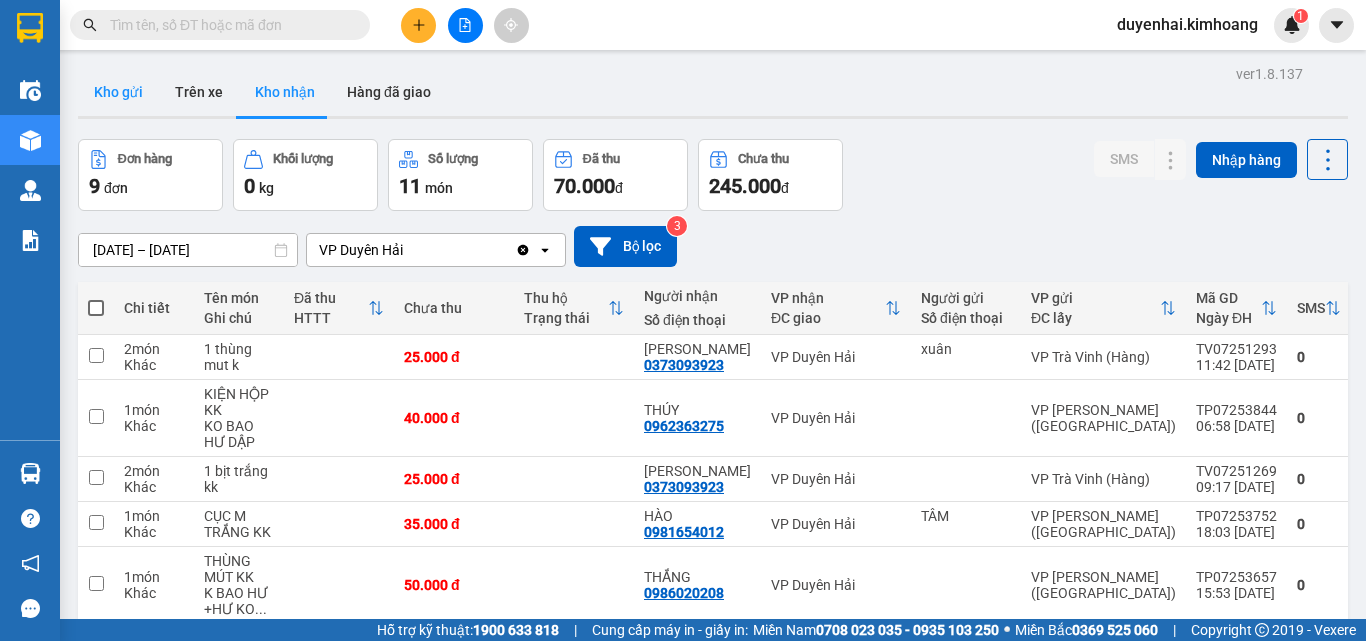 click on "Kho gửi" at bounding box center (118, 92) 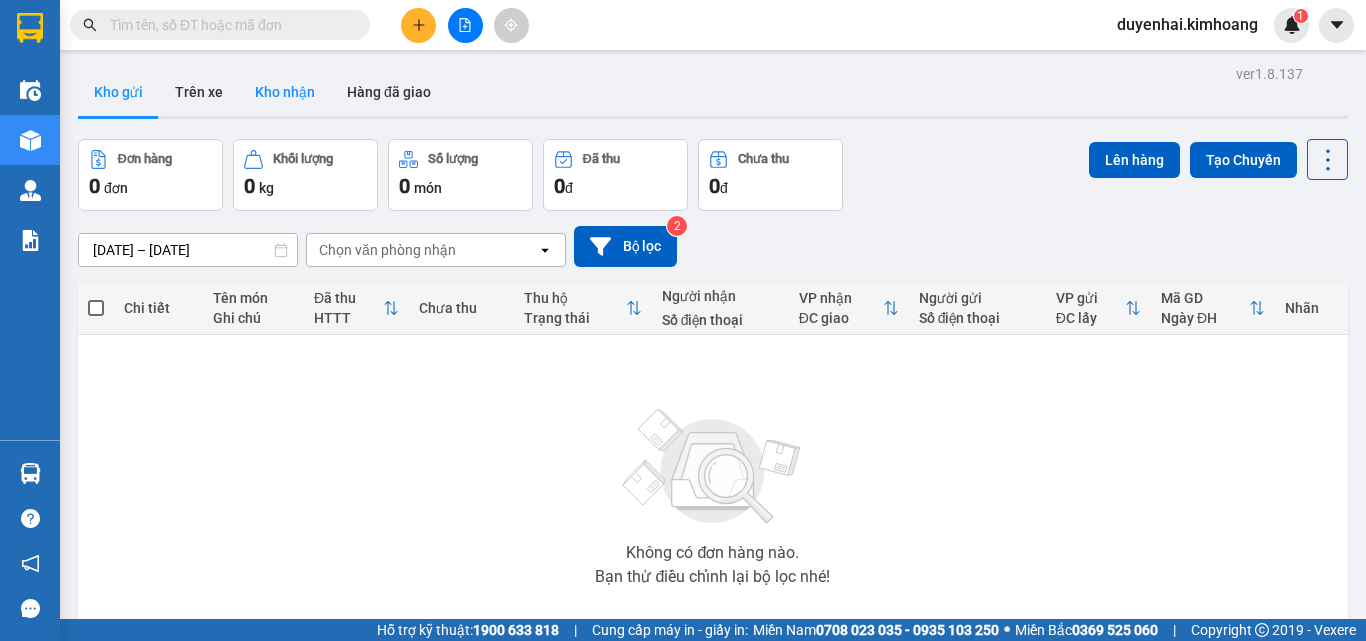 click on "Kho nhận" at bounding box center (285, 92) 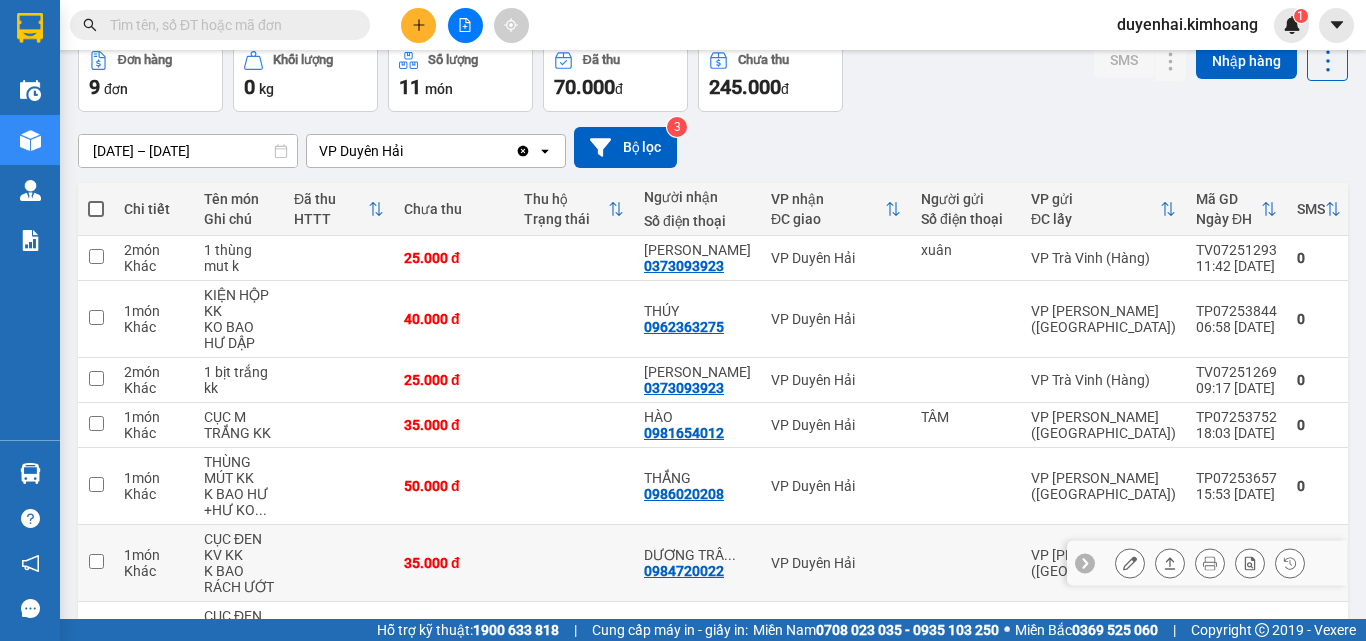 scroll, scrollTop: 0, scrollLeft: 0, axis: both 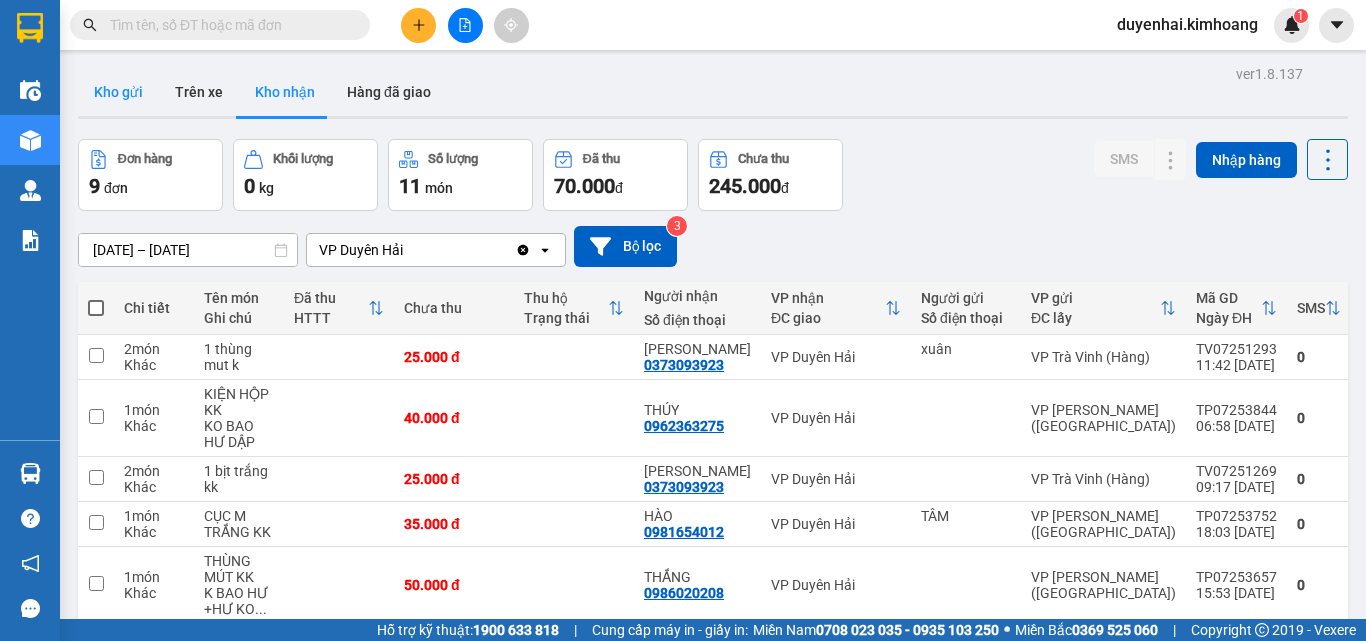 click on "Kho gửi" at bounding box center (118, 92) 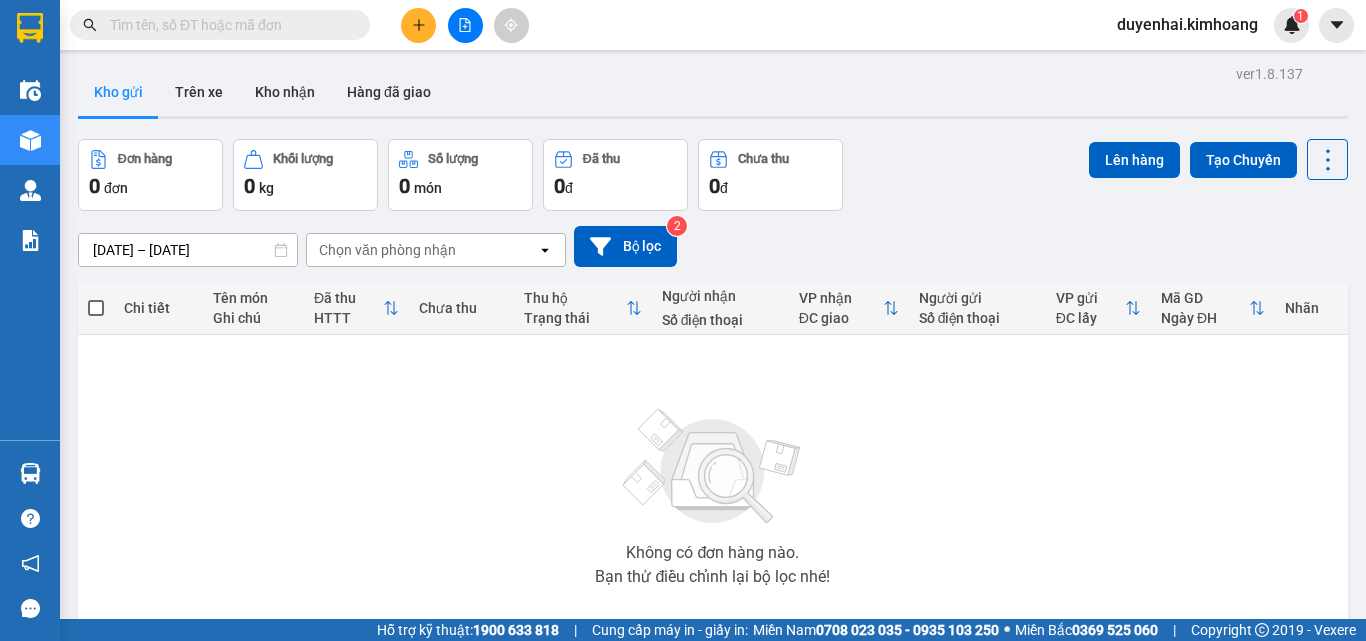 type 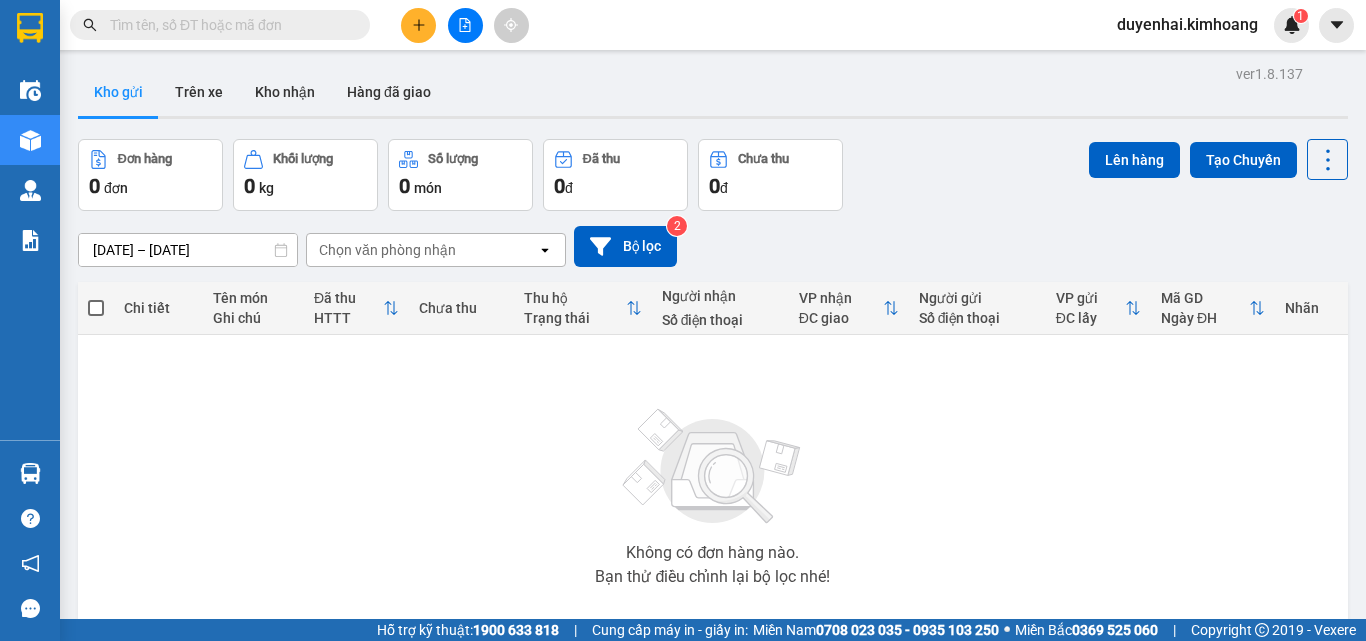 click on "Kho gửi" at bounding box center [118, 92] 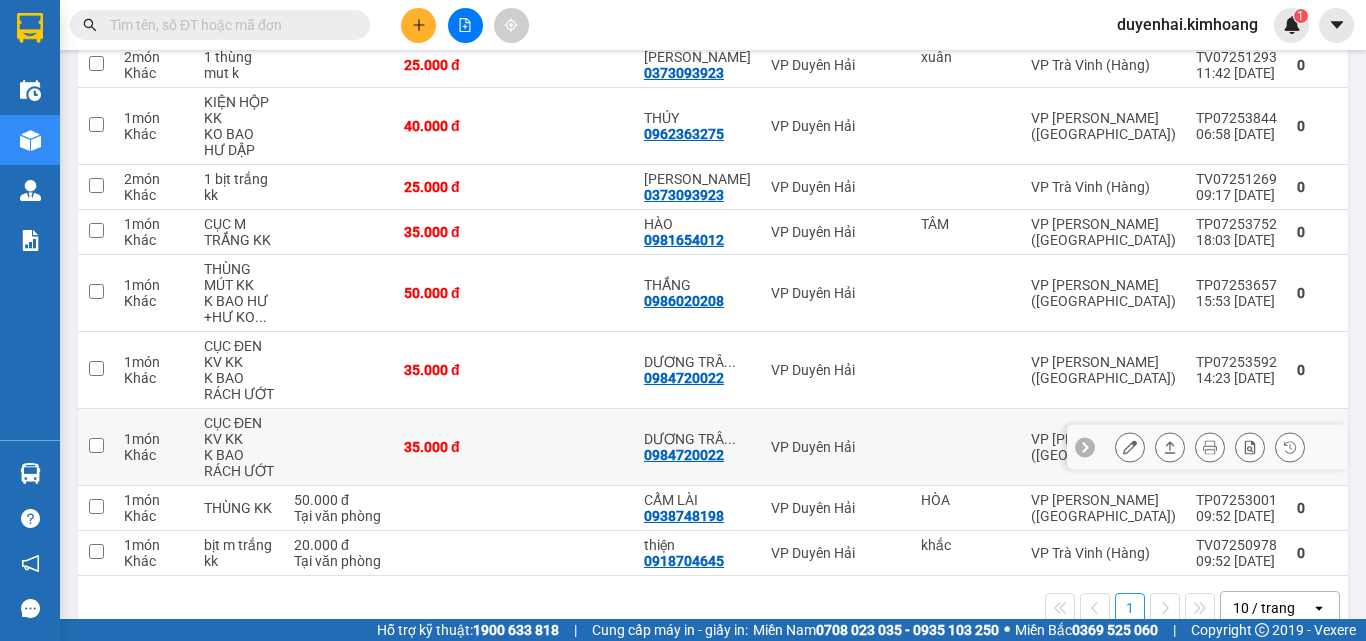 scroll, scrollTop: 300, scrollLeft: 0, axis: vertical 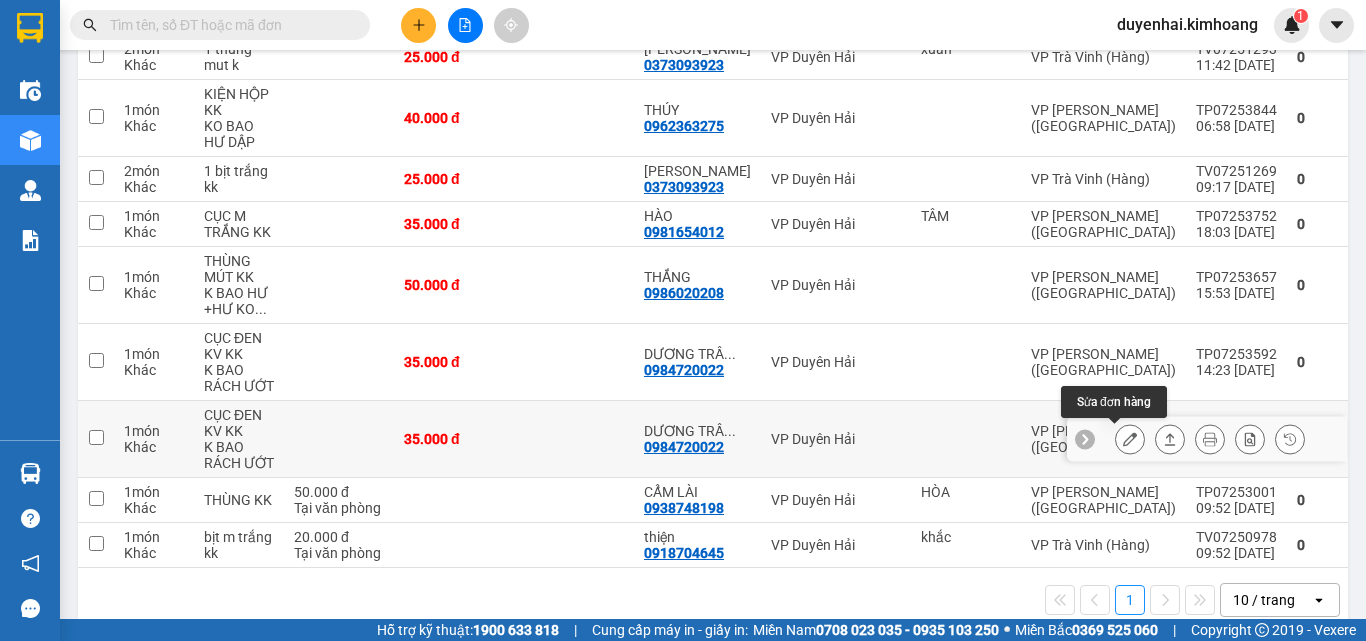 click at bounding box center [1130, 439] 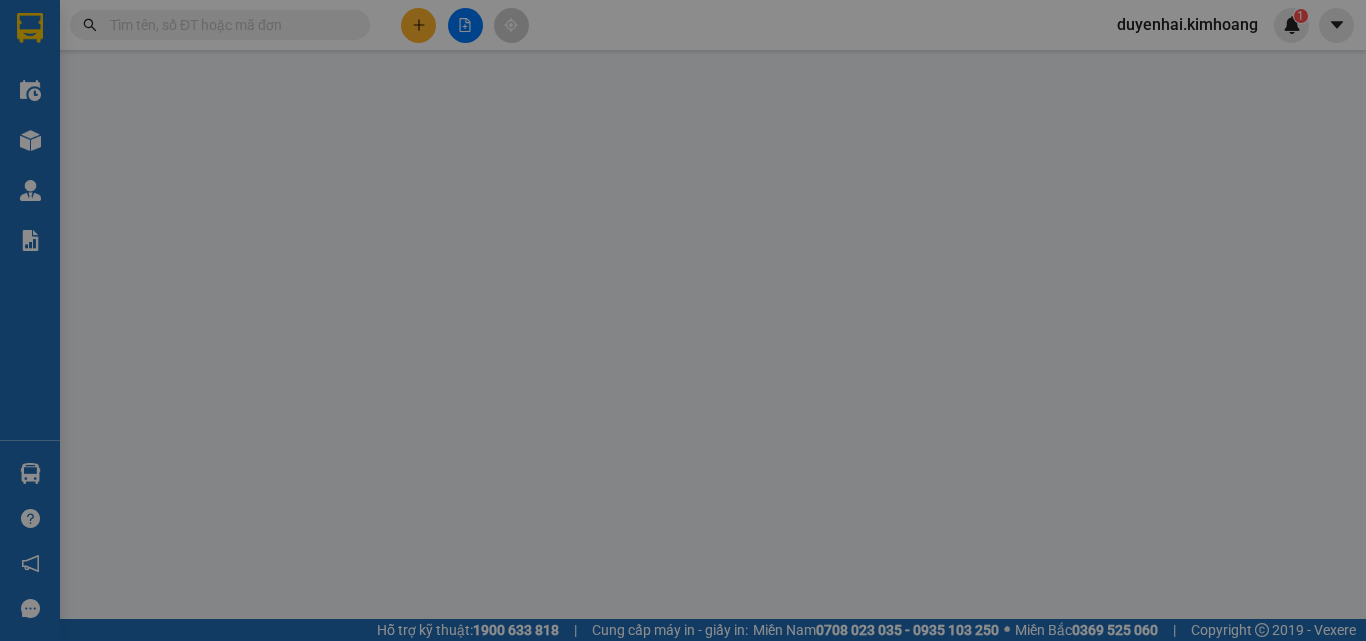 type on "0984720022" 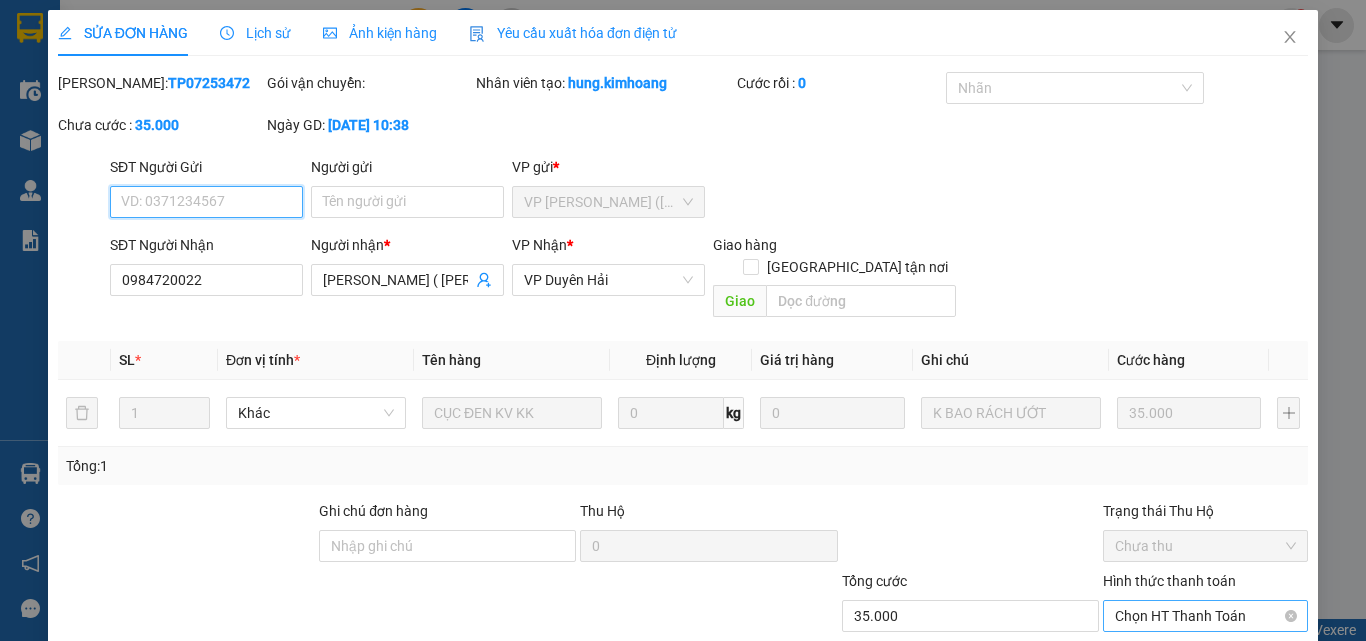 scroll, scrollTop: 0, scrollLeft: 0, axis: both 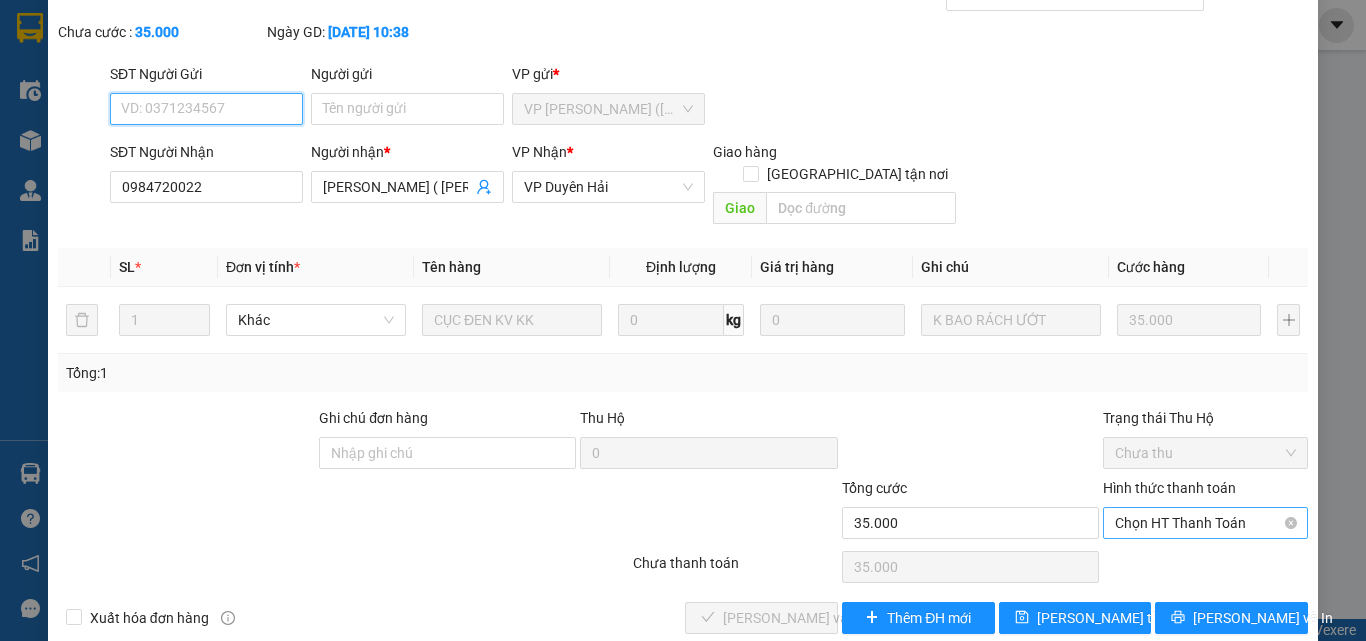 click on "Chọn HT Thanh Toán" at bounding box center [1205, 523] 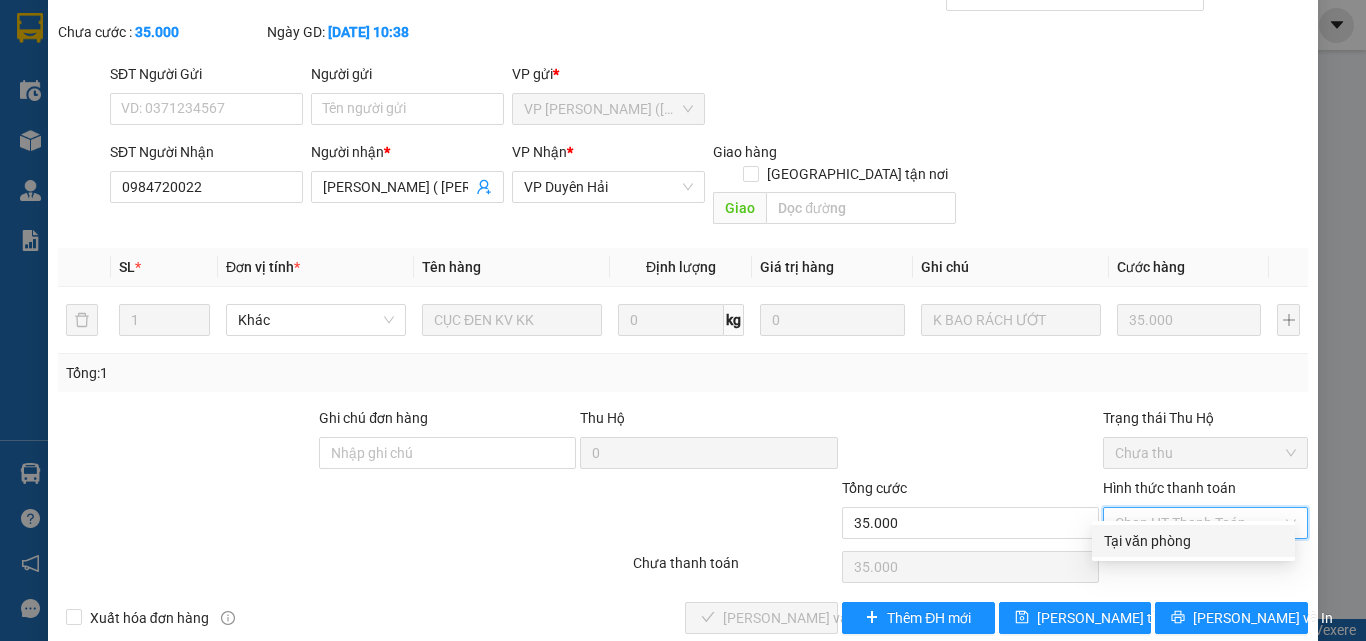 click on "Tại văn phòng" at bounding box center [1193, 541] 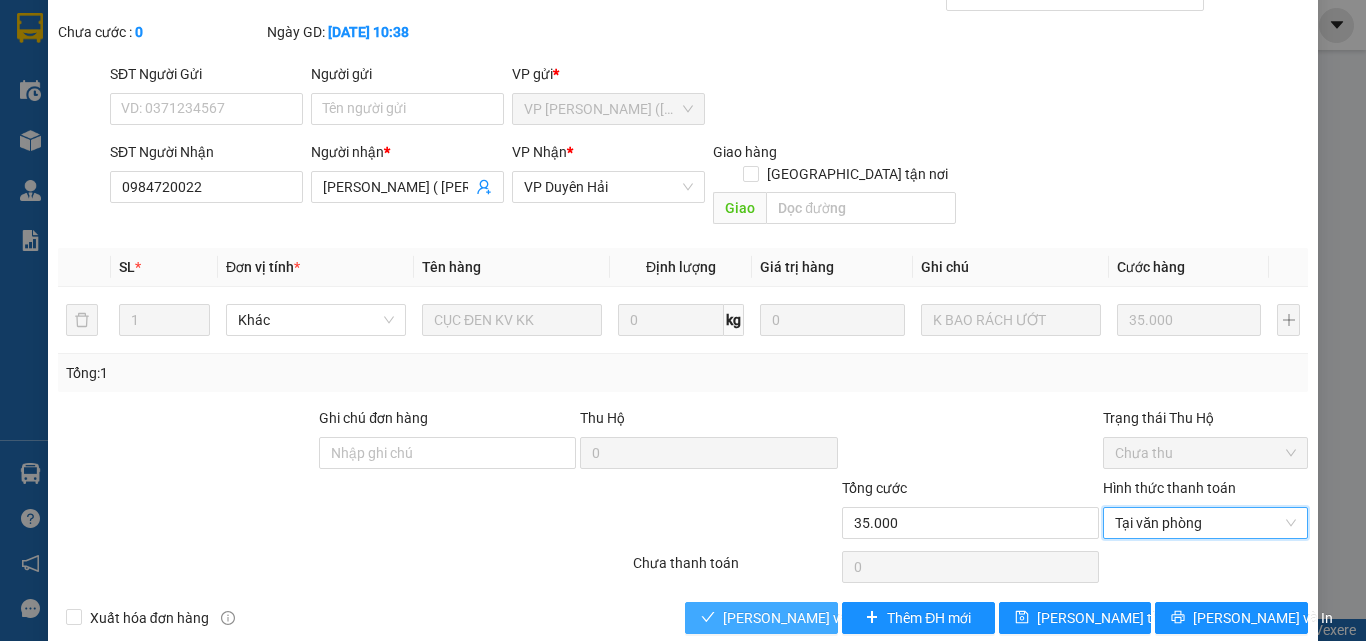 click on "[PERSON_NAME] và Giao hàng" at bounding box center [819, 618] 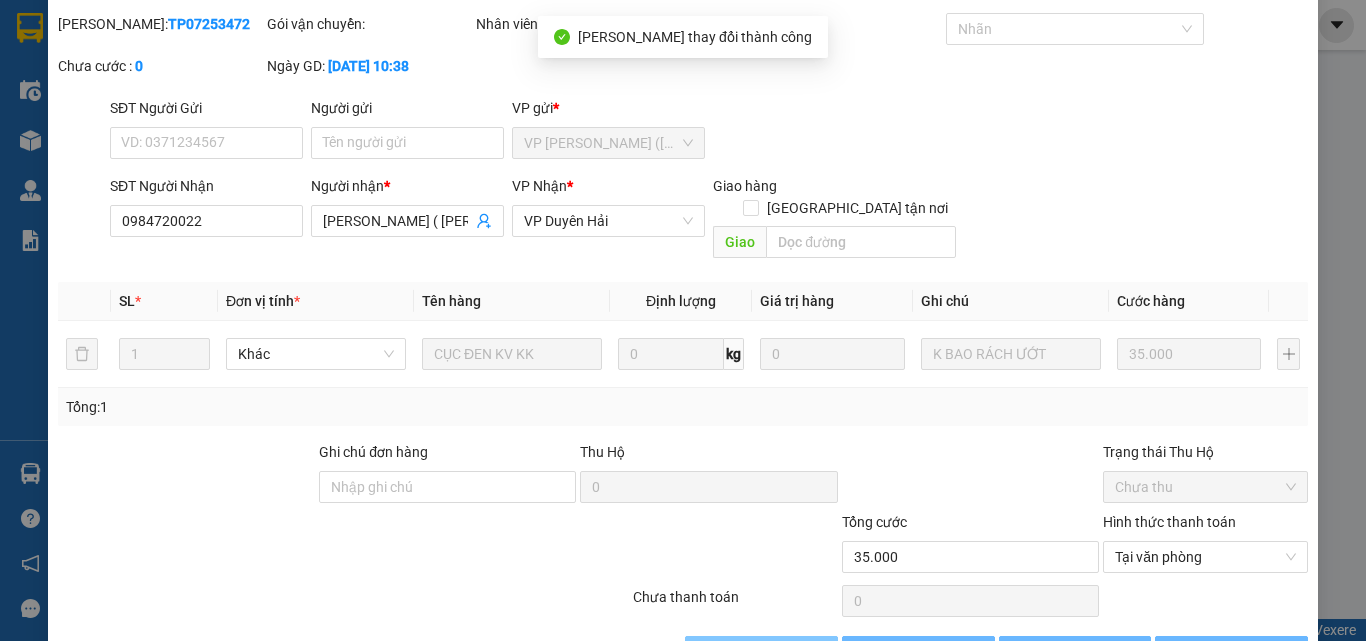 scroll, scrollTop: 0, scrollLeft: 0, axis: both 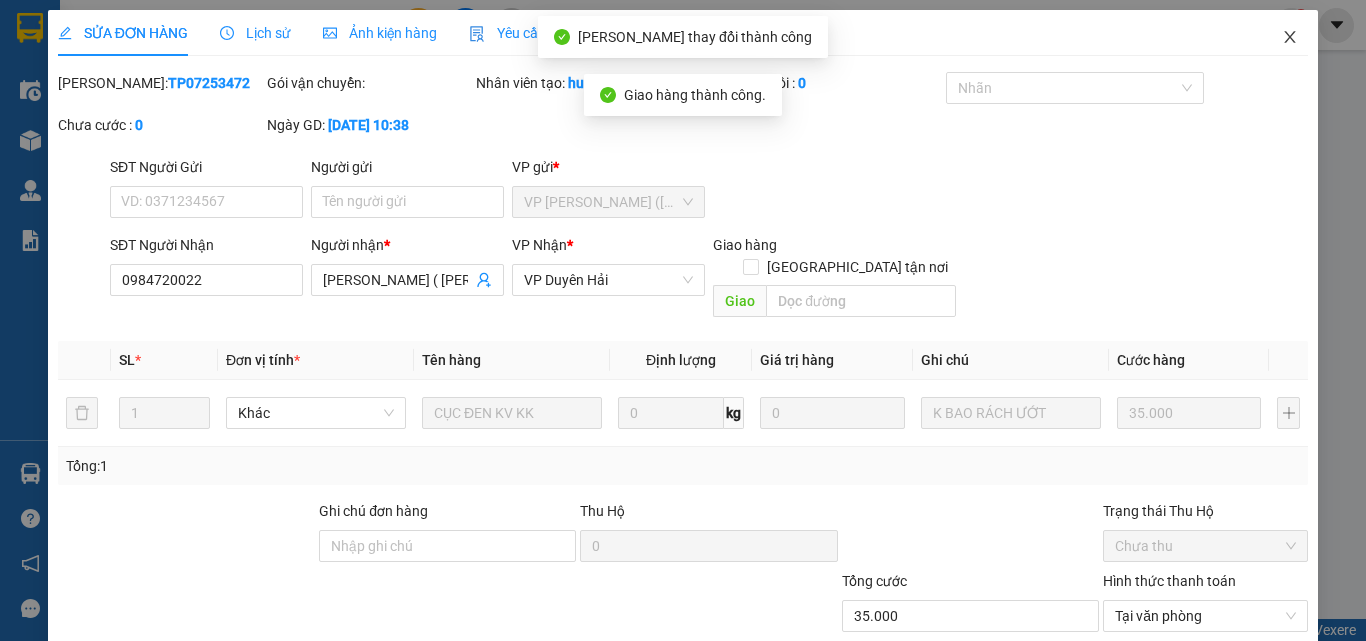 click 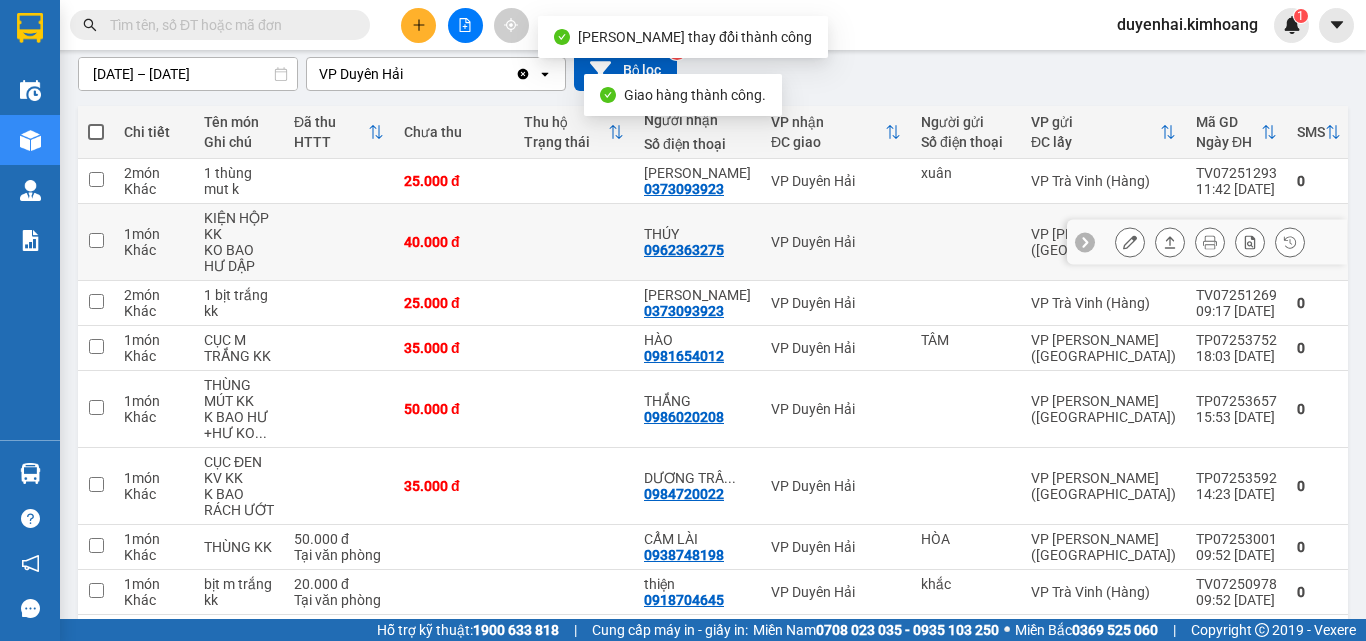 scroll, scrollTop: 200, scrollLeft: 0, axis: vertical 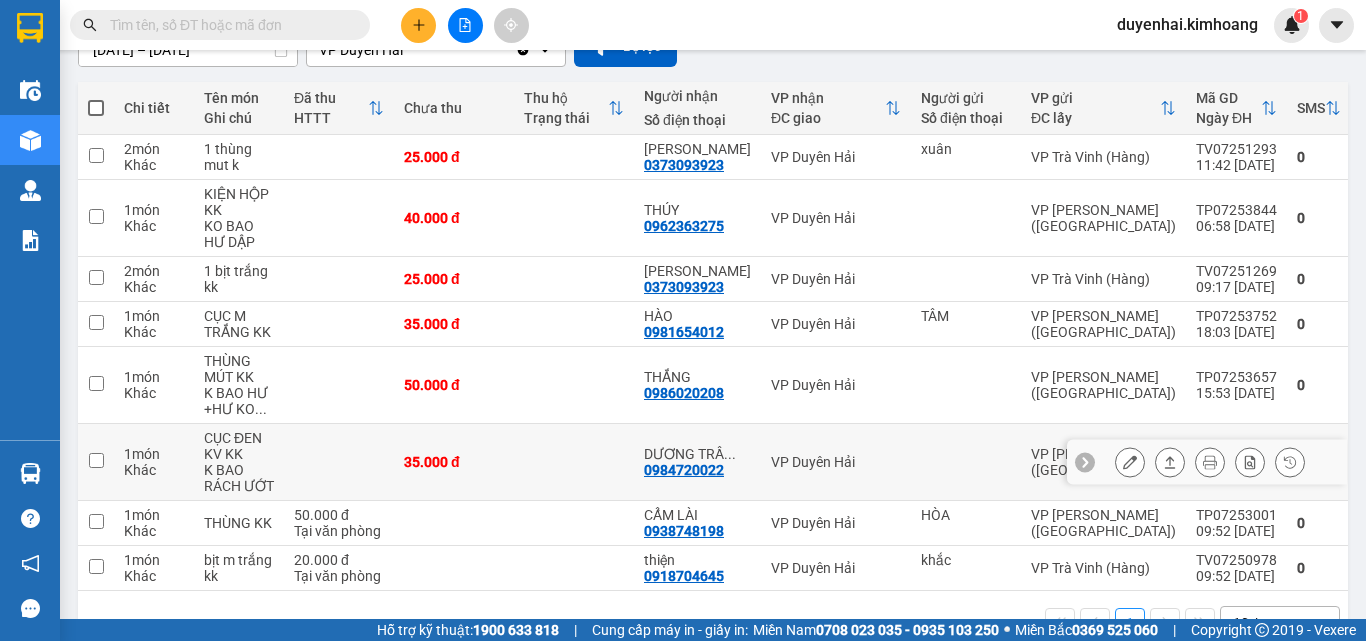 click 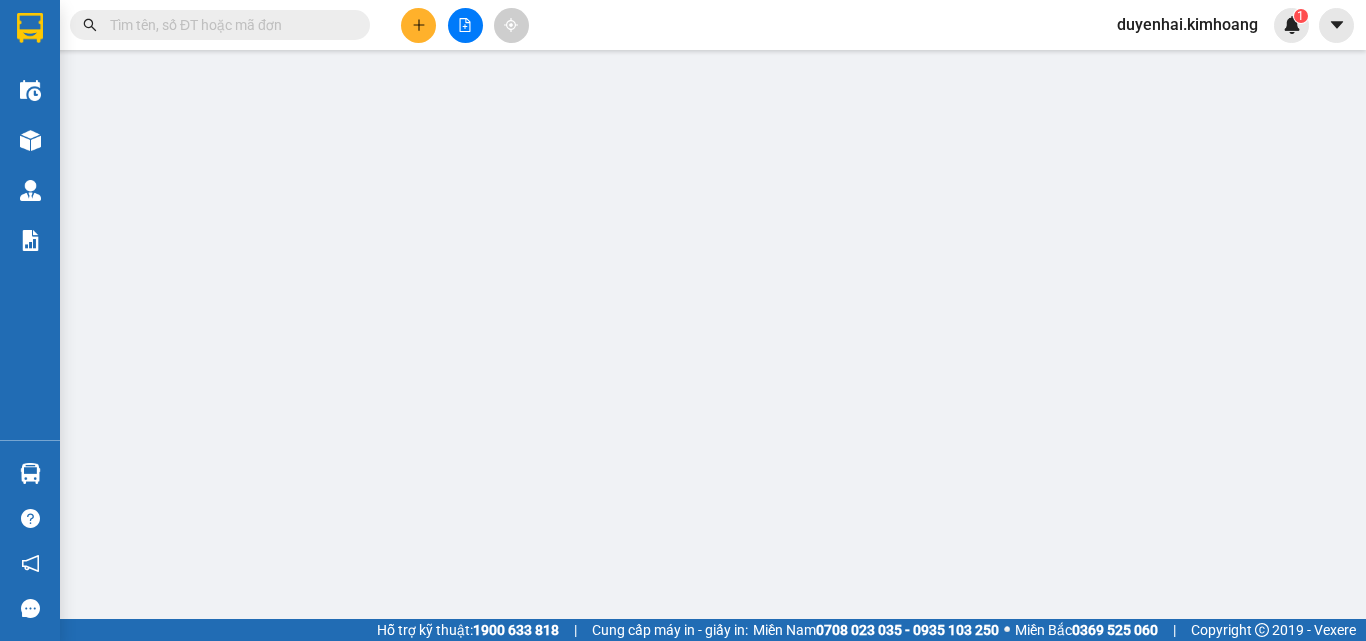 scroll, scrollTop: 0, scrollLeft: 0, axis: both 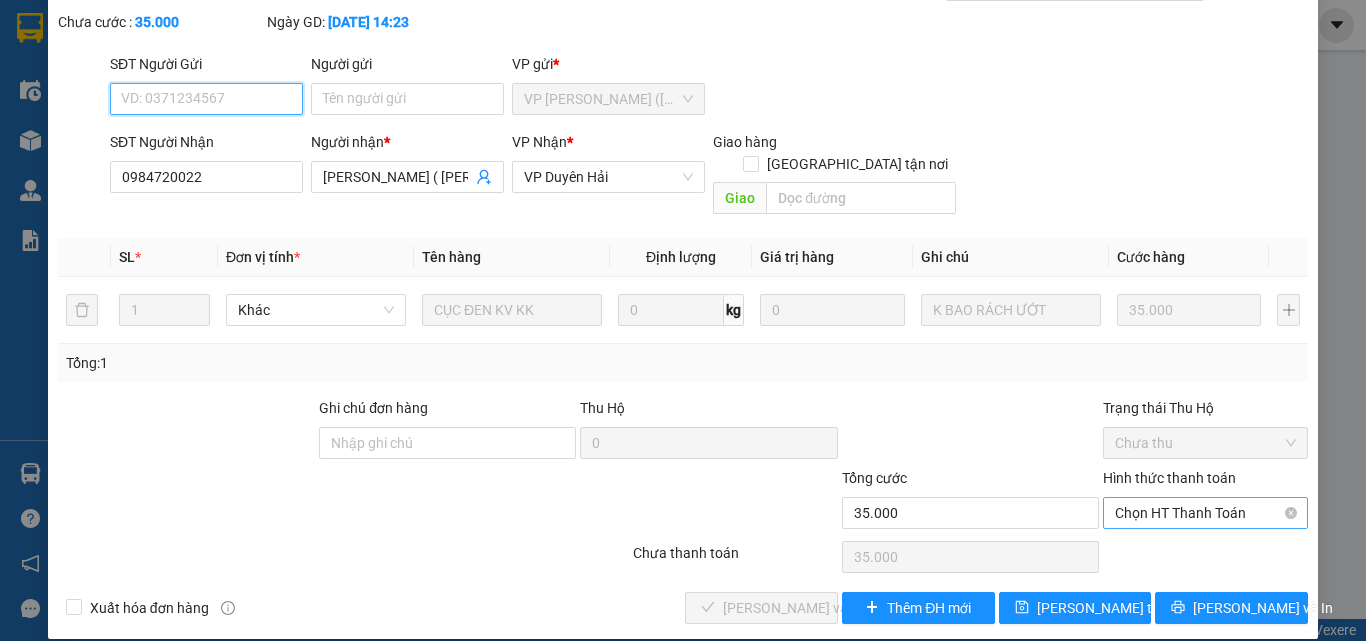 click on "Chọn HT Thanh Toán" at bounding box center (1205, 513) 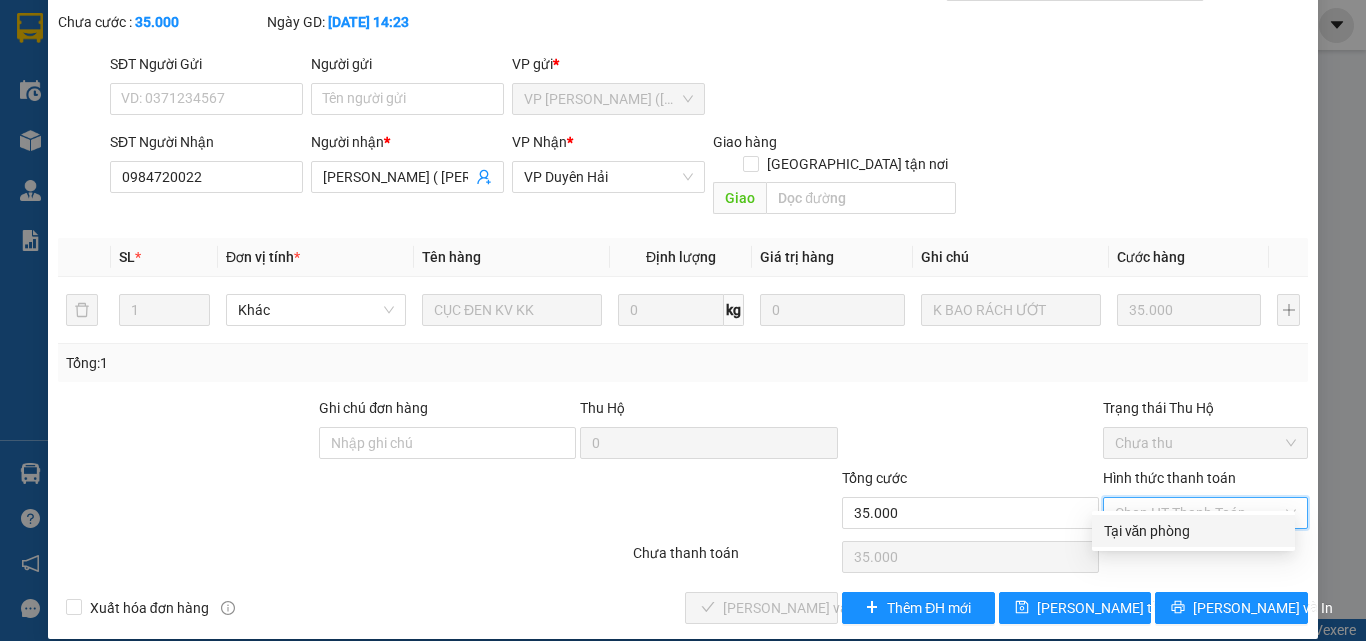 click on "Tại văn phòng" at bounding box center [1193, 531] 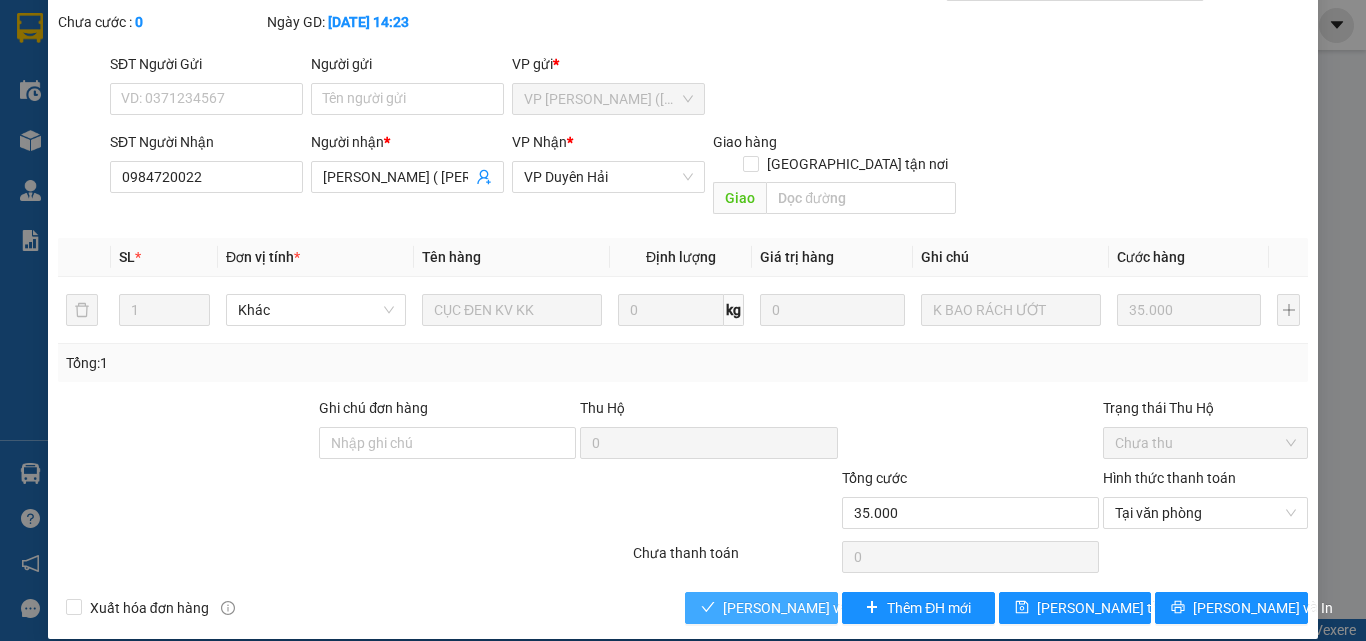 click on "[PERSON_NAME] và Giao hàng" at bounding box center [819, 608] 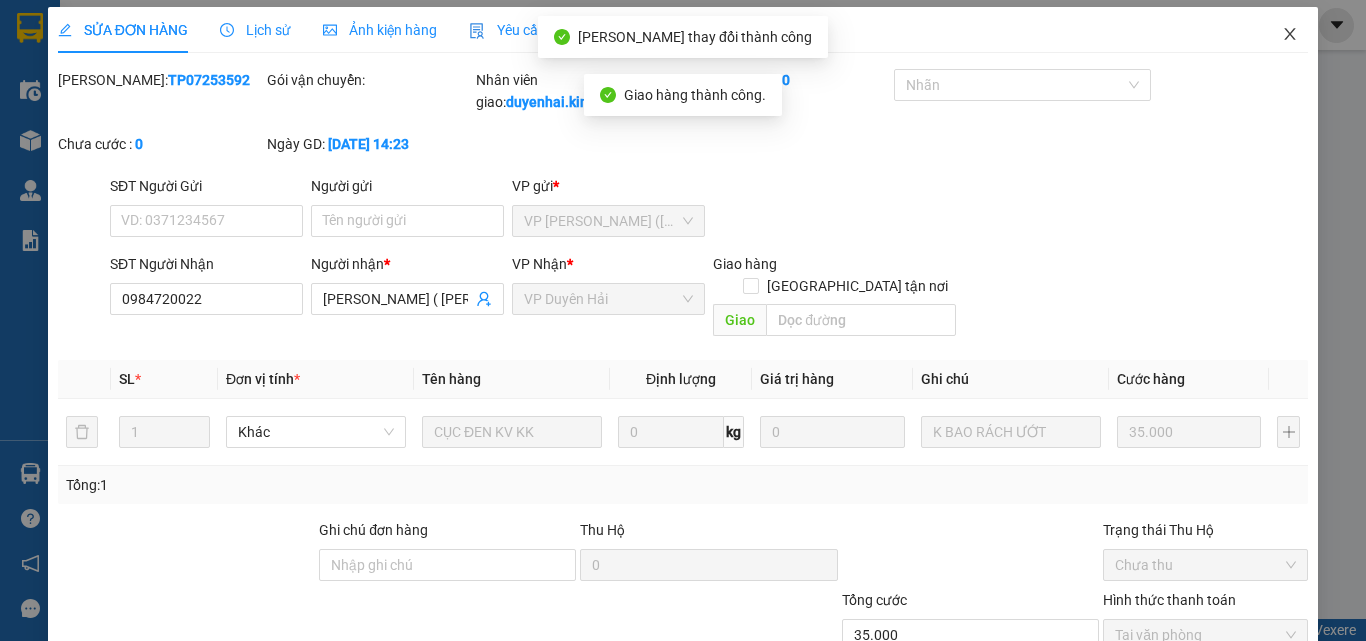 scroll, scrollTop: 0, scrollLeft: 0, axis: both 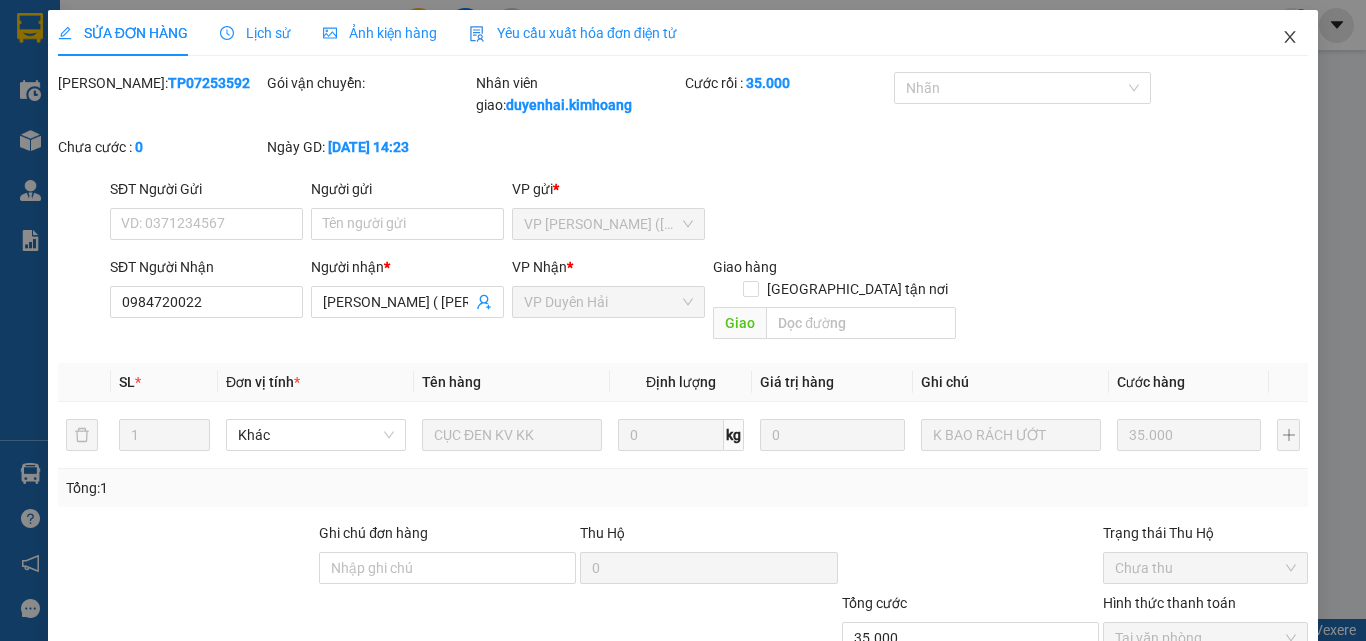 click 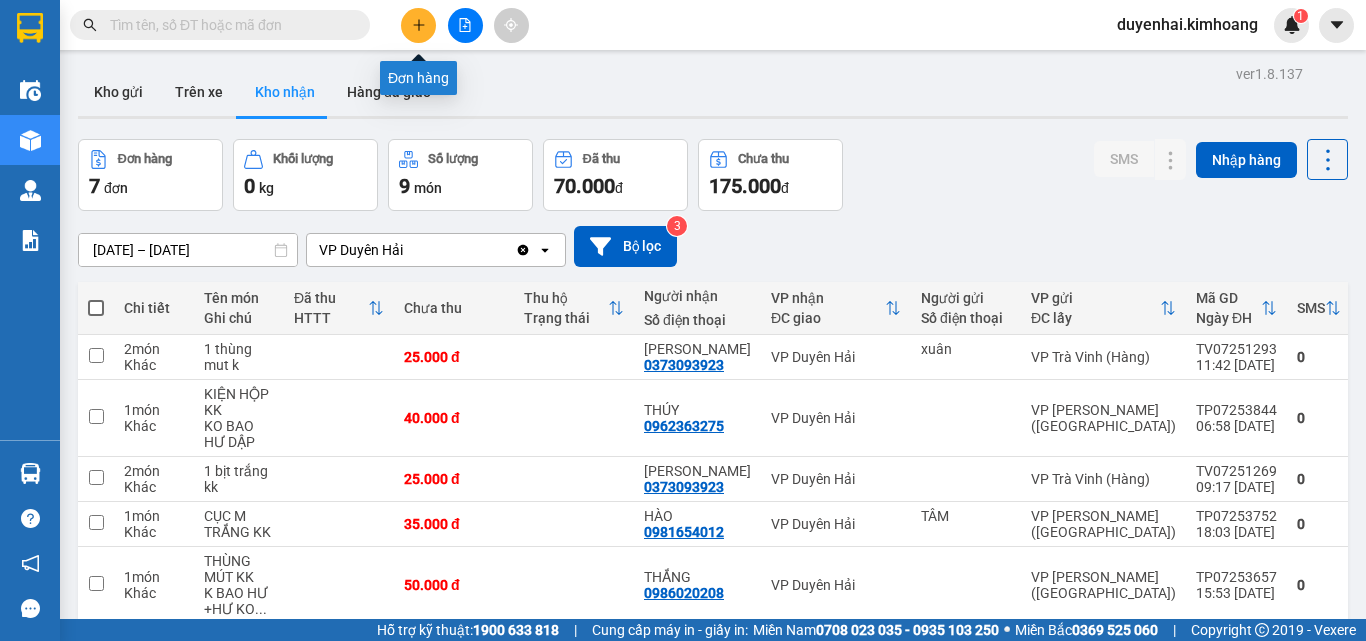 click at bounding box center [418, 25] 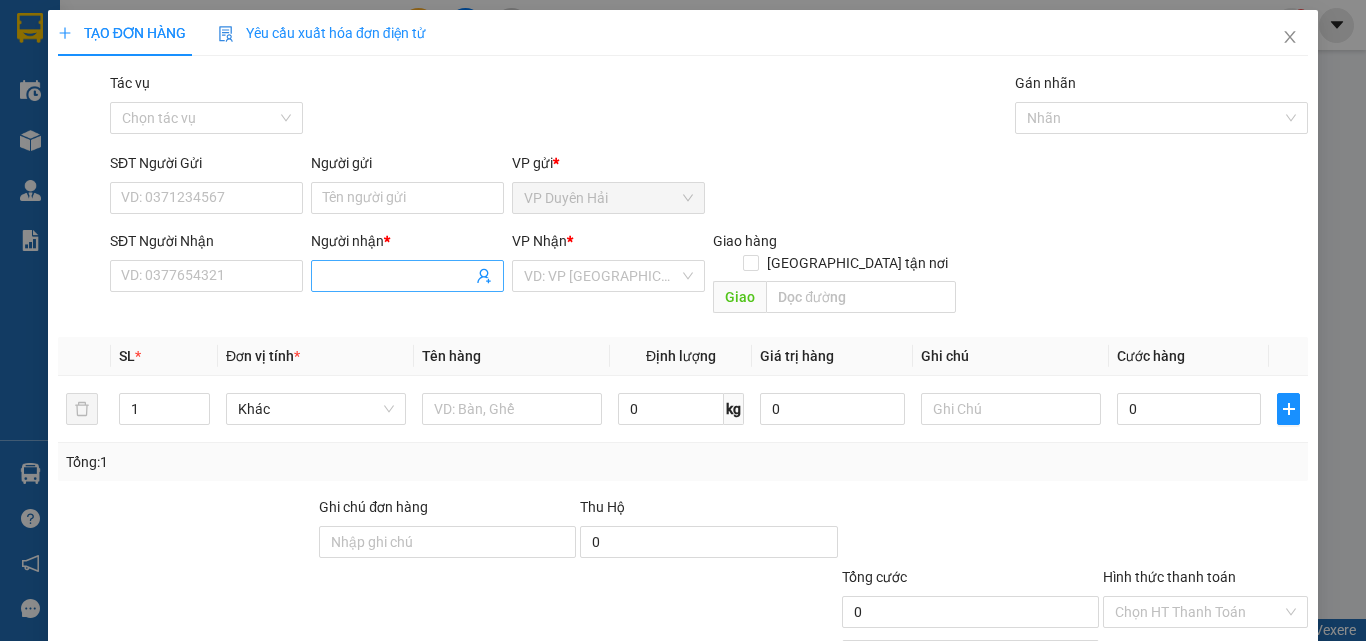 click on "Người nhận  *" at bounding box center (397, 276) 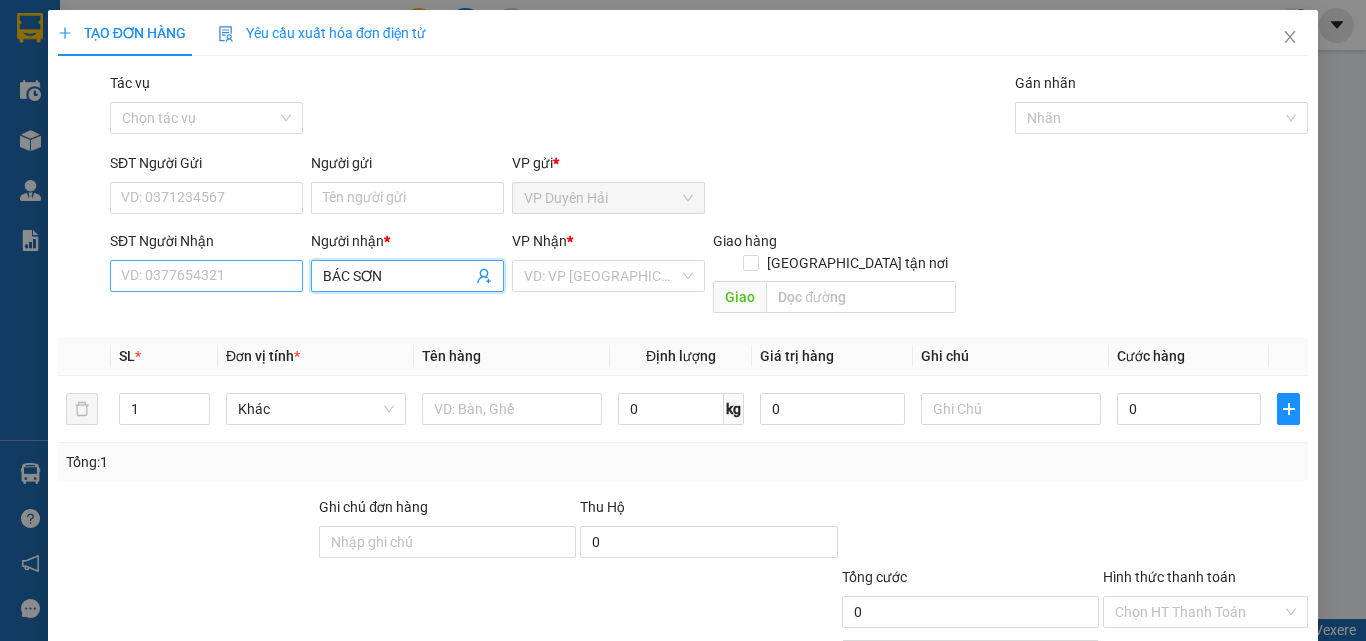 type on "BÁC SƠN" 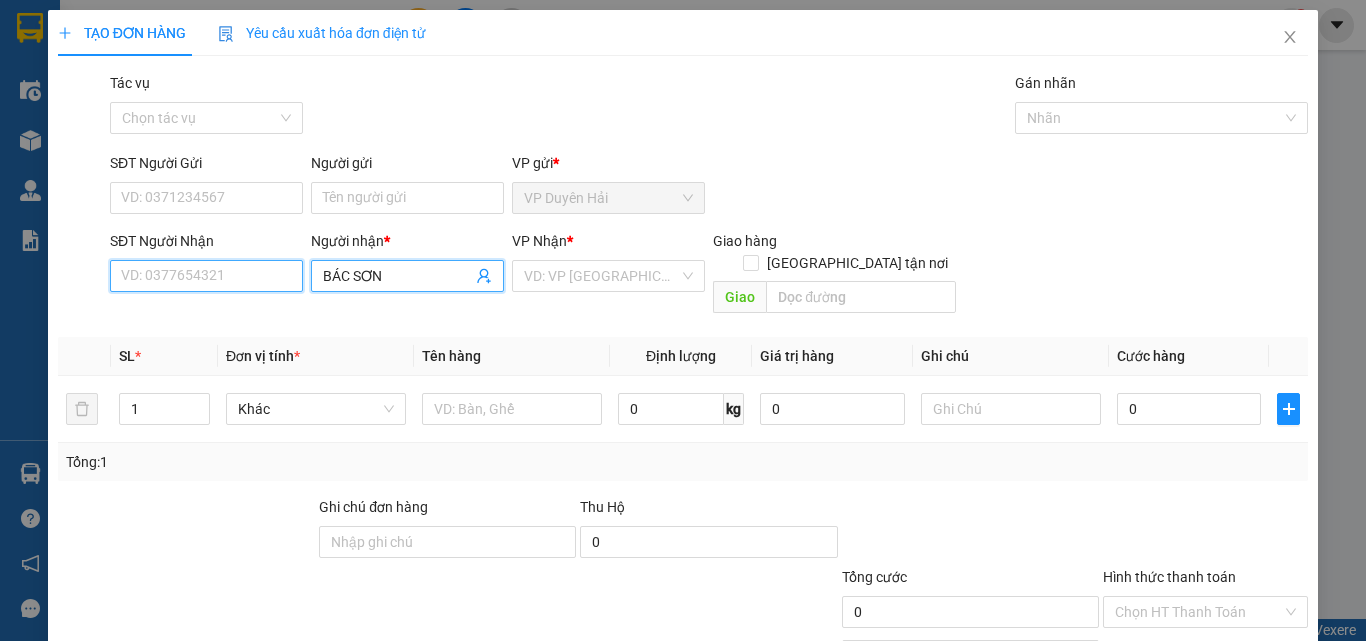 click on "SĐT Người Nhận" at bounding box center (206, 276) 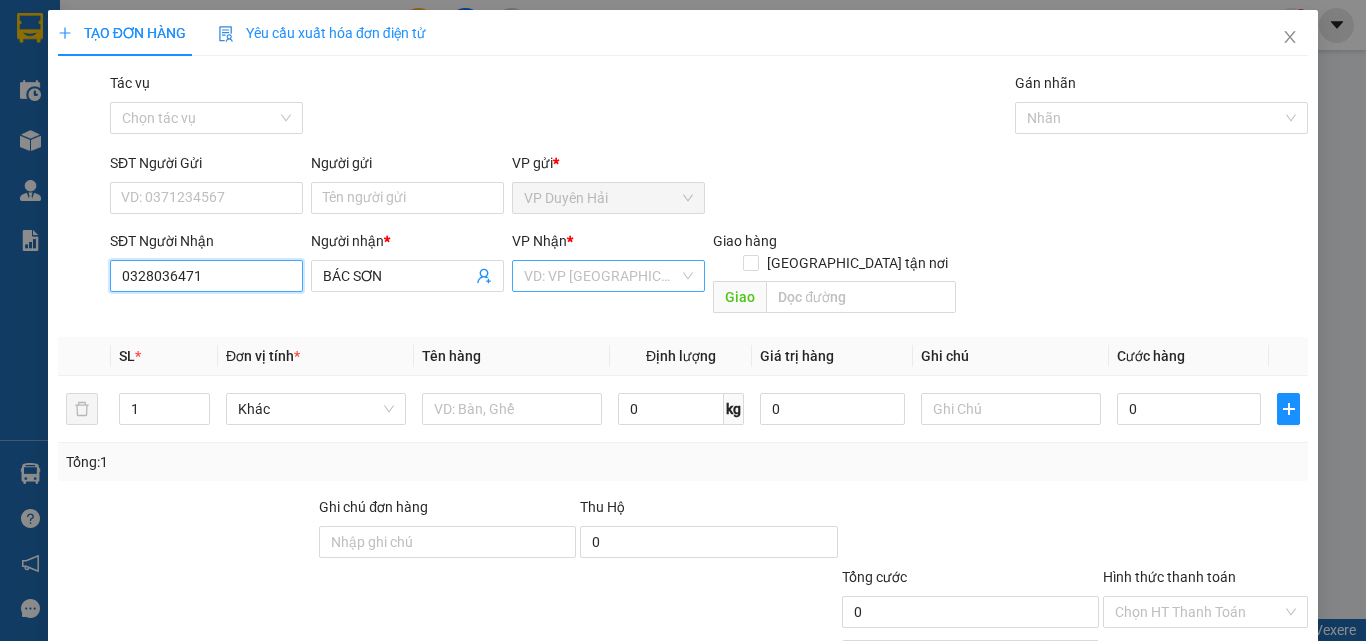 type on "0328036471" 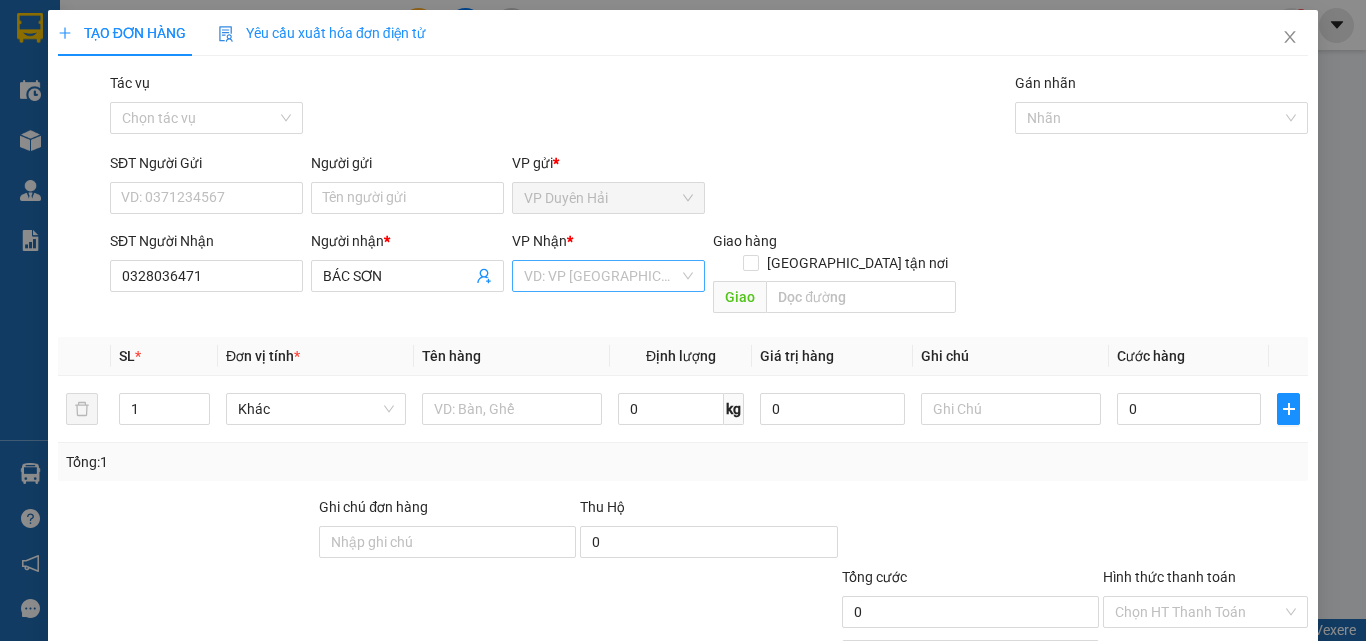 click at bounding box center (601, 276) 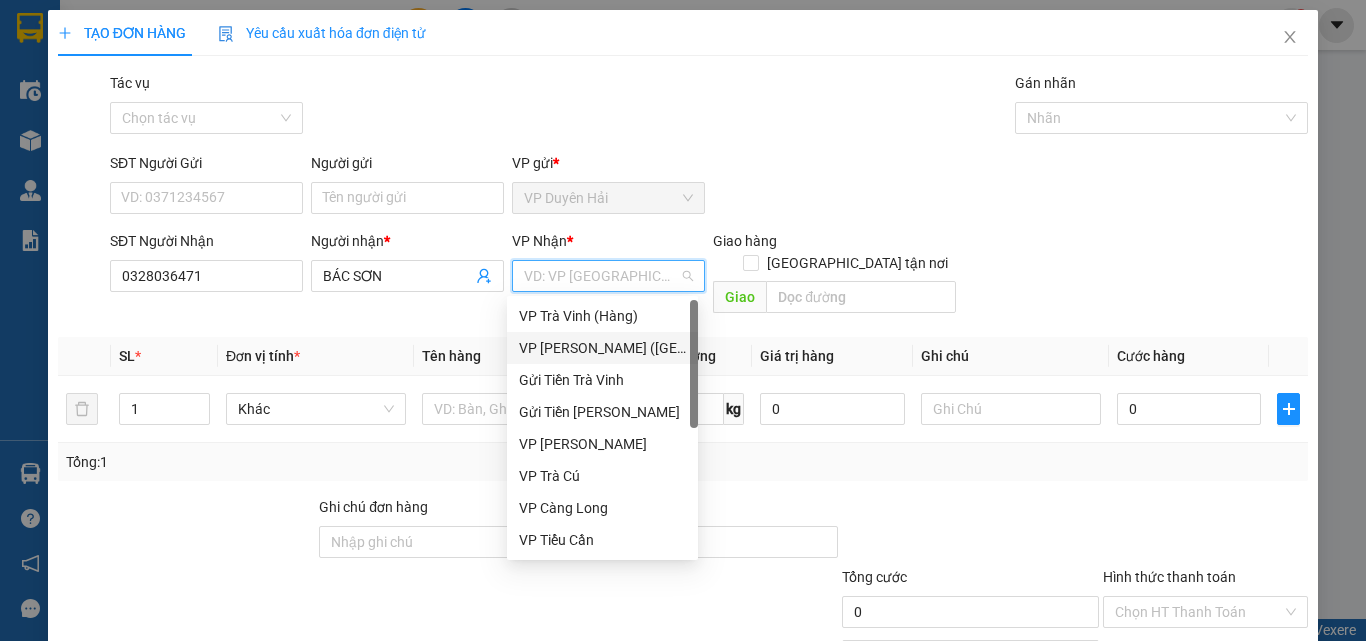 click on "VP [PERSON_NAME] ([GEOGRAPHIC_DATA])" at bounding box center [602, 348] 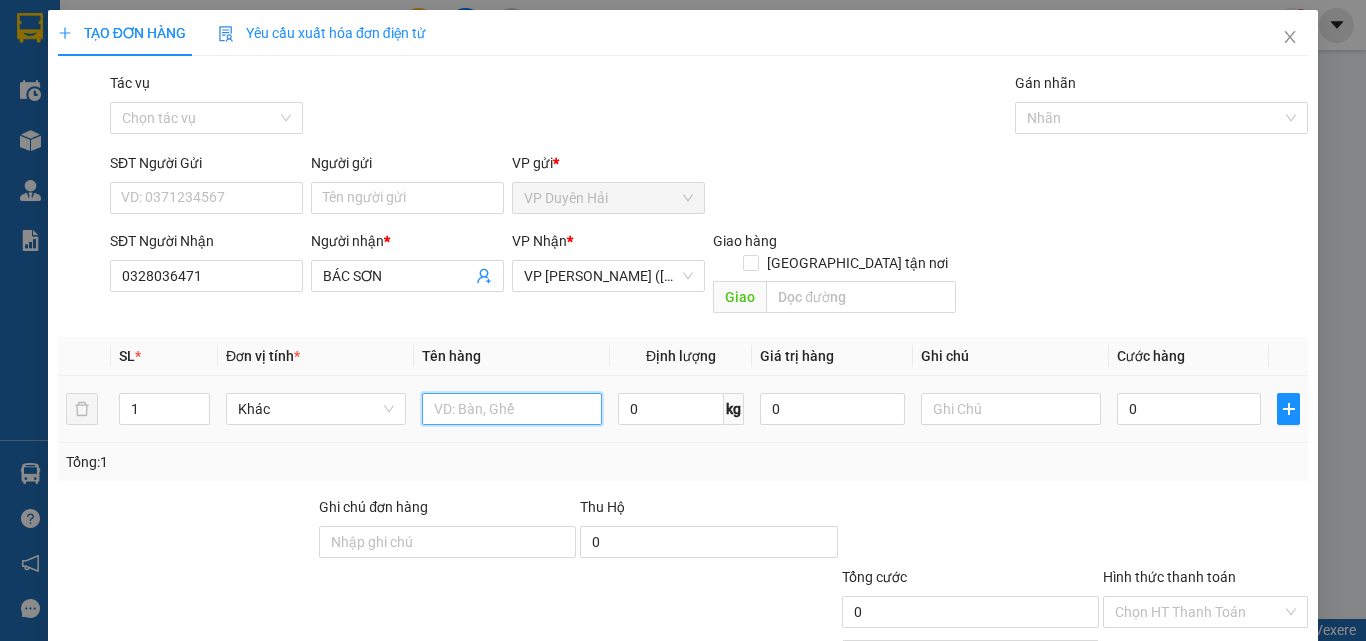 click at bounding box center (512, 409) 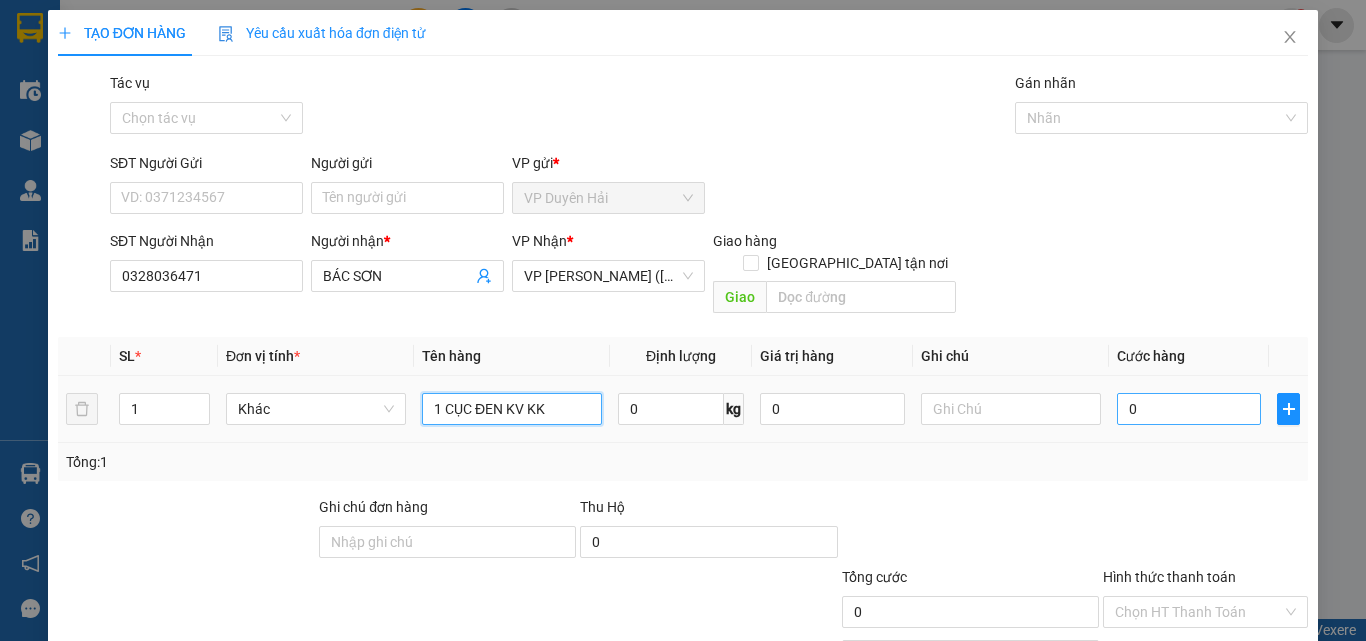 type on "1 CỤC ĐEN KV KK" 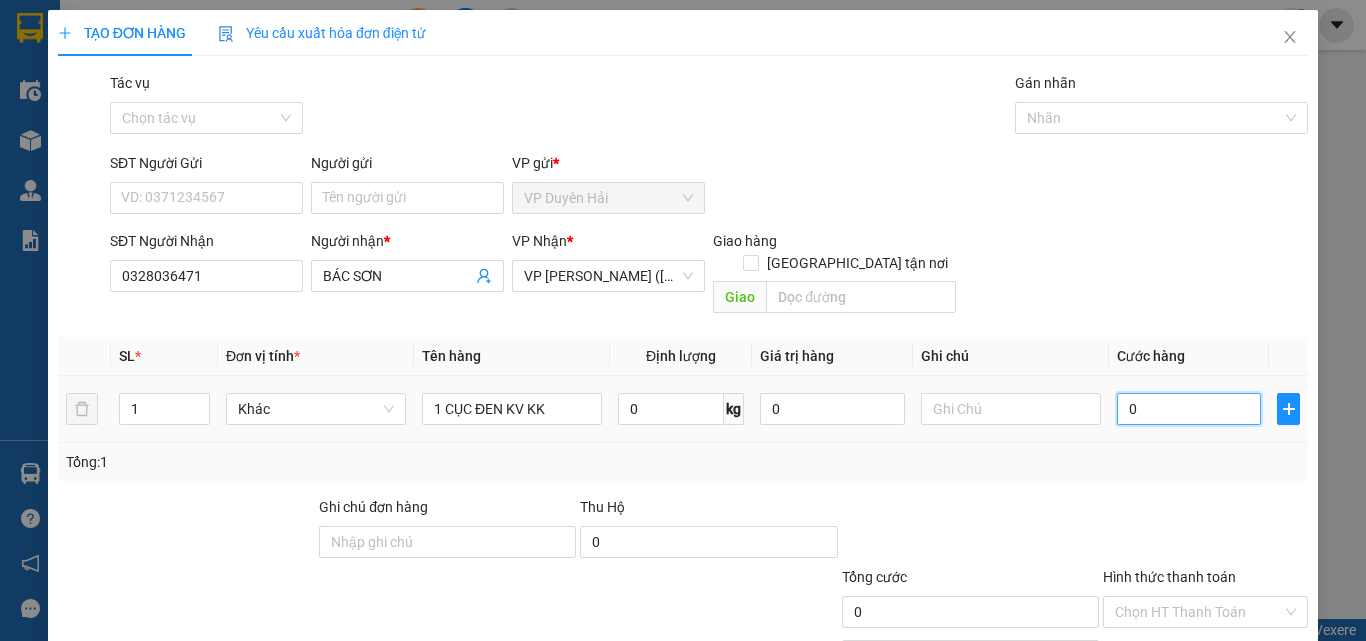 click on "0" at bounding box center (1189, 409) 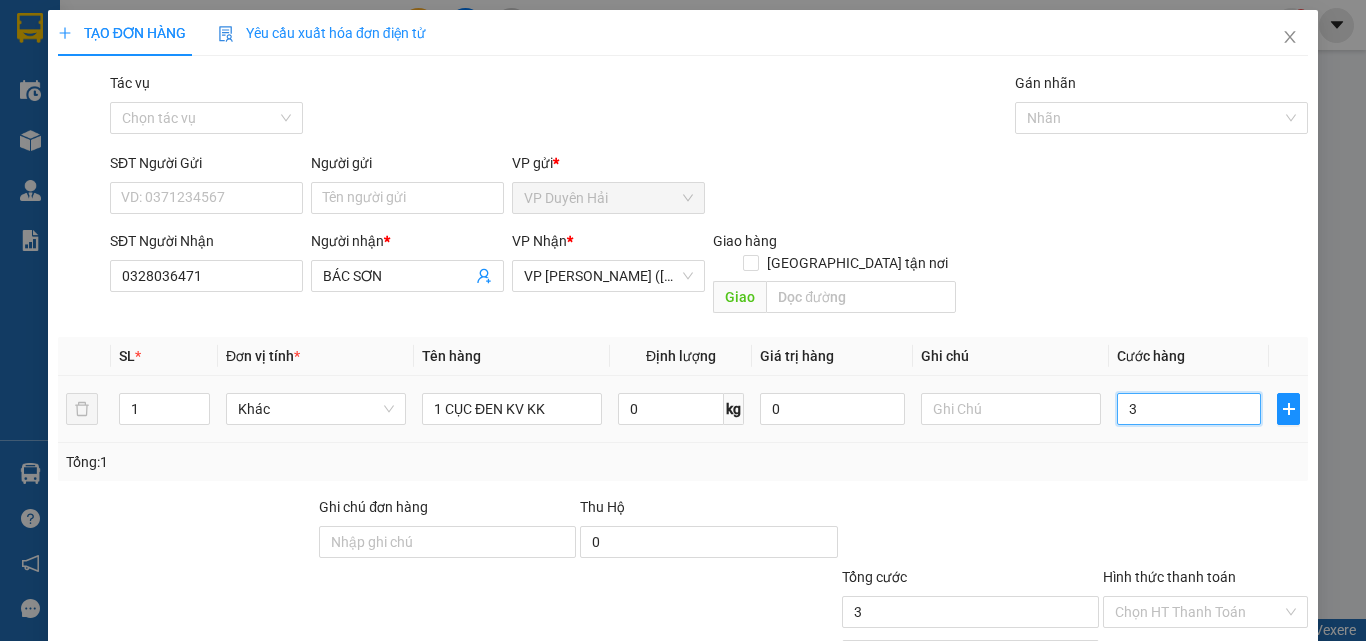 type on "35" 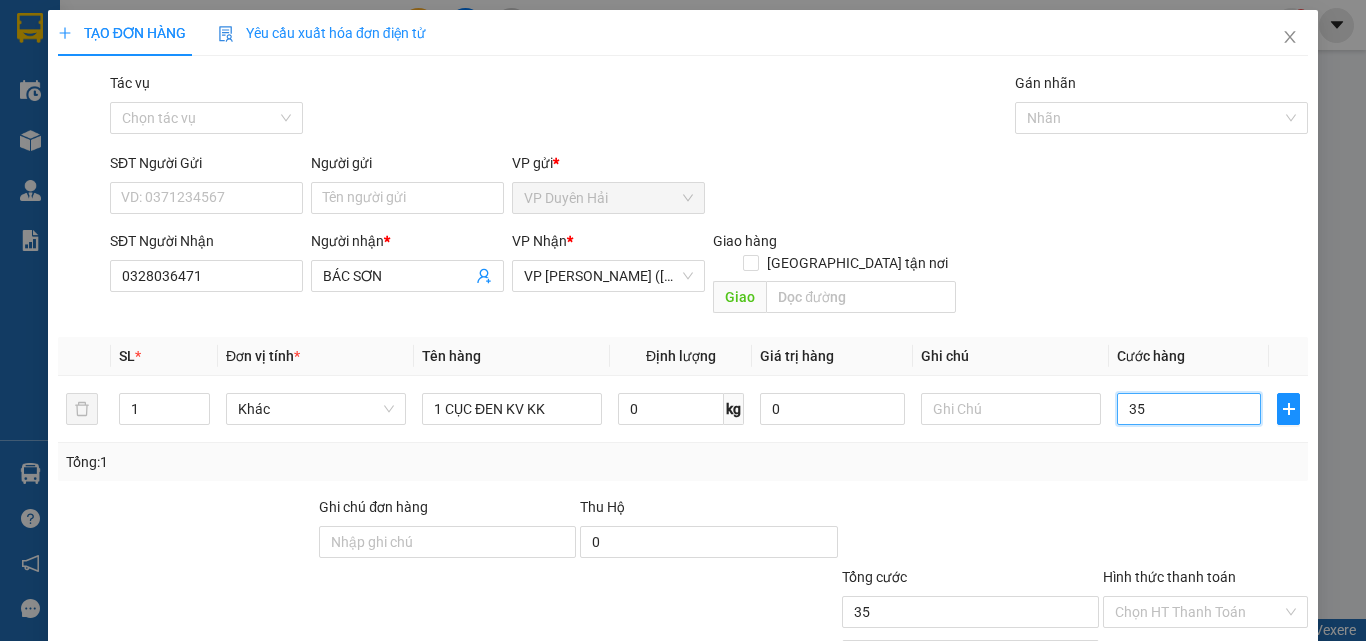 scroll, scrollTop: 99, scrollLeft: 0, axis: vertical 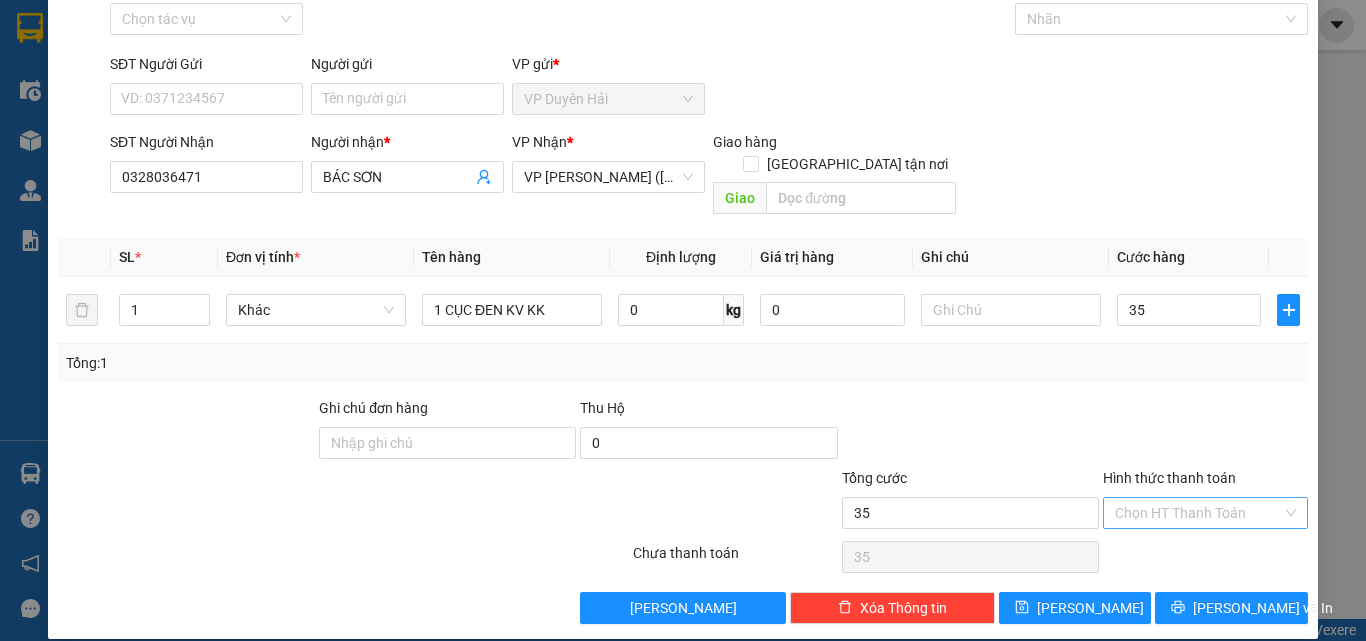 click on "Hình thức thanh toán" at bounding box center (1198, 513) 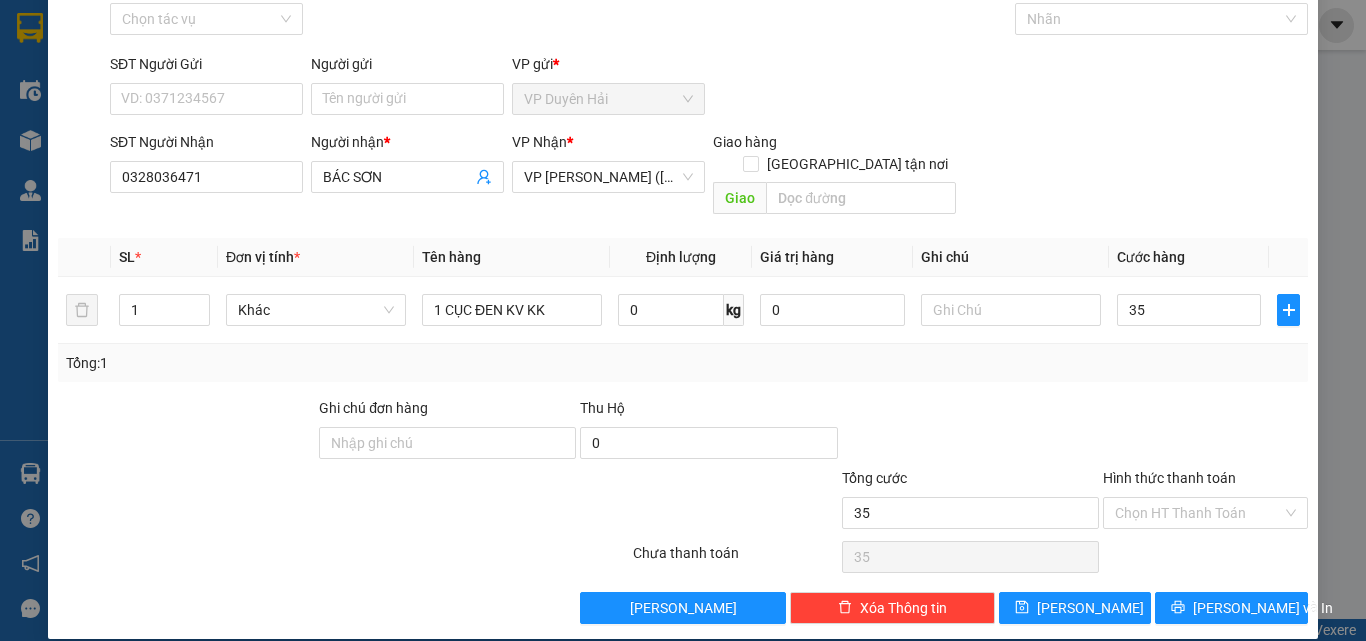 type on "35.000" 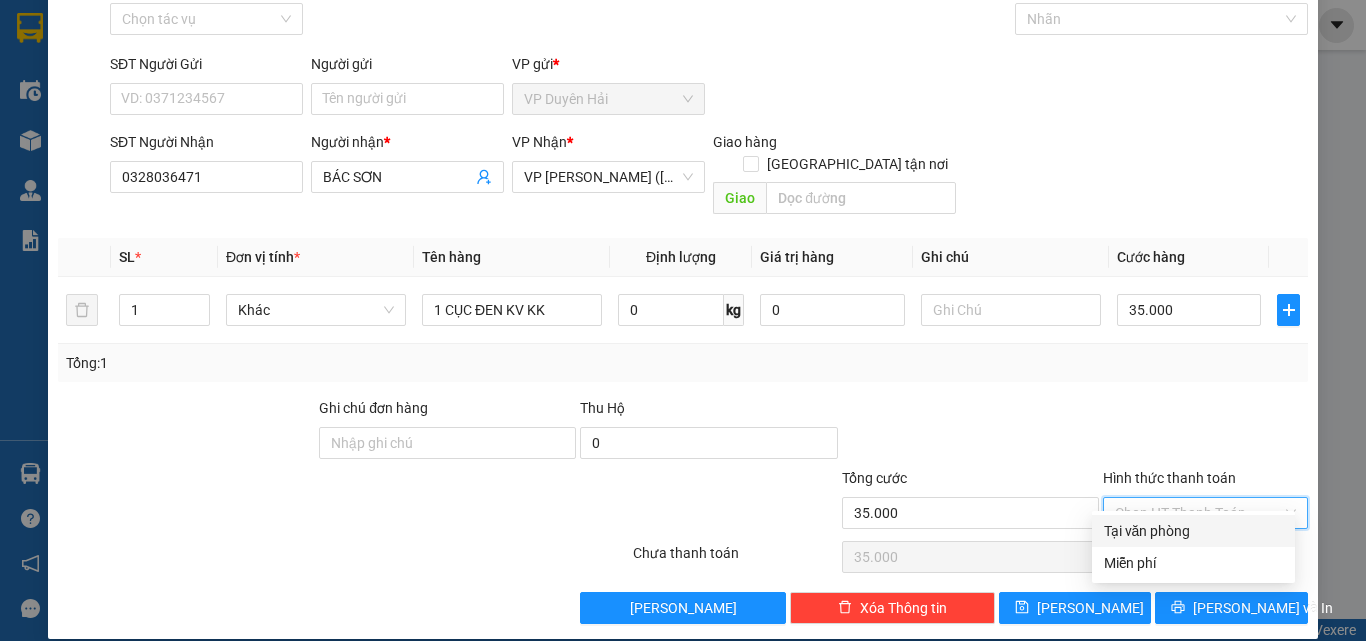 click on "Tại văn phòng" at bounding box center [1193, 531] 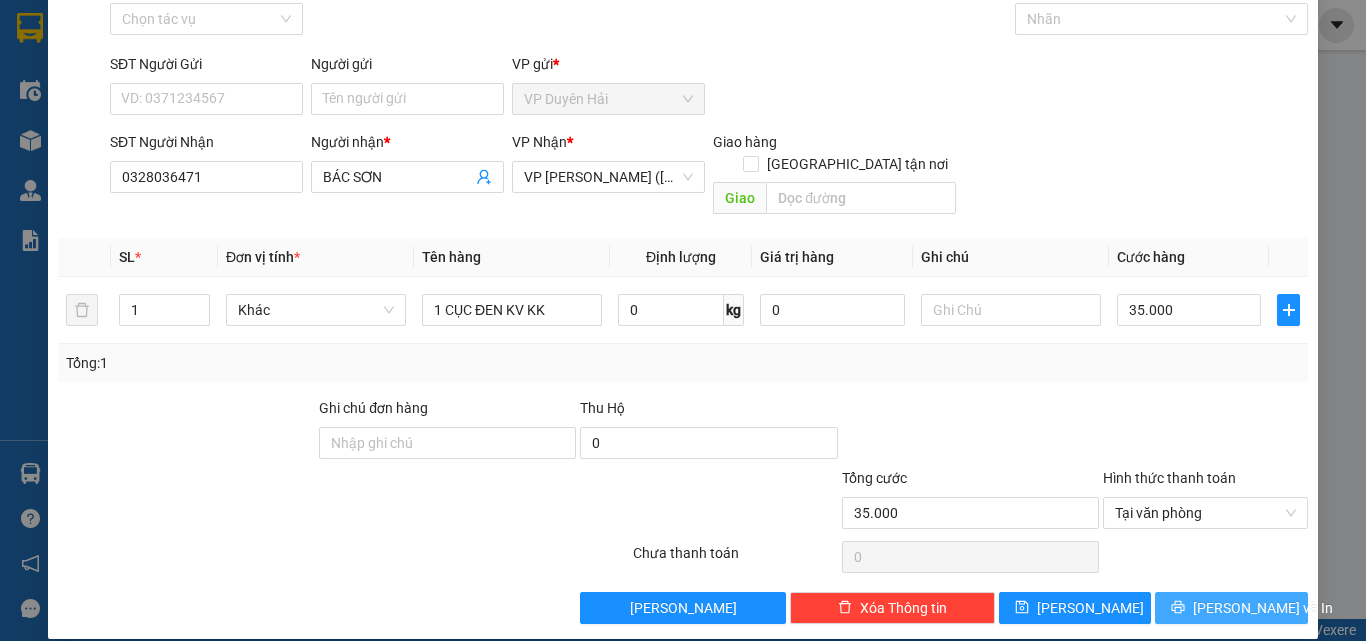 click on "[PERSON_NAME] và In" at bounding box center (1263, 608) 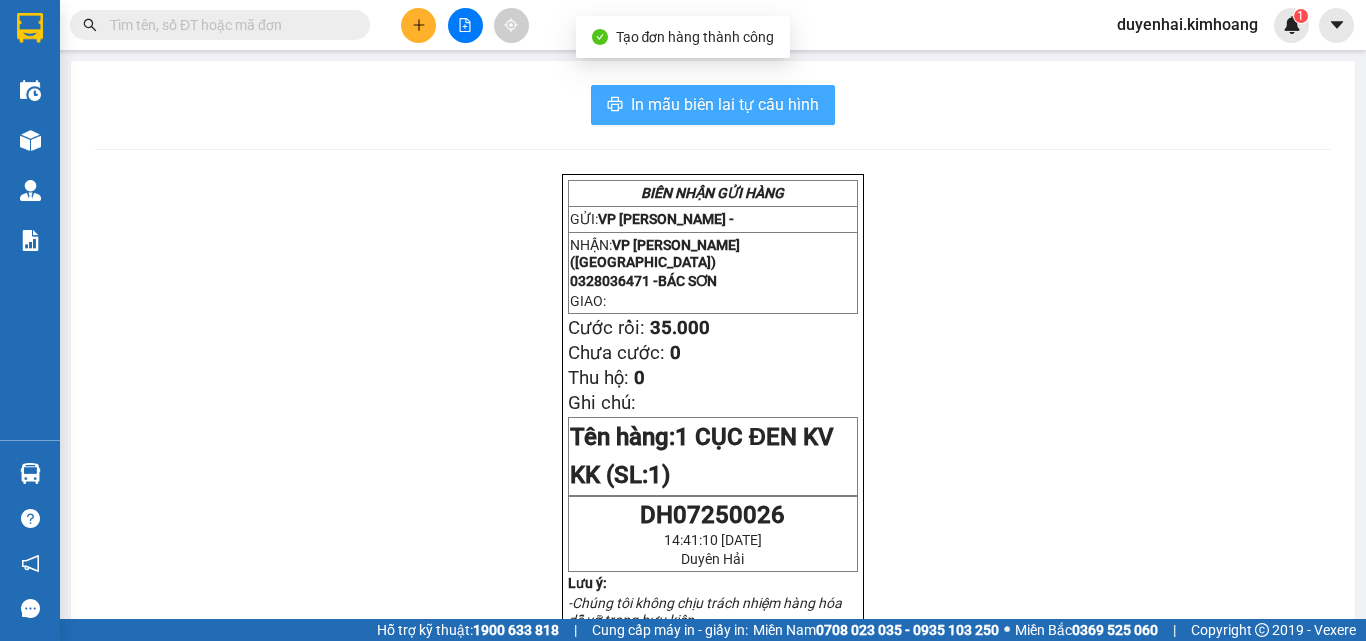 click on "In mẫu biên lai tự cấu hình" at bounding box center (725, 104) 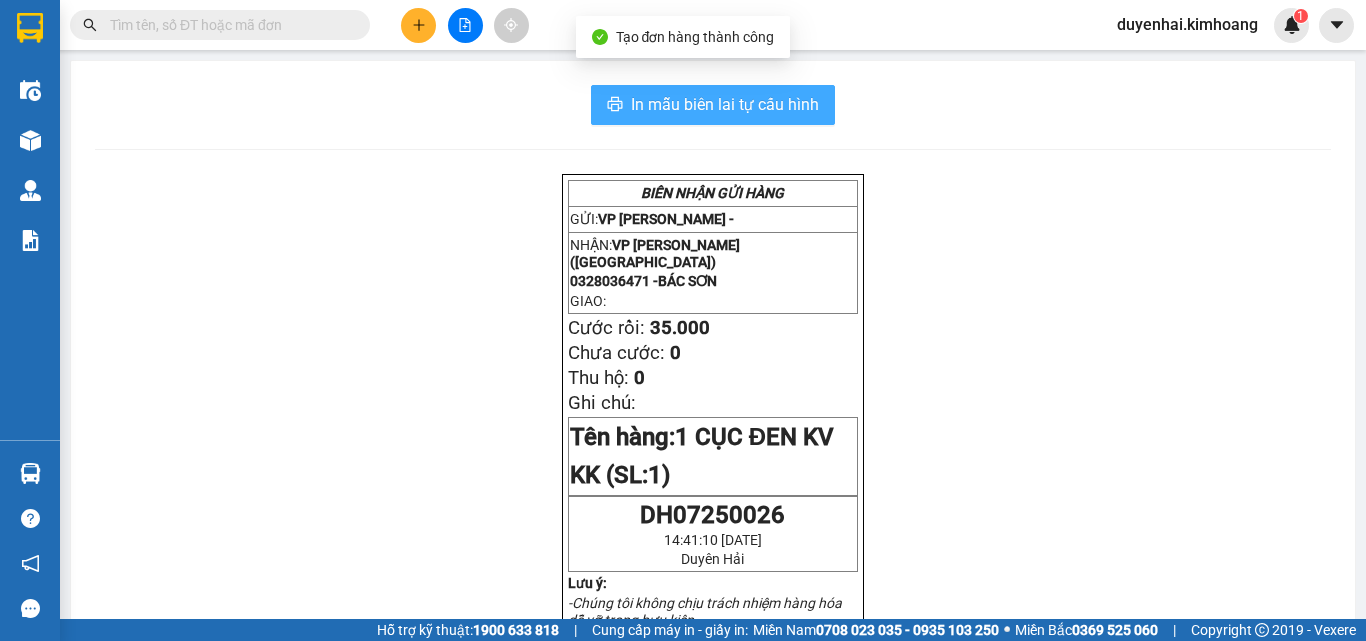 scroll, scrollTop: 0, scrollLeft: 0, axis: both 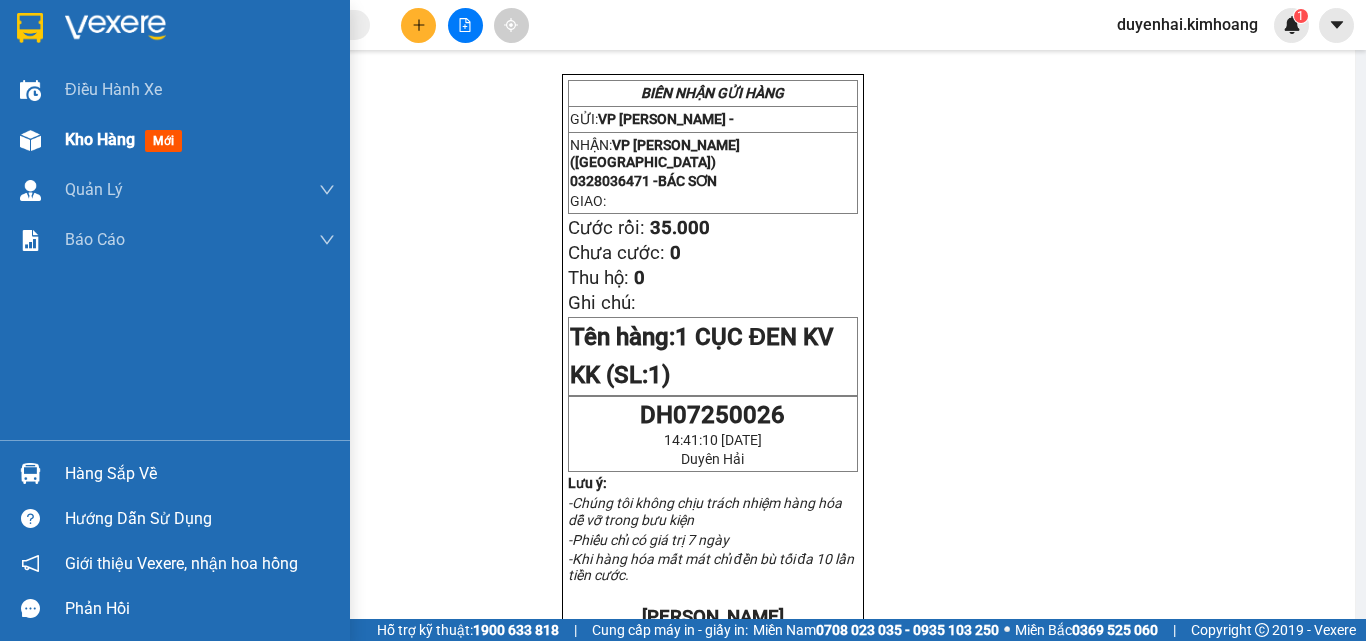 click on "Kho hàng mới" at bounding box center [200, 140] 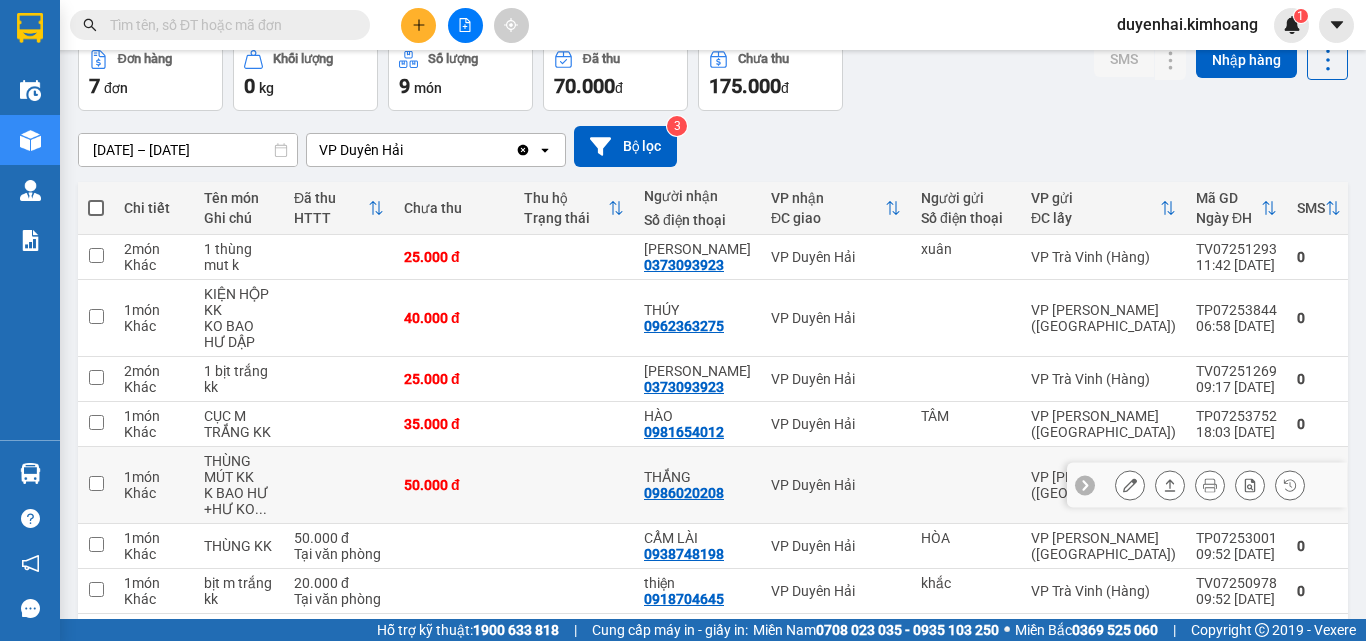 scroll, scrollTop: 185, scrollLeft: 0, axis: vertical 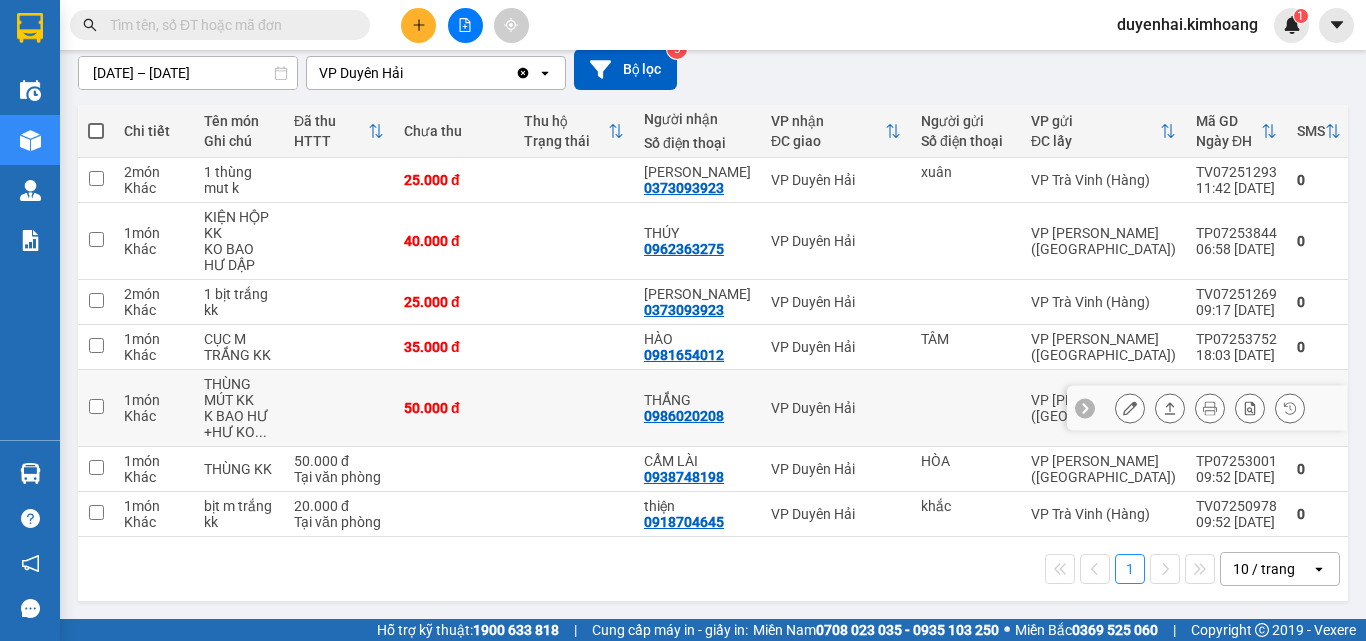 click at bounding box center [1130, 408] 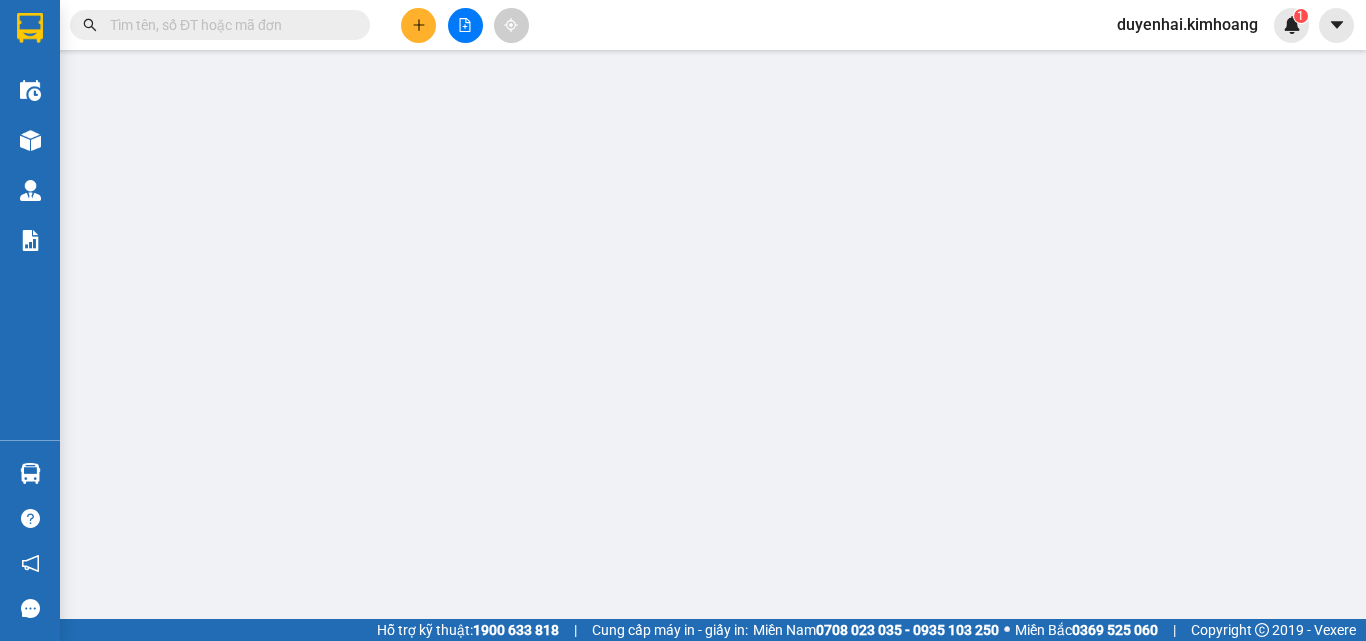 scroll, scrollTop: 0, scrollLeft: 0, axis: both 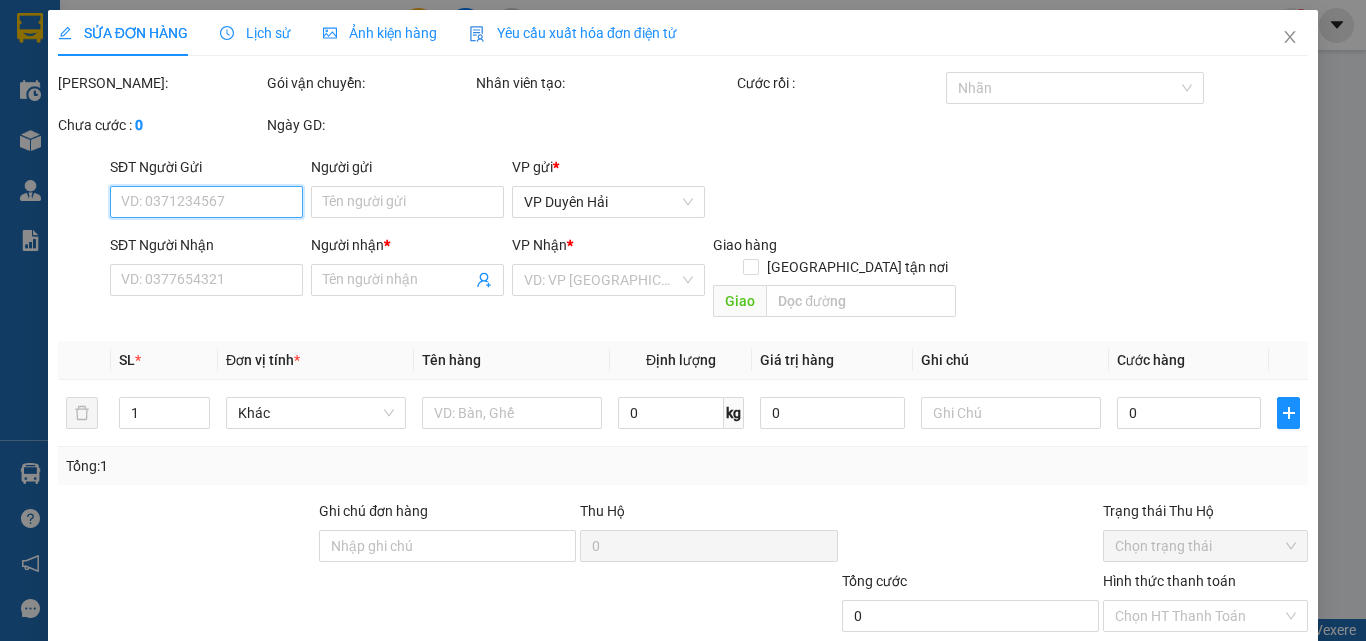 type on "0986020208" 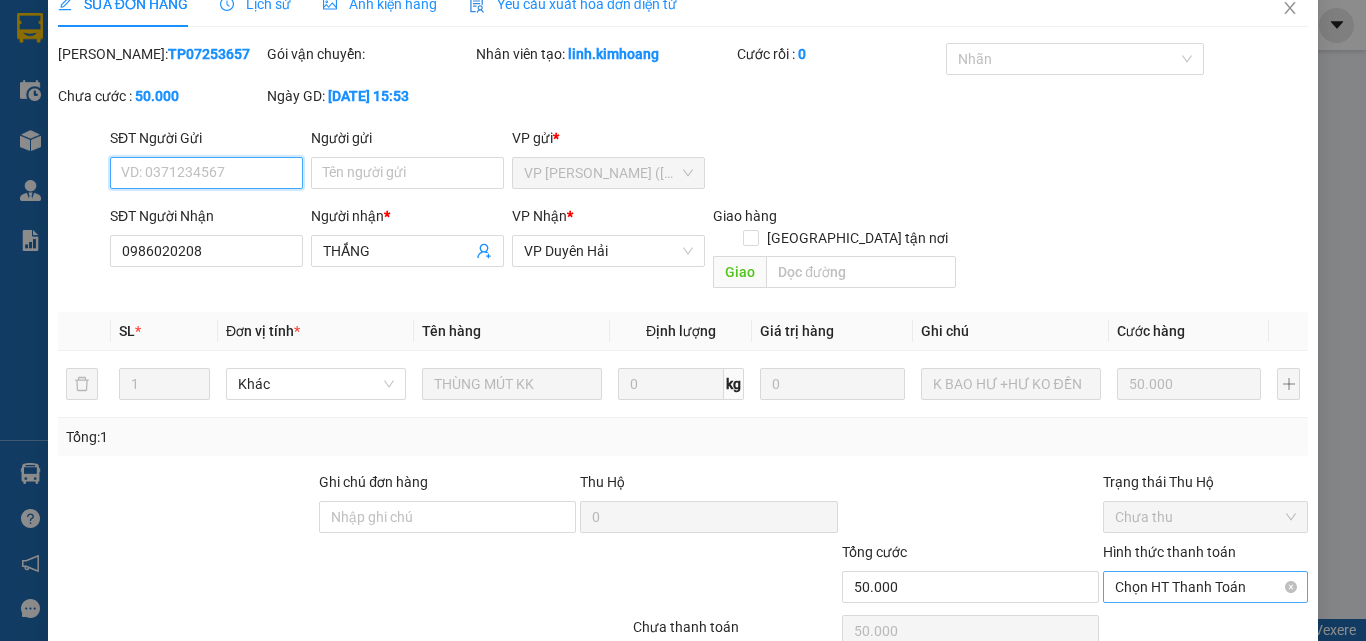 scroll, scrollTop: 103, scrollLeft: 0, axis: vertical 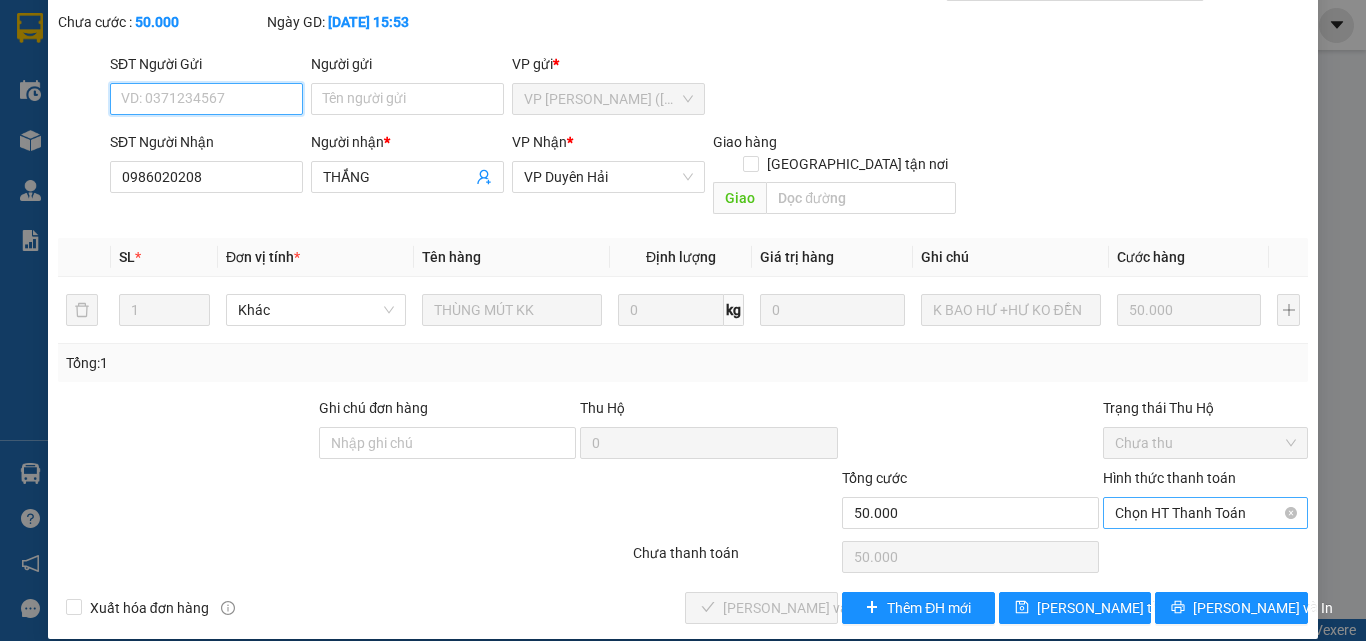 click on "Chọn HT Thanh Toán" at bounding box center (1205, 513) 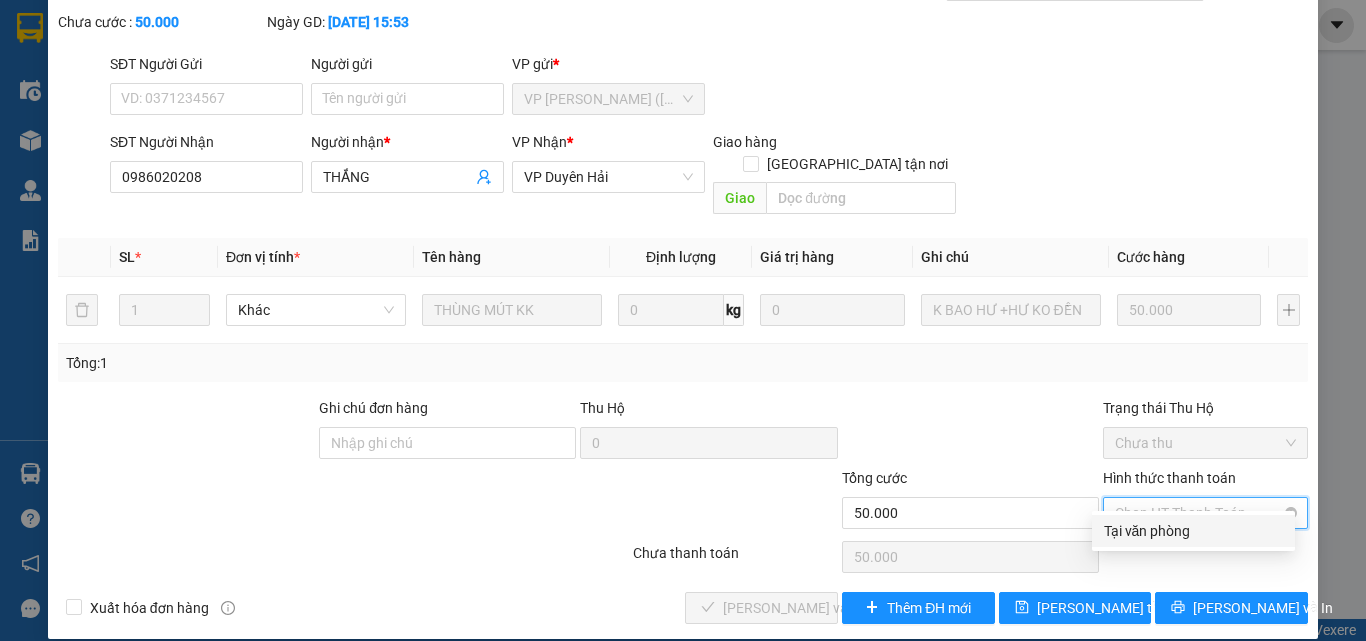 click on "Tại văn phòng" at bounding box center [1193, 531] 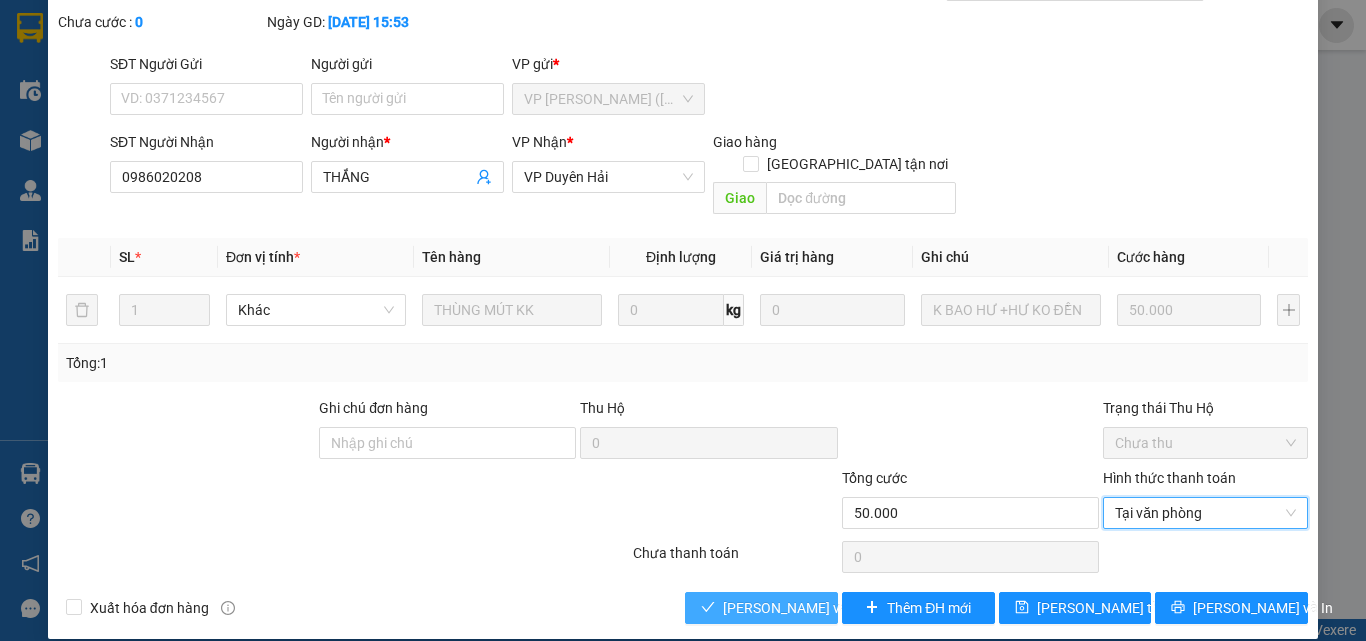 click on "[PERSON_NAME] và Giao hàng" at bounding box center (761, 608) 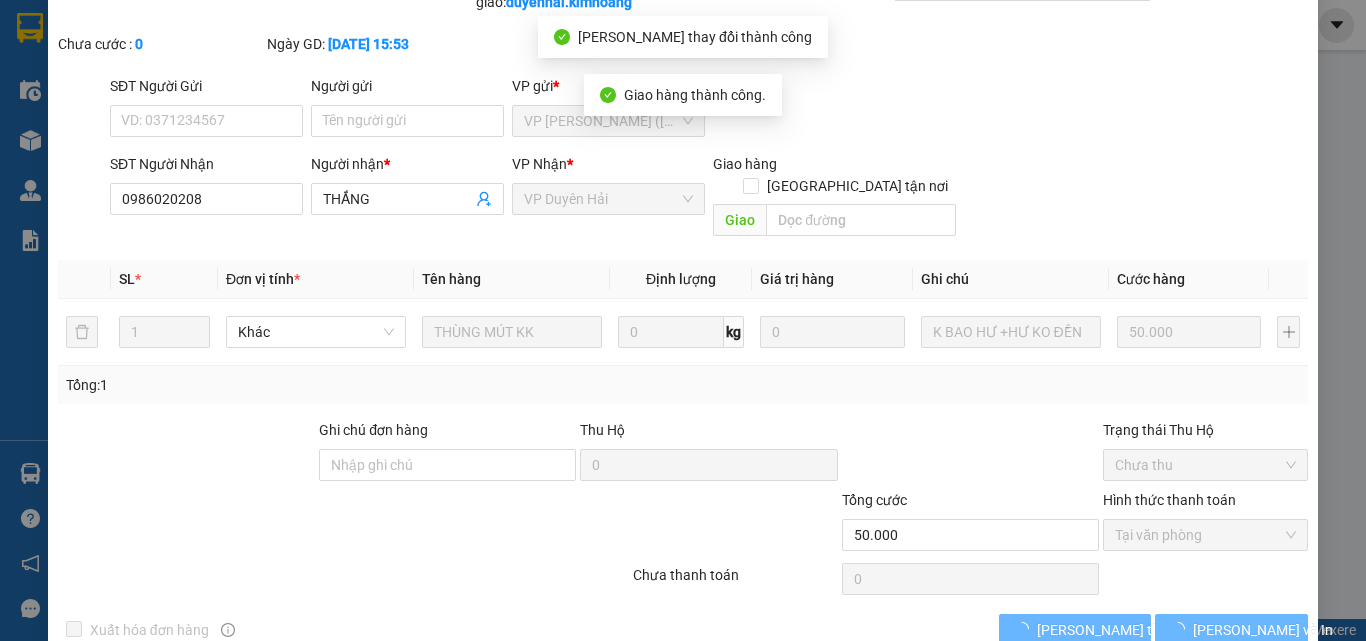scroll, scrollTop: 3, scrollLeft: 0, axis: vertical 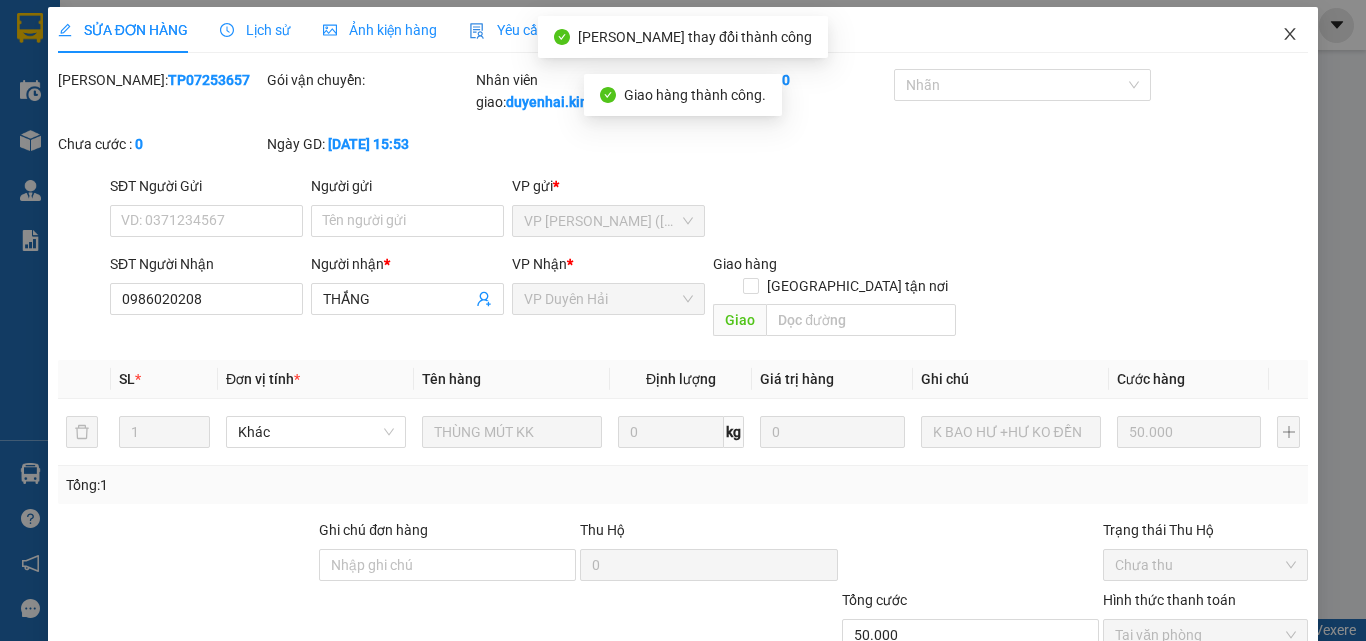 click 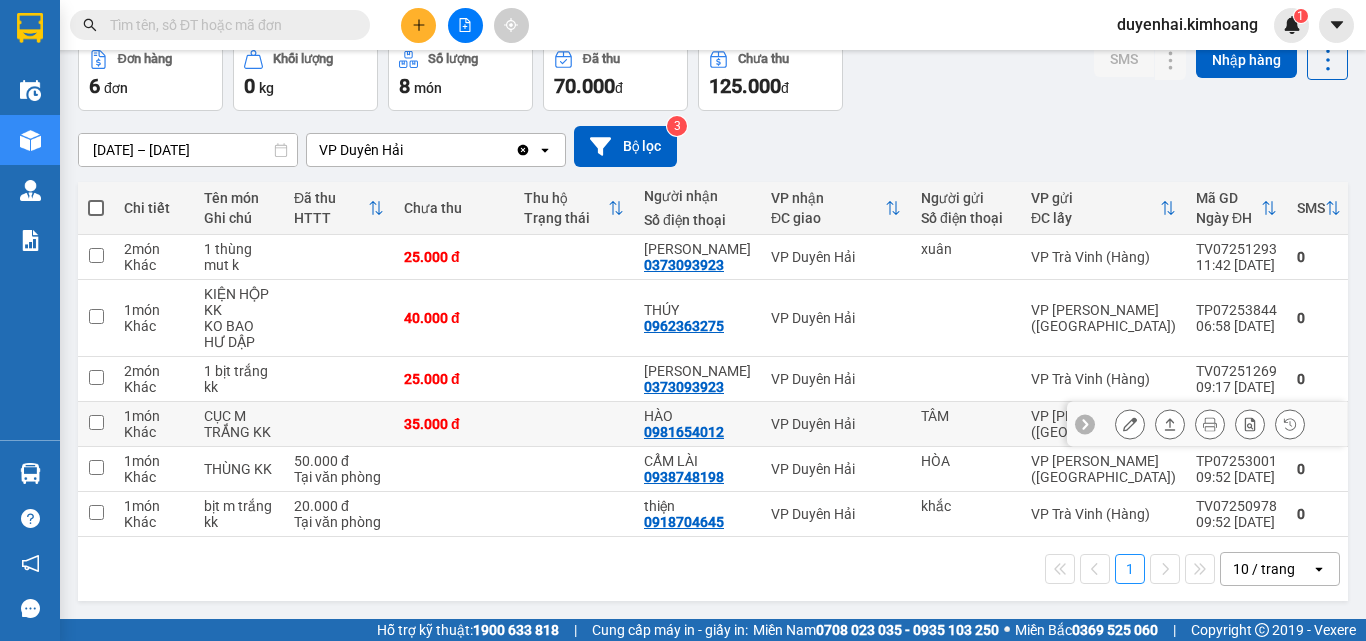 scroll, scrollTop: 108, scrollLeft: 0, axis: vertical 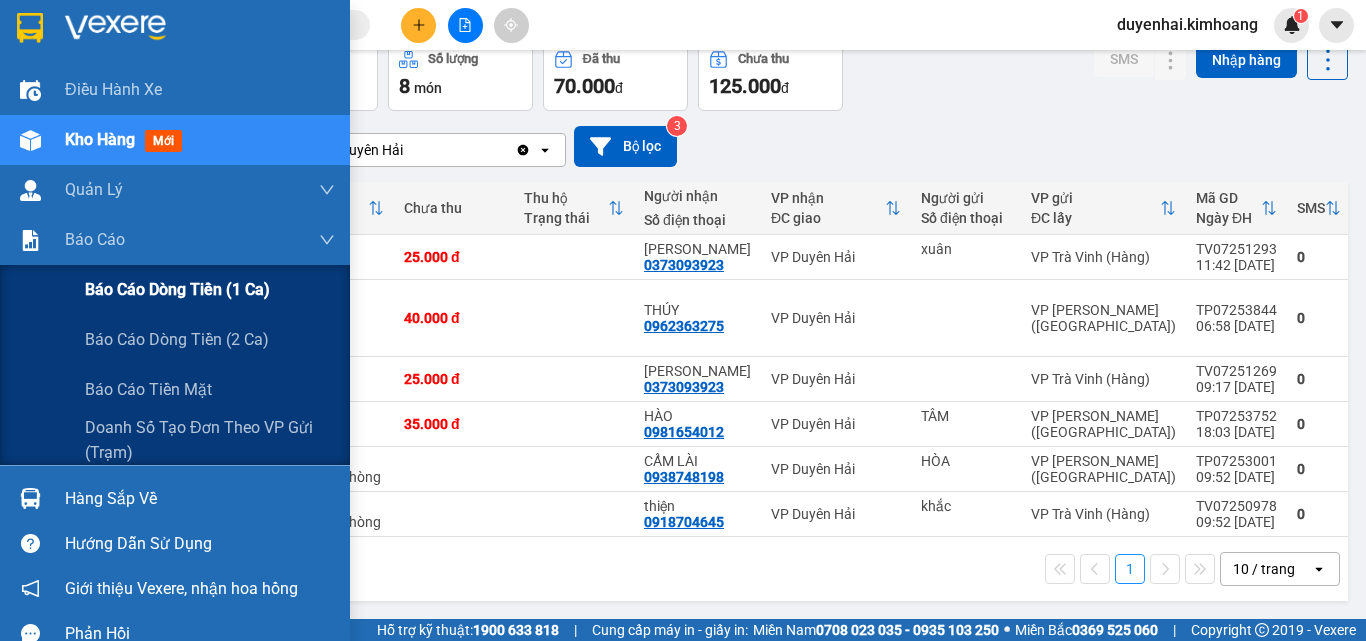 click on "Báo cáo dòng tiền (1 ca)" at bounding box center [177, 289] 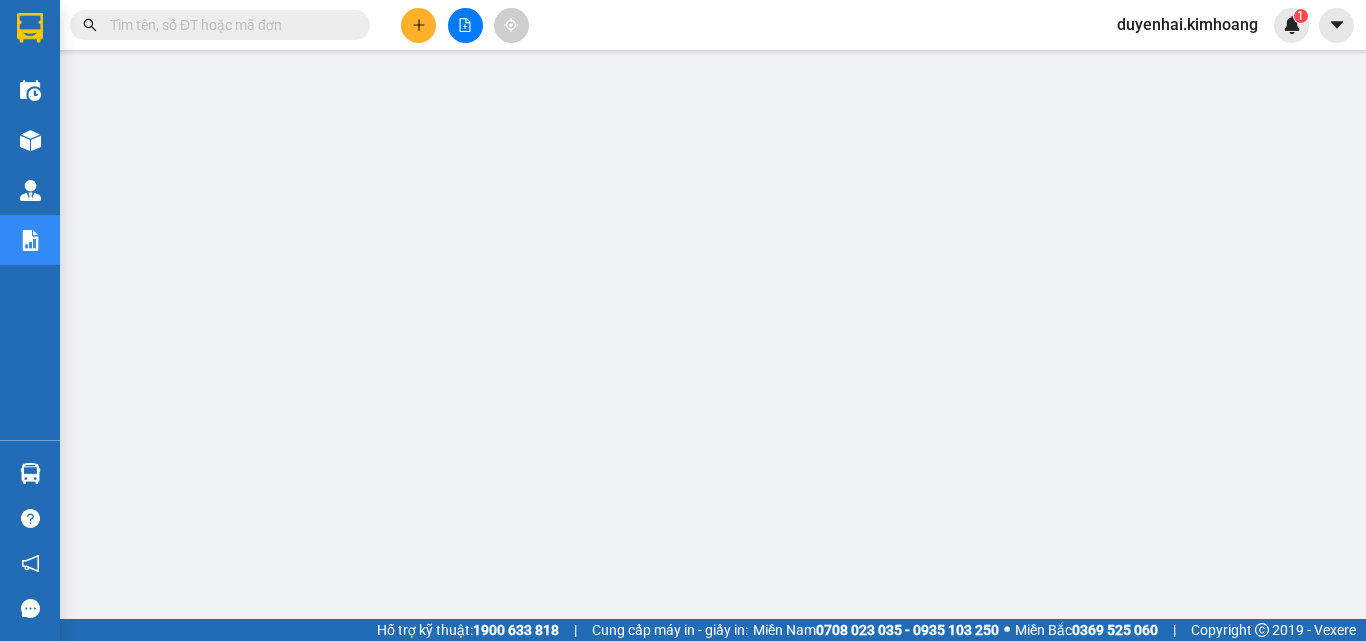 scroll, scrollTop: 0, scrollLeft: 0, axis: both 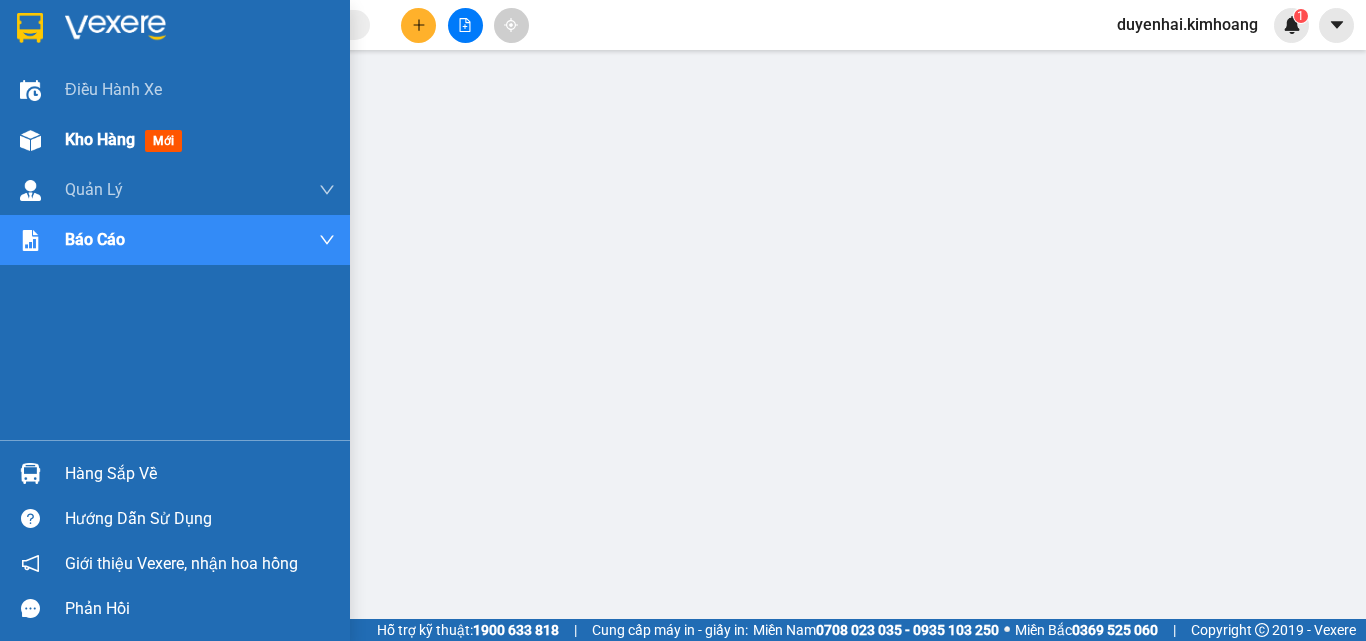 click on "Kho hàng" at bounding box center (100, 139) 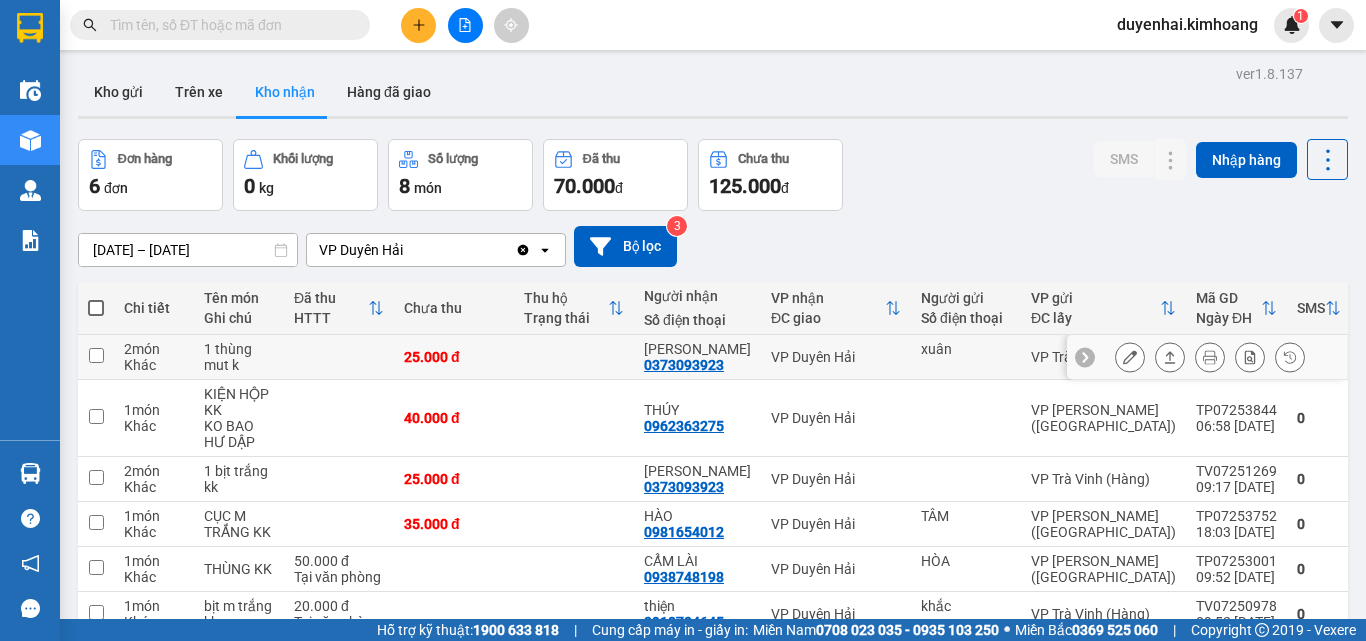 click at bounding box center (1207, 357) 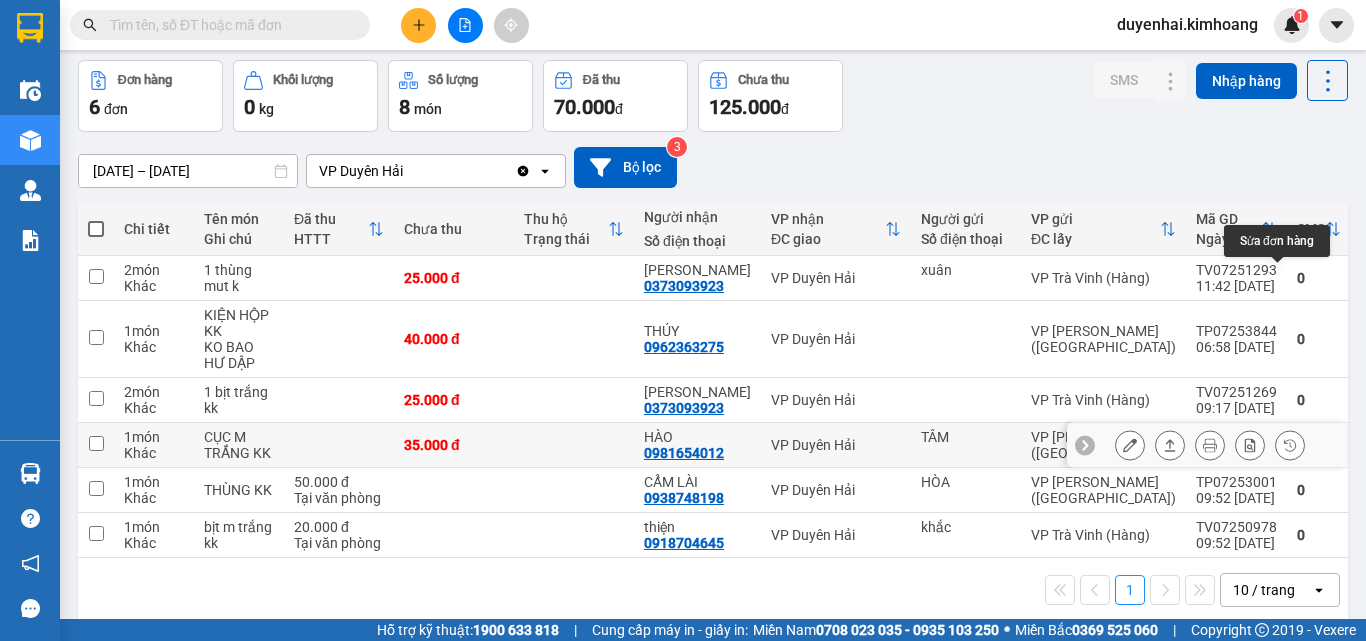 scroll, scrollTop: 108, scrollLeft: 0, axis: vertical 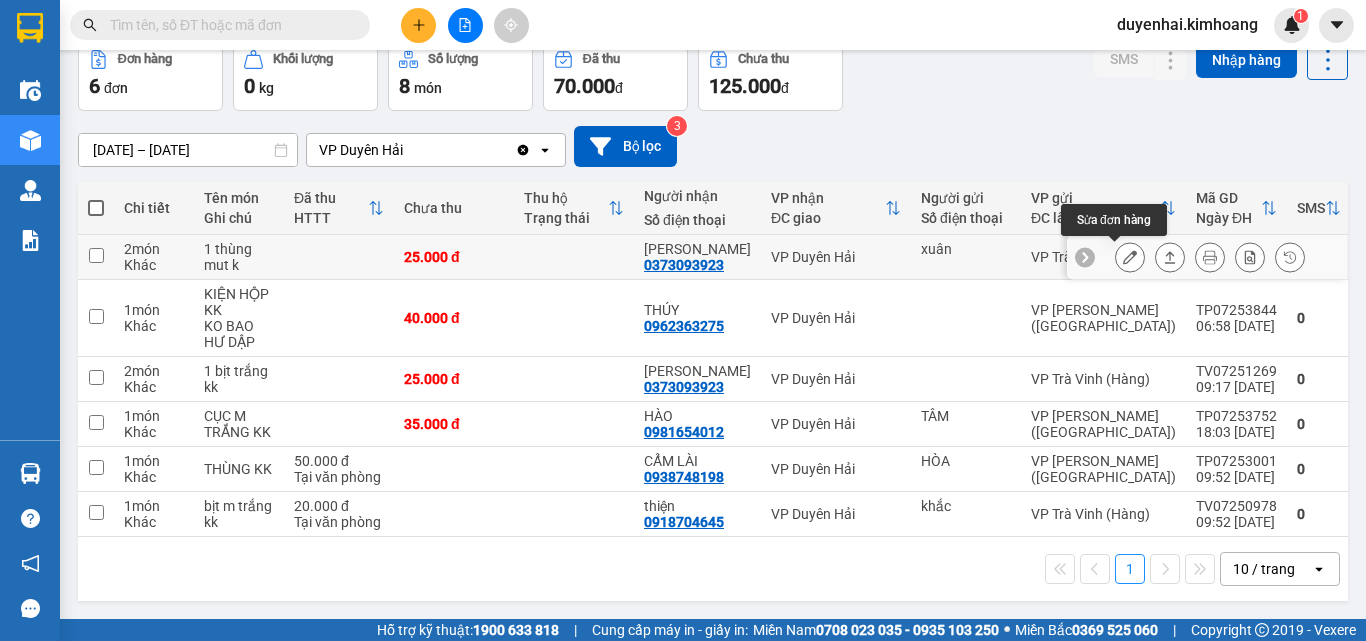click at bounding box center (1130, 257) 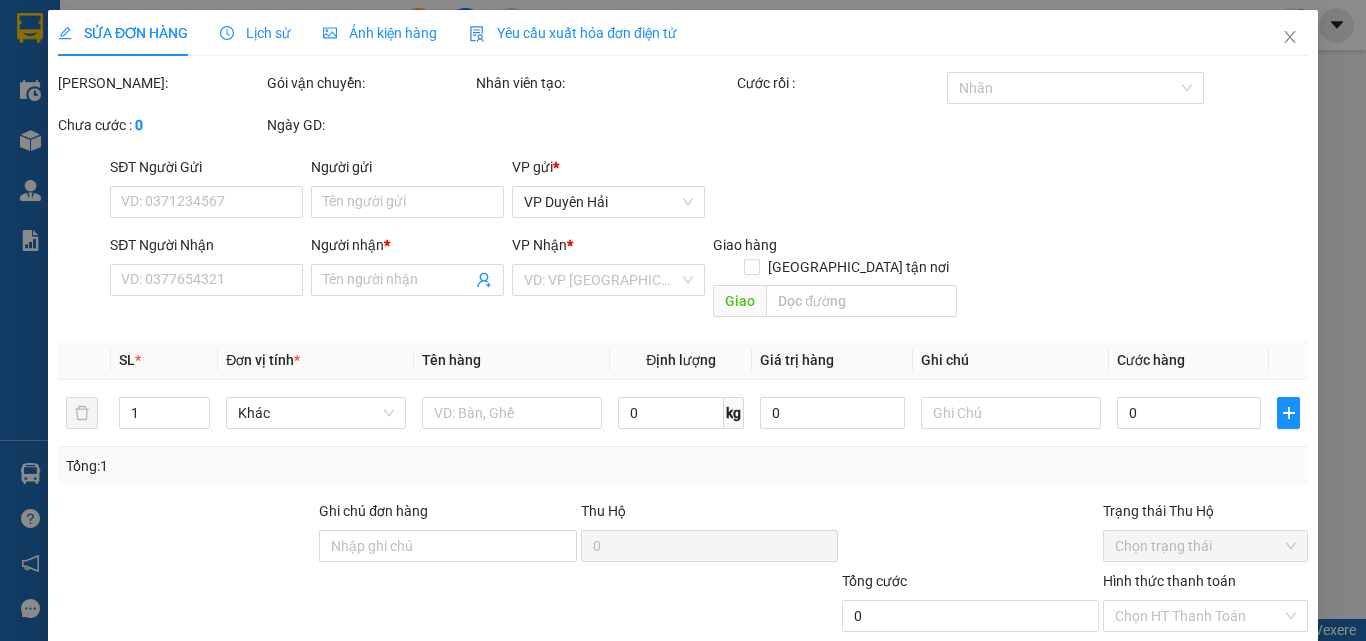 scroll, scrollTop: 0, scrollLeft: 0, axis: both 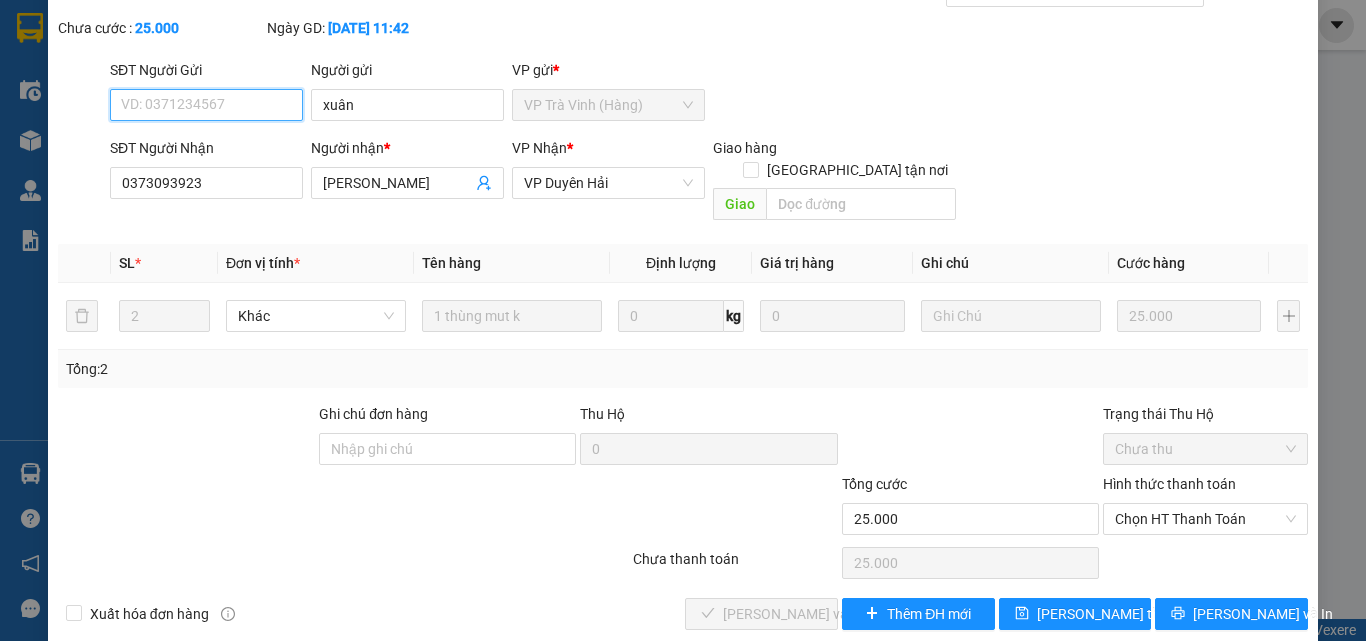 type on "xuân" 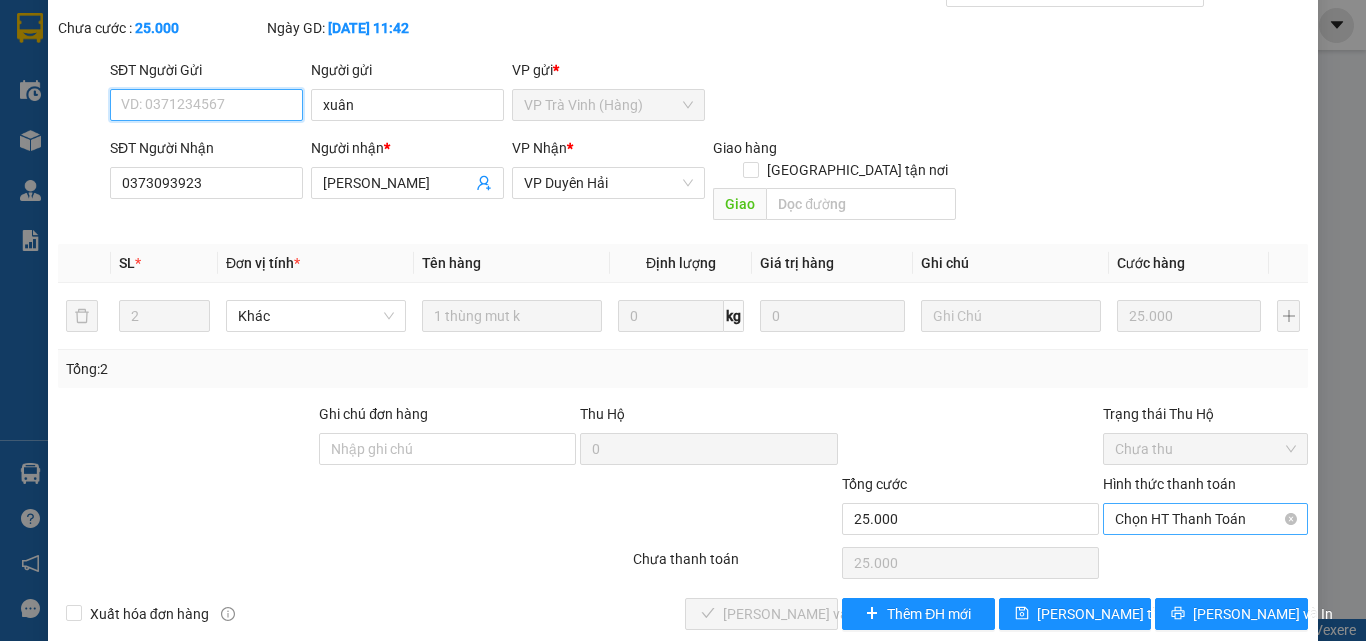 click on "Chọn HT Thanh Toán" at bounding box center [1205, 519] 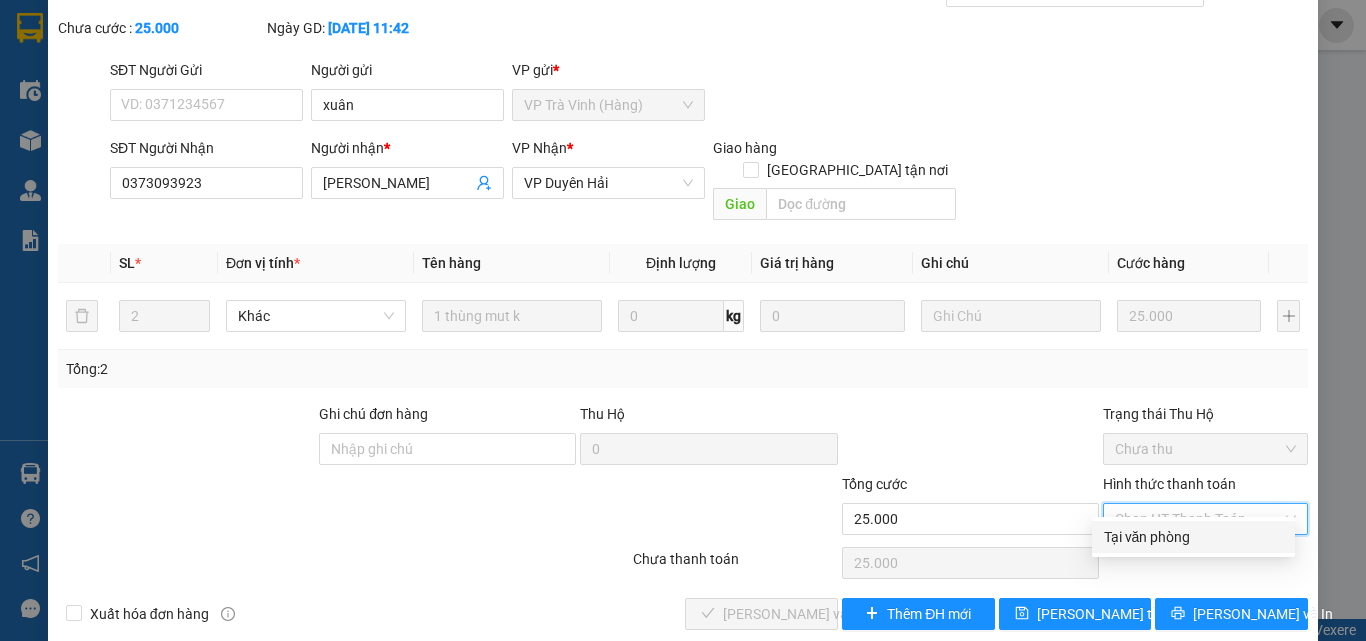 click on "Tại văn phòng" at bounding box center [1193, 537] 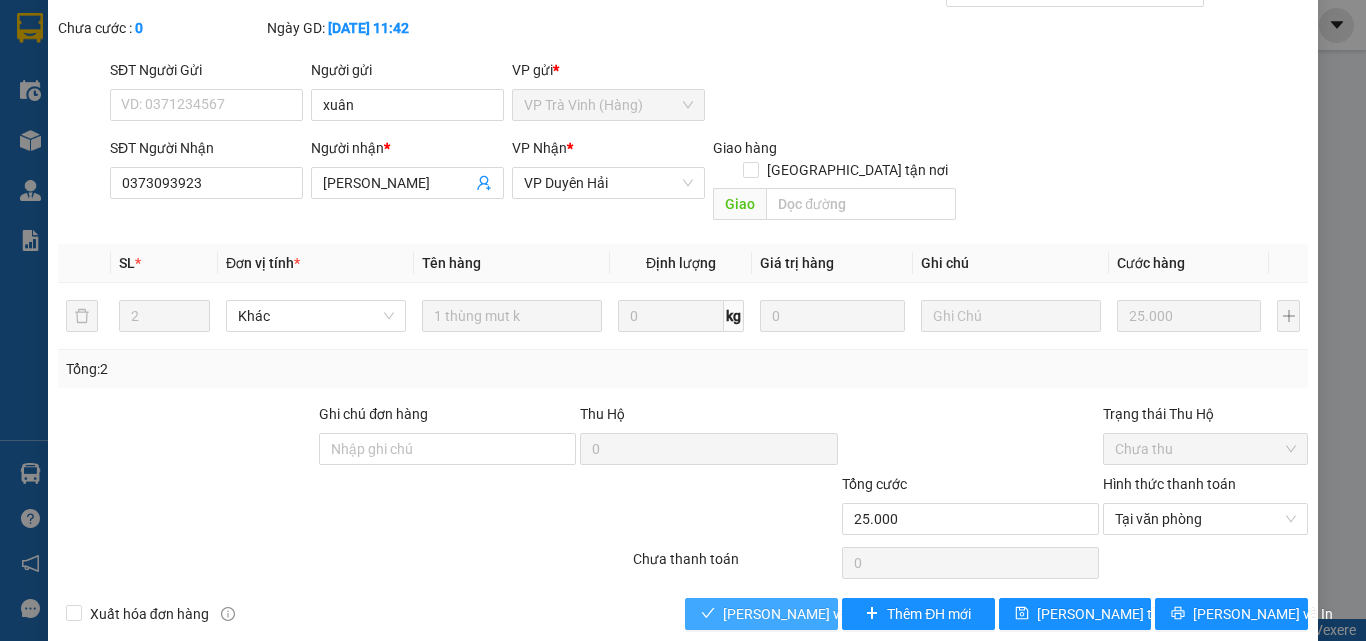 click on "[PERSON_NAME] và Giao hàng" at bounding box center [819, 614] 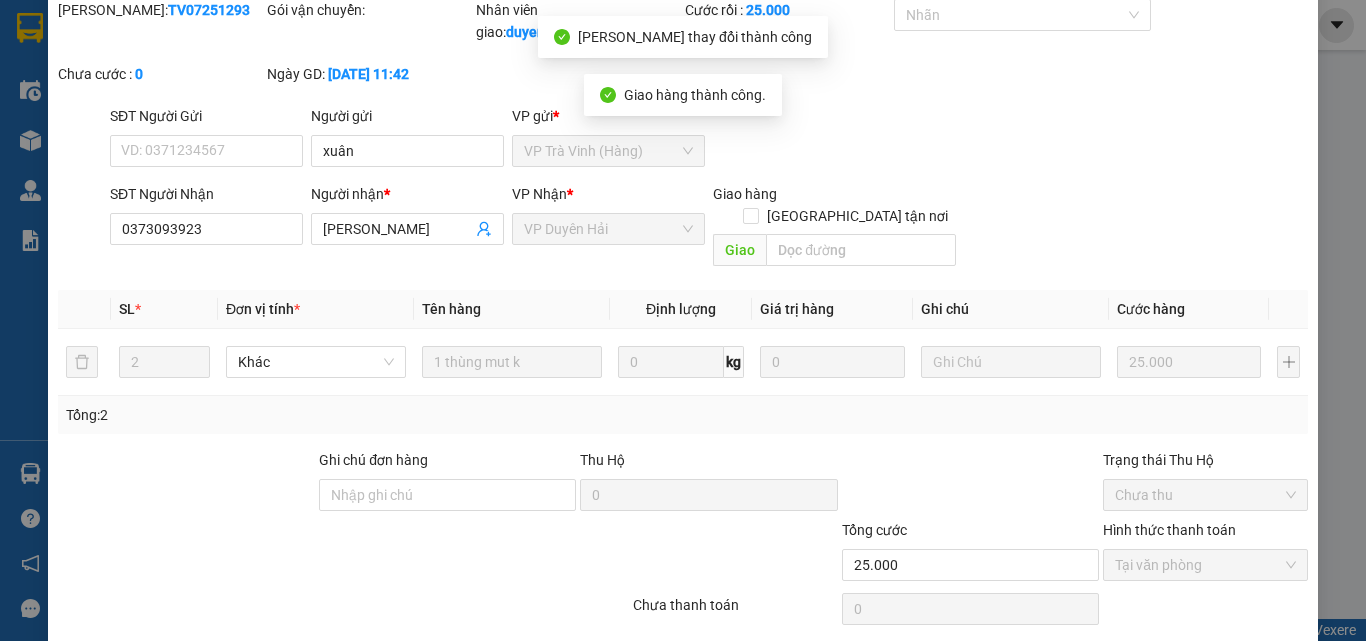 scroll, scrollTop: 0, scrollLeft: 0, axis: both 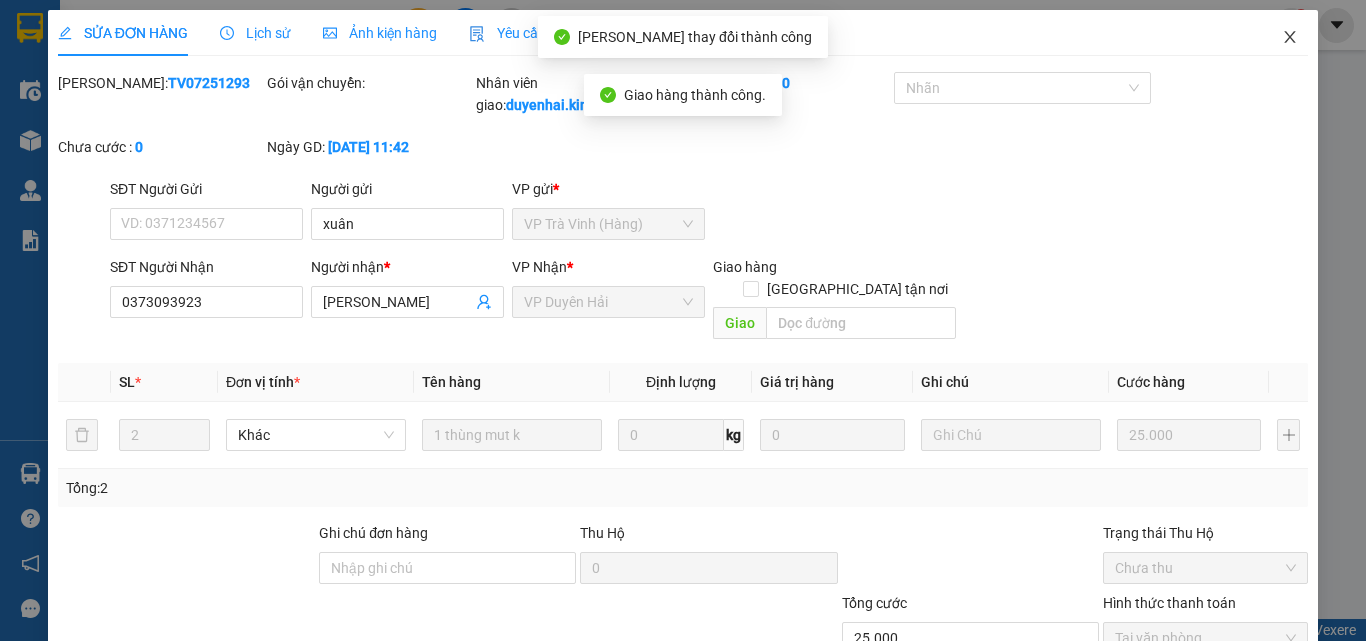 click 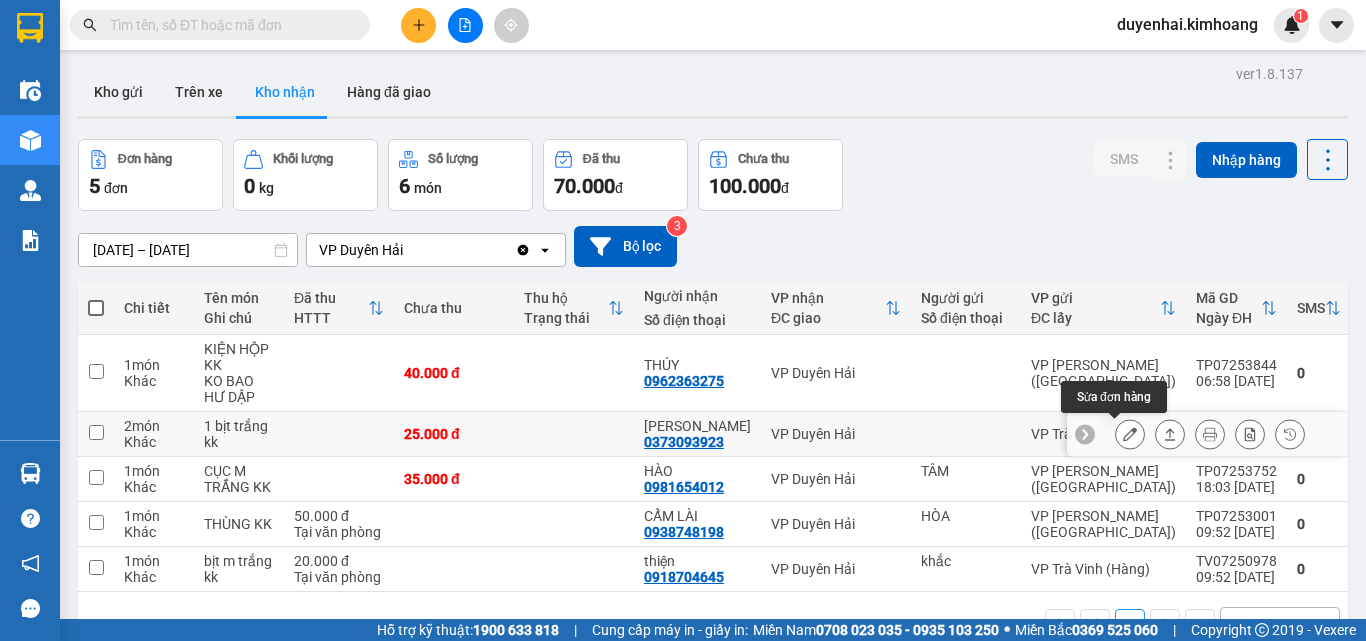 click 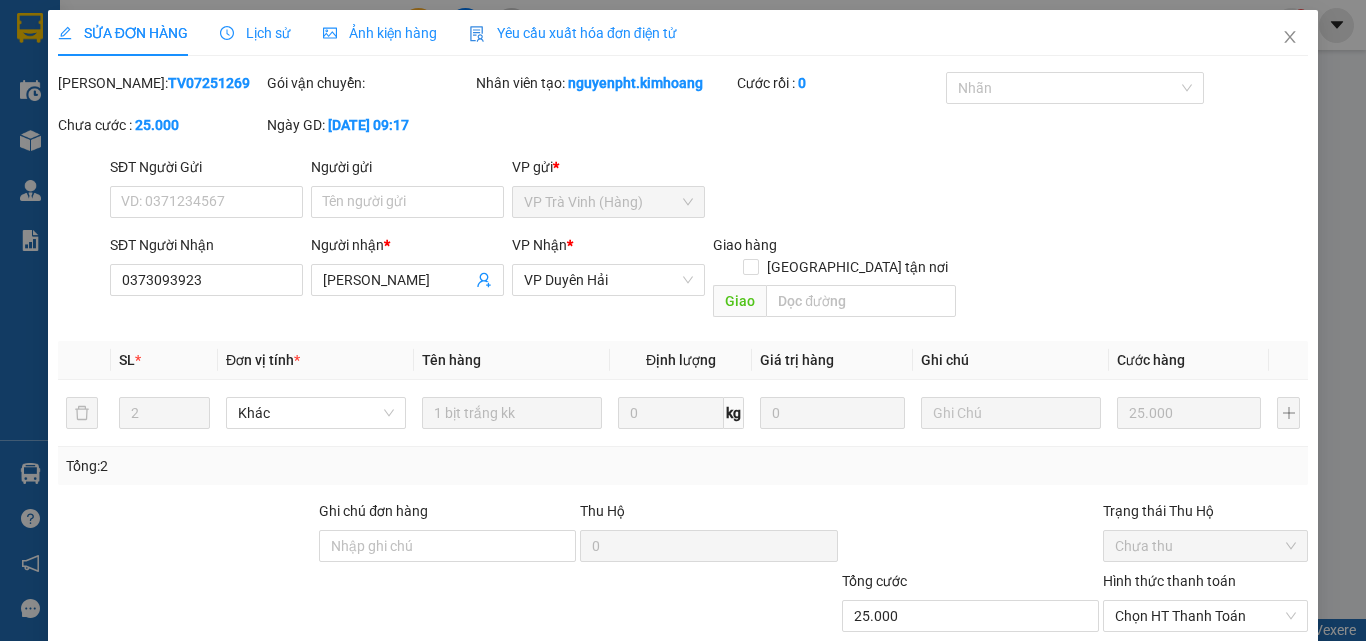 type on "0373093923" 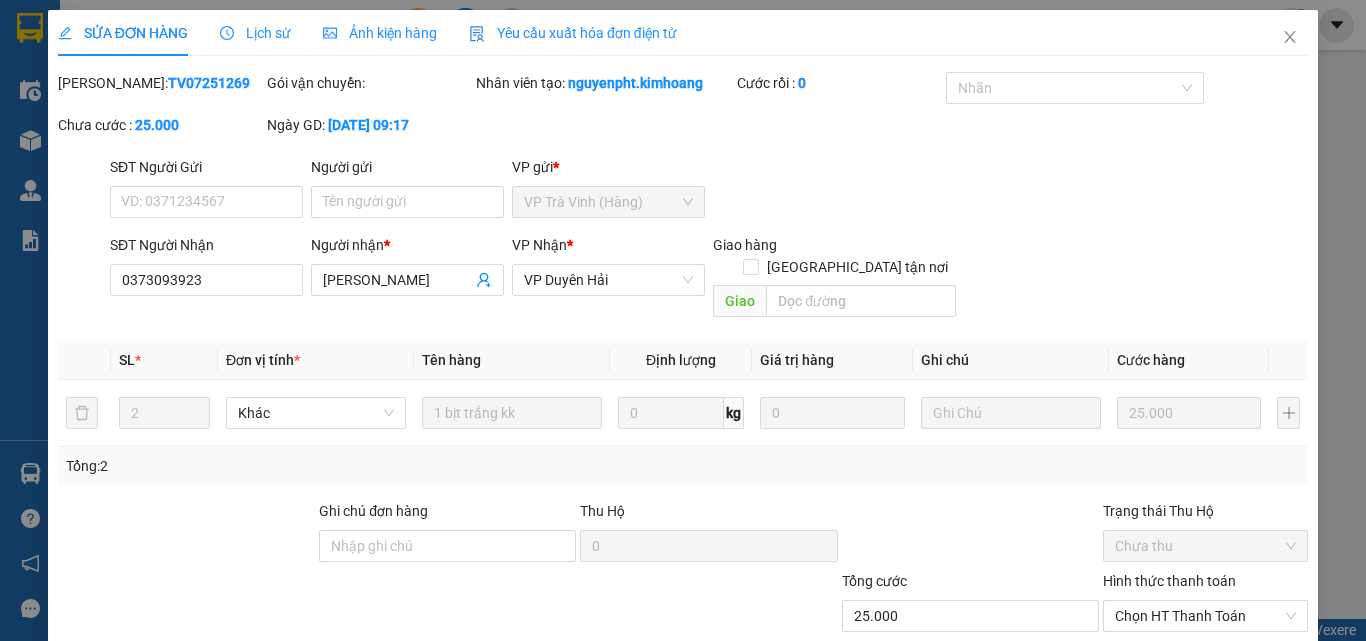 type on "[PERSON_NAME]" 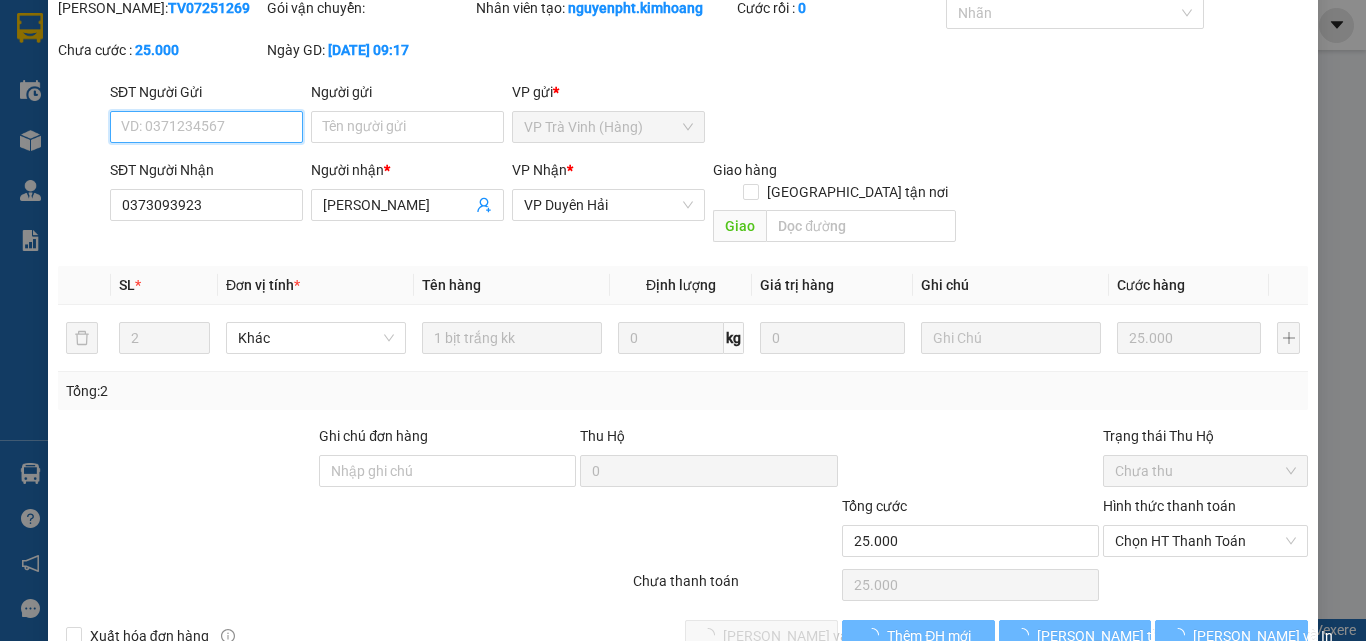 scroll, scrollTop: 103, scrollLeft: 0, axis: vertical 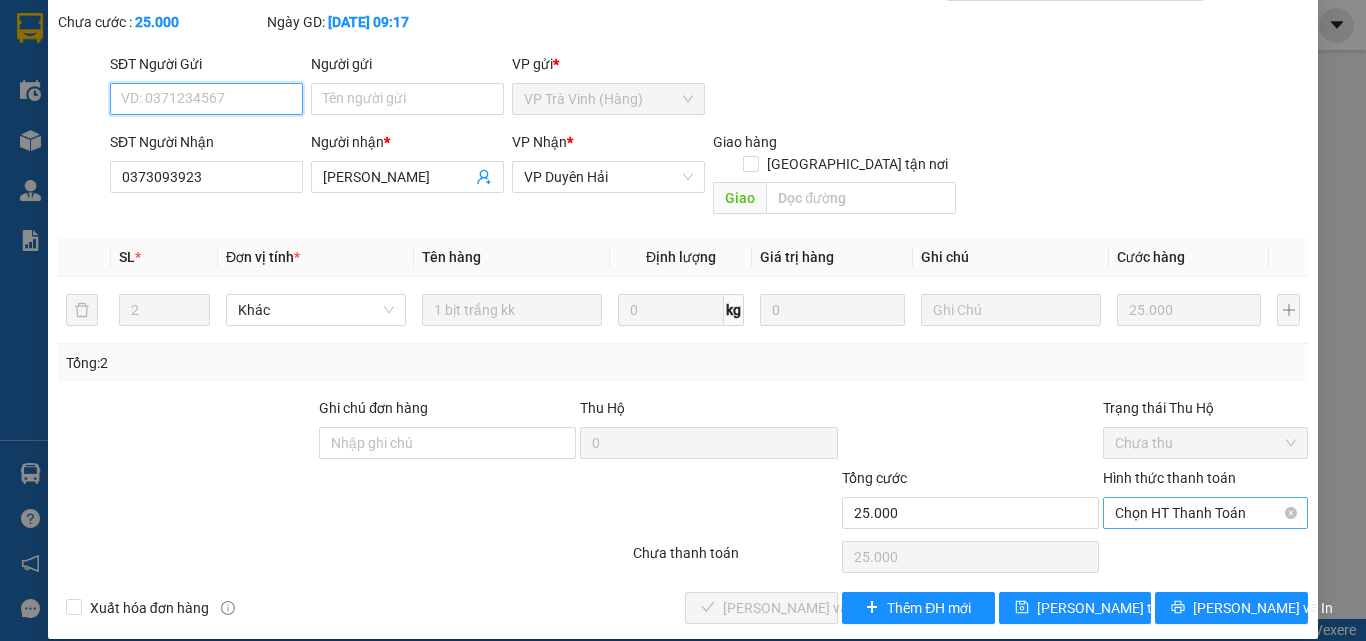 click on "Chọn HT Thanh Toán" at bounding box center [1205, 513] 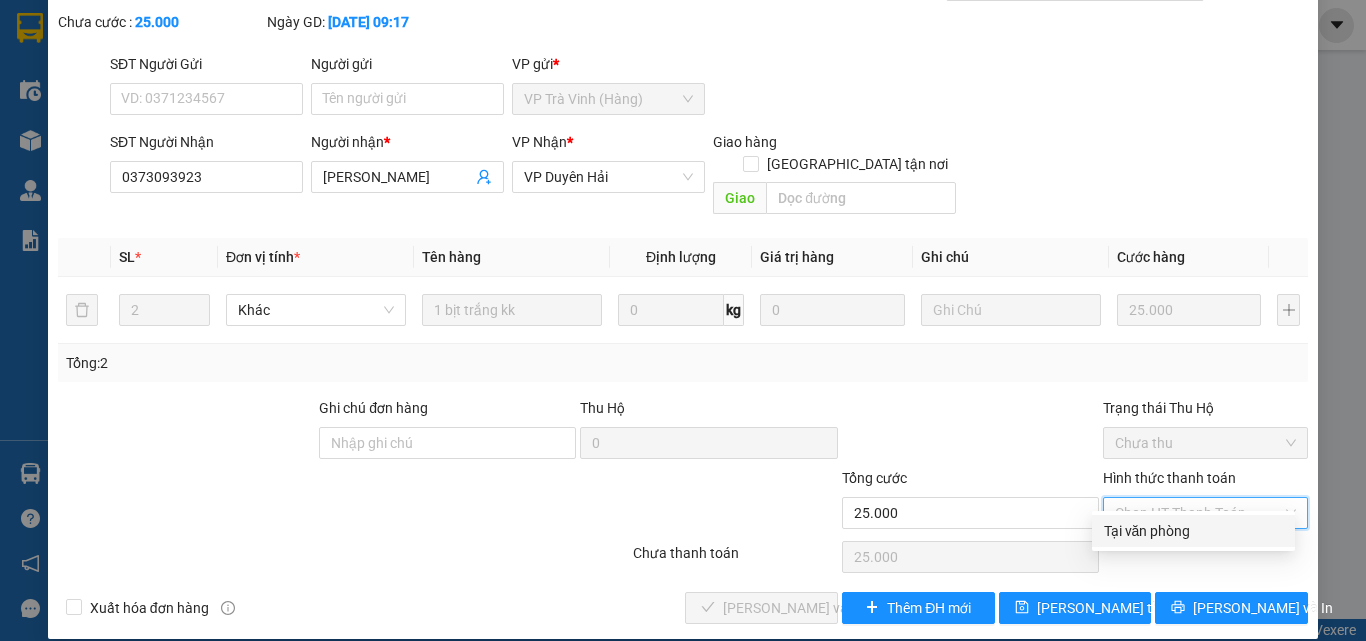click on "Tại văn phòng" at bounding box center (1193, 531) 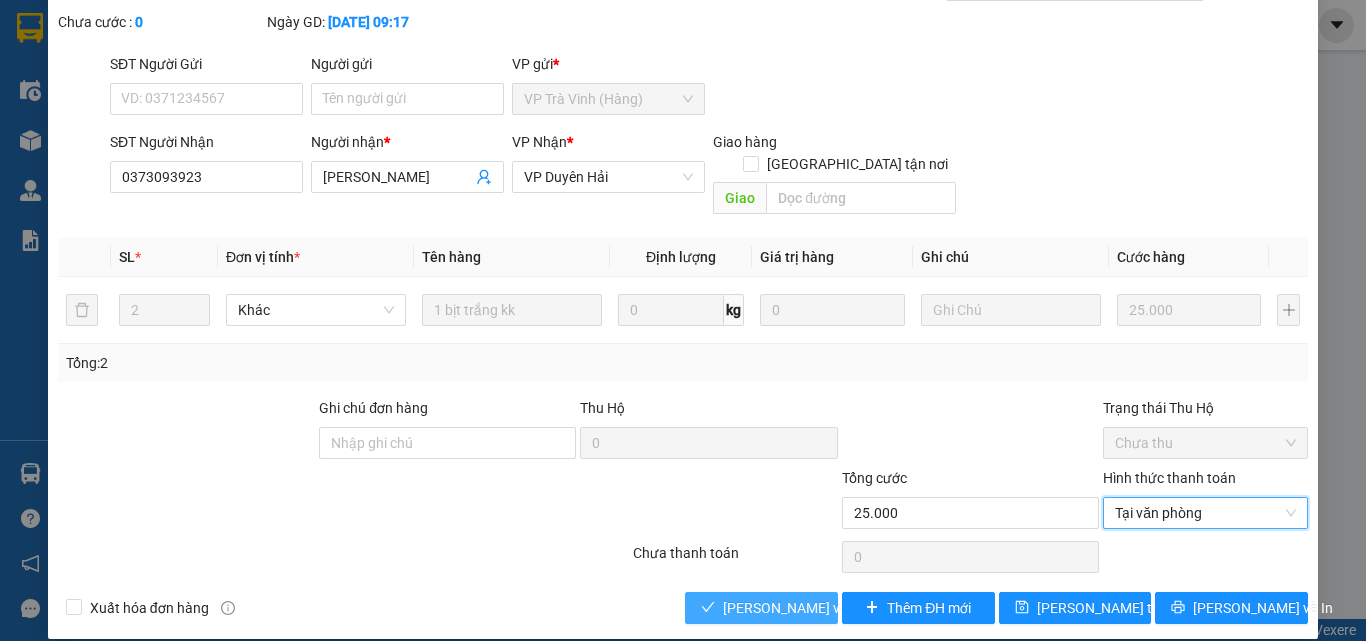 click on "[PERSON_NAME] và Giao hàng" at bounding box center (819, 608) 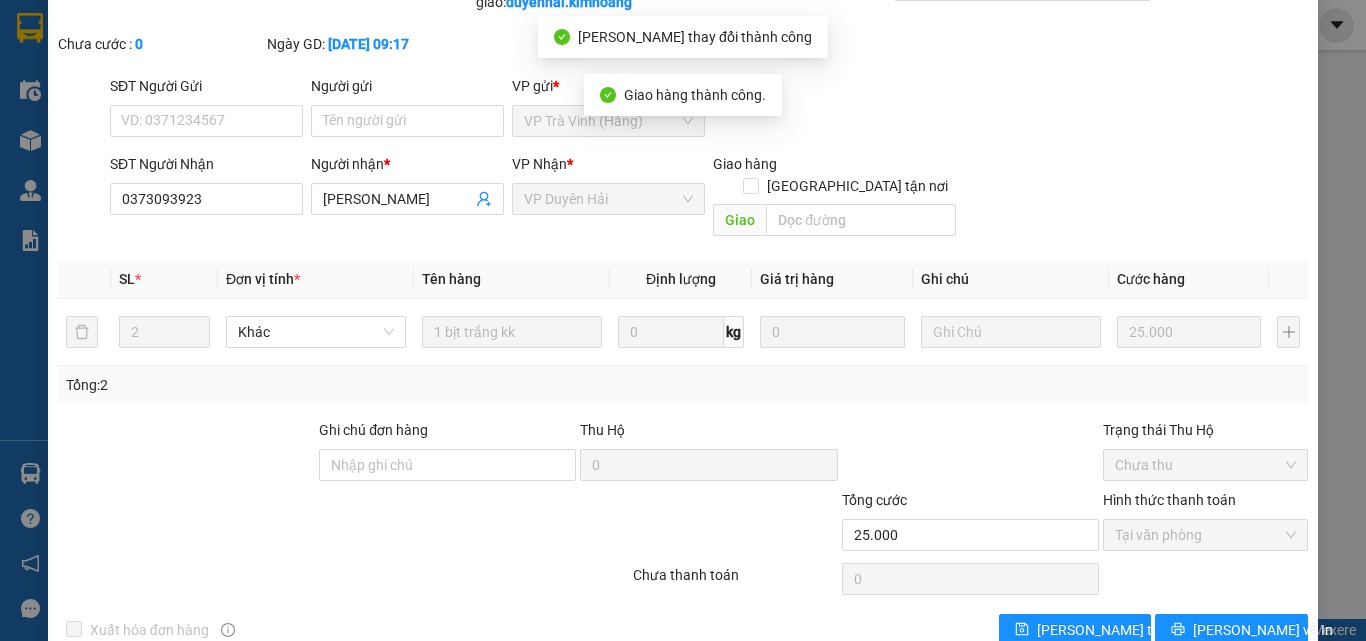 scroll, scrollTop: 0, scrollLeft: 0, axis: both 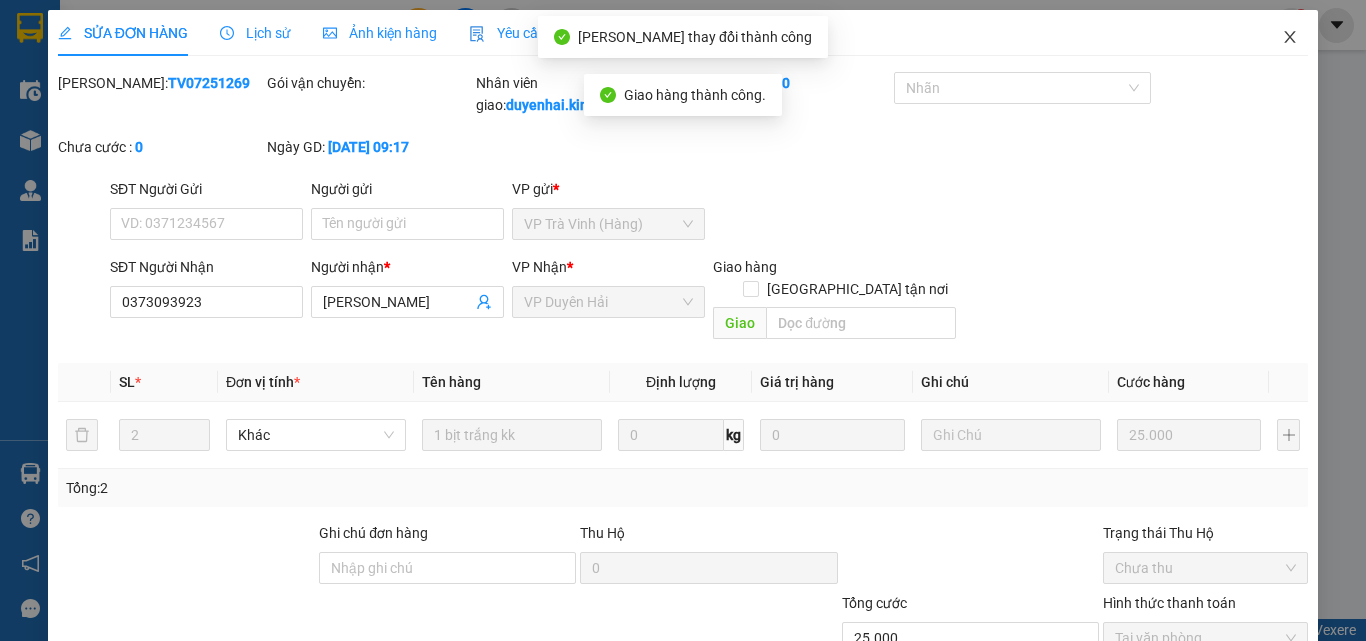 click 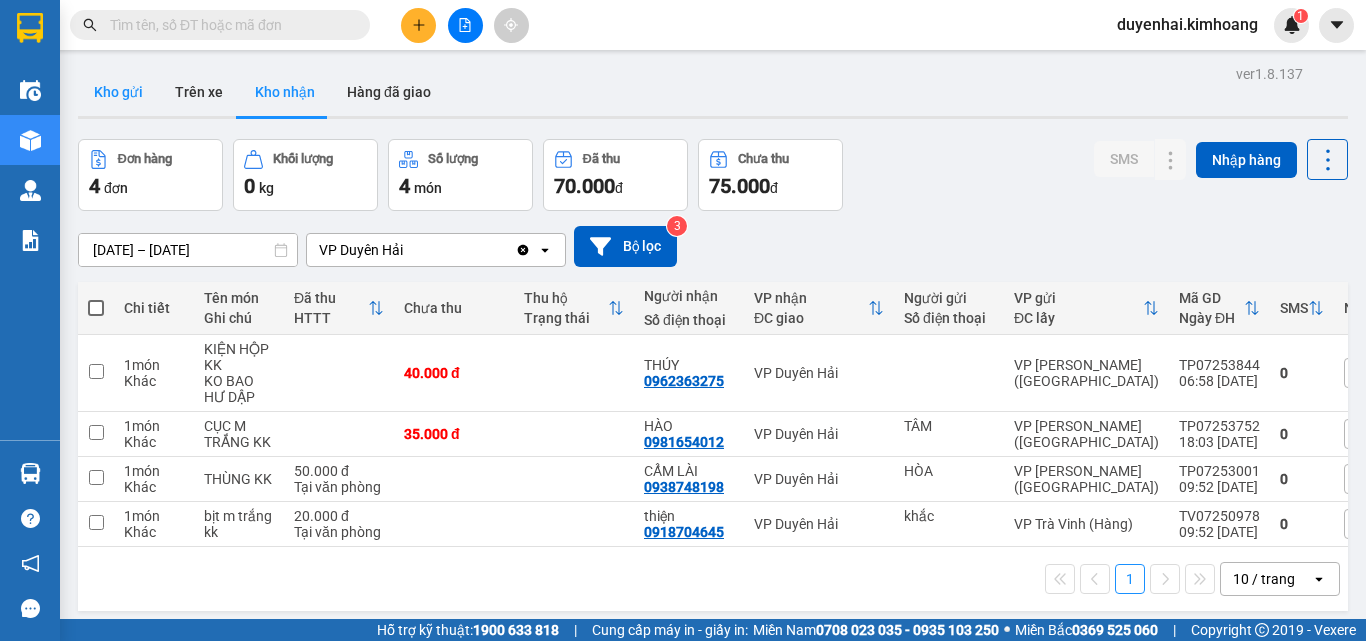click on "Kho gửi" at bounding box center [118, 92] 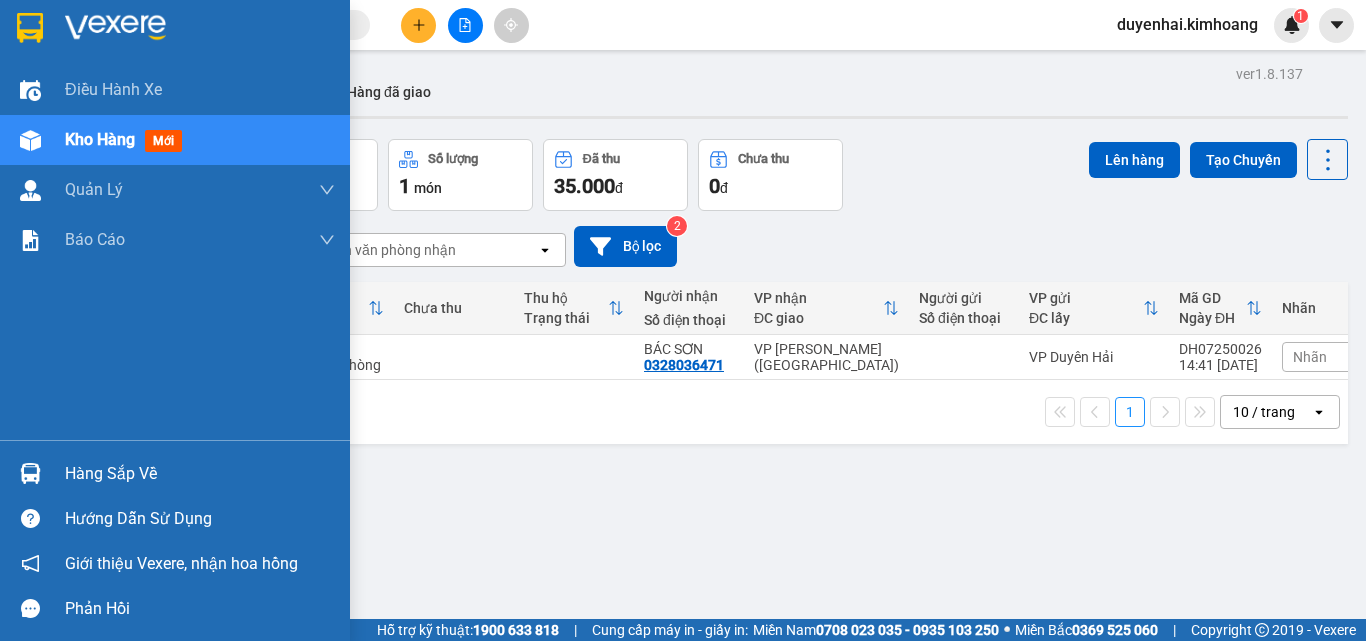 click on "Hàng sắp về" at bounding box center (200, 474) 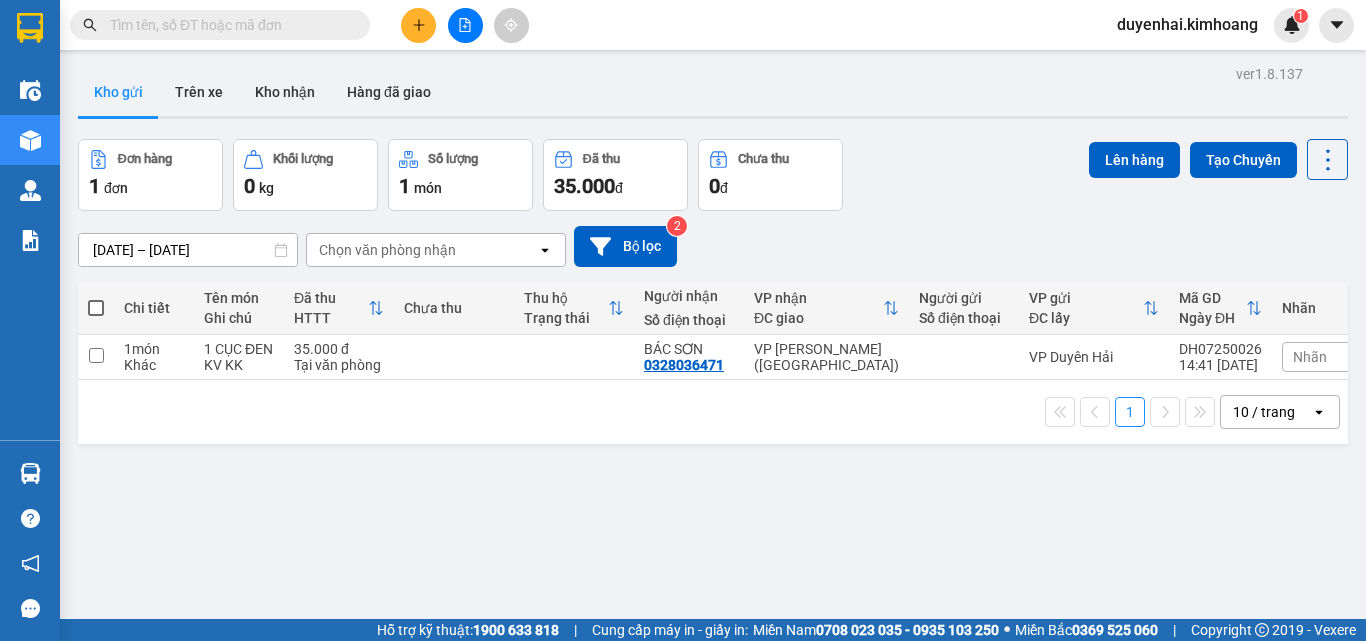 click on "Kết quả tìm kiếm ( 1568 )  Bộ lọc  Mã ĐH Trạng thái Món hàng Thu hộ Tổng cước Chưa cước Nhãn Người gửi VP Gửi Người nhận VP Nhận TV07251163 17:09 [DATE] VP Nhận   TRV-001.19 05:43 [DATE] 1 thùng kk SL:  1 25.000 thuận VP Trà Vinh (Hàng) 0792828772 thương VP [PERSON_NAME] ([GEOGRAPHIC_DATA]) TP07253206 16:05 [DATE] VP Nhận   HCM-001.24 17:09 [DATE] CỤC M ĐNE KV KK SL:  1 35.000 35.000 HUY THUẬN  VP [PERSON_NAME] ([GEOGRAPHIC_DATA]) 0918286003 ĐIỆP VP Tiểu Cần TP07251322 19:26 [DATE] VP Nhận   HCM-001.24 01:46 [DATE] HỘP KV KK SL:  1 20.000 THUẬN  VP [GEOGRAPHIC_DATA] ([GEOGRAPHIC_DATA]) 0913913179 QUÂN VP Trà Vinh ([GEOGRAPHIC_DATA]) TP07250219 14:49 [DATE] VP Nhận   HCM-001.36 07:19 [DATE] HỘP KK SL:  1 40.000 VP [PERSON_NAME] ([GEOGRAPHIC_DATA]) 0989514819 THUẬN VP Duyên Hải TV07250078 17:13 [DATE] VP Nhận   TRV-030.15 06:19 [DATE] 1 hộp mút  kk SL:  1 25.000 thuận  VP Trà Vinh ([GEOGRAPHIC_DATA]) 0948011115 tuấn anh VP [PERSON_NAME] (Hàng) TV05254270 15:39 [DATE] VP Nhận   TRV-007.34 1" at bounding box center (683, 320) 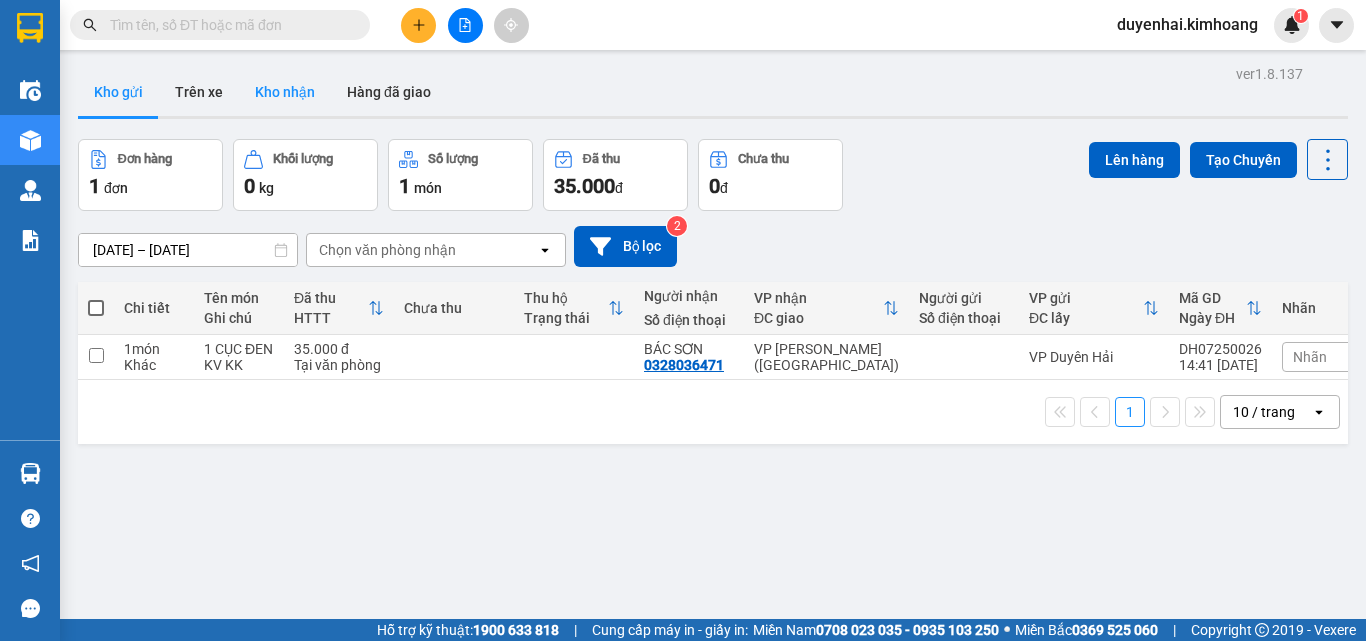 click on "Kho nhận" at bounding box center (285, 92) 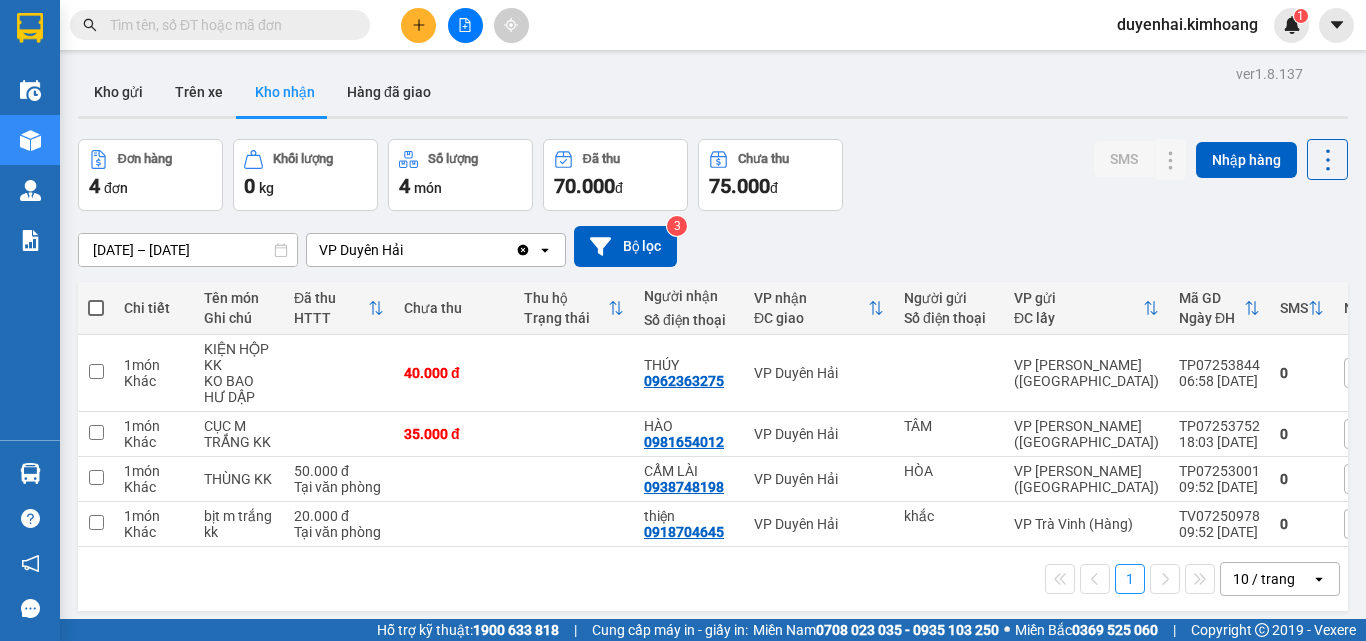 click at bounding box center [228, 25] 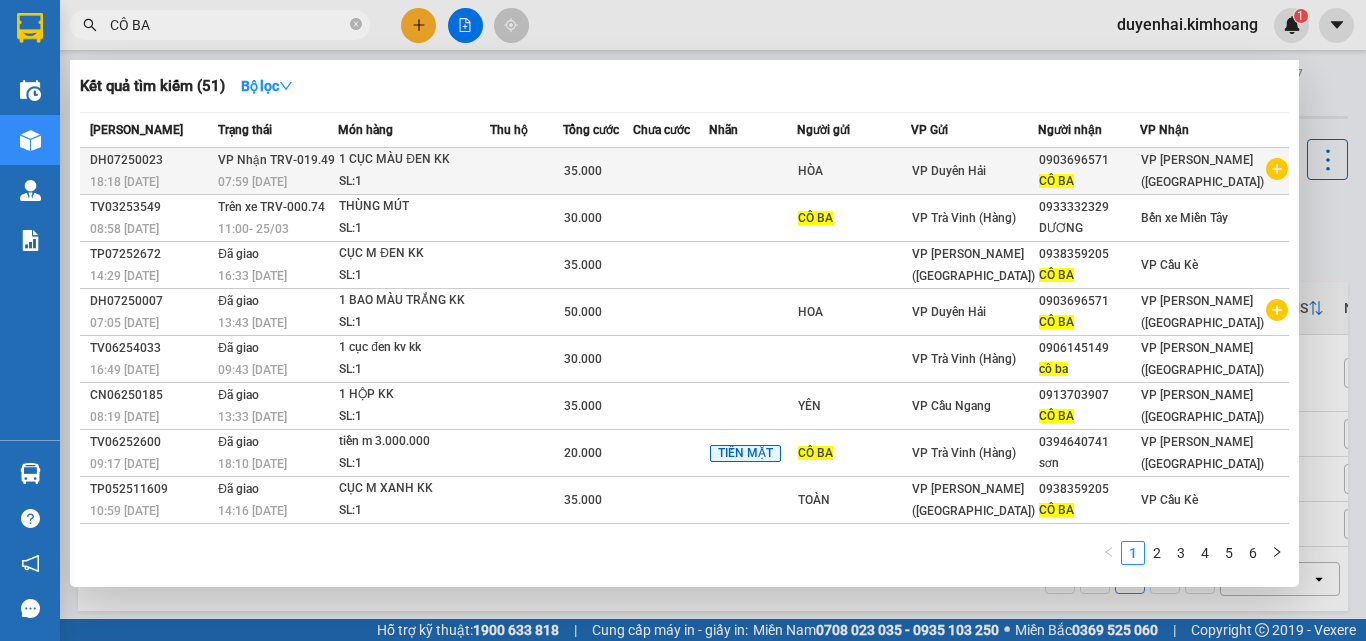 type on "CÔ BA" 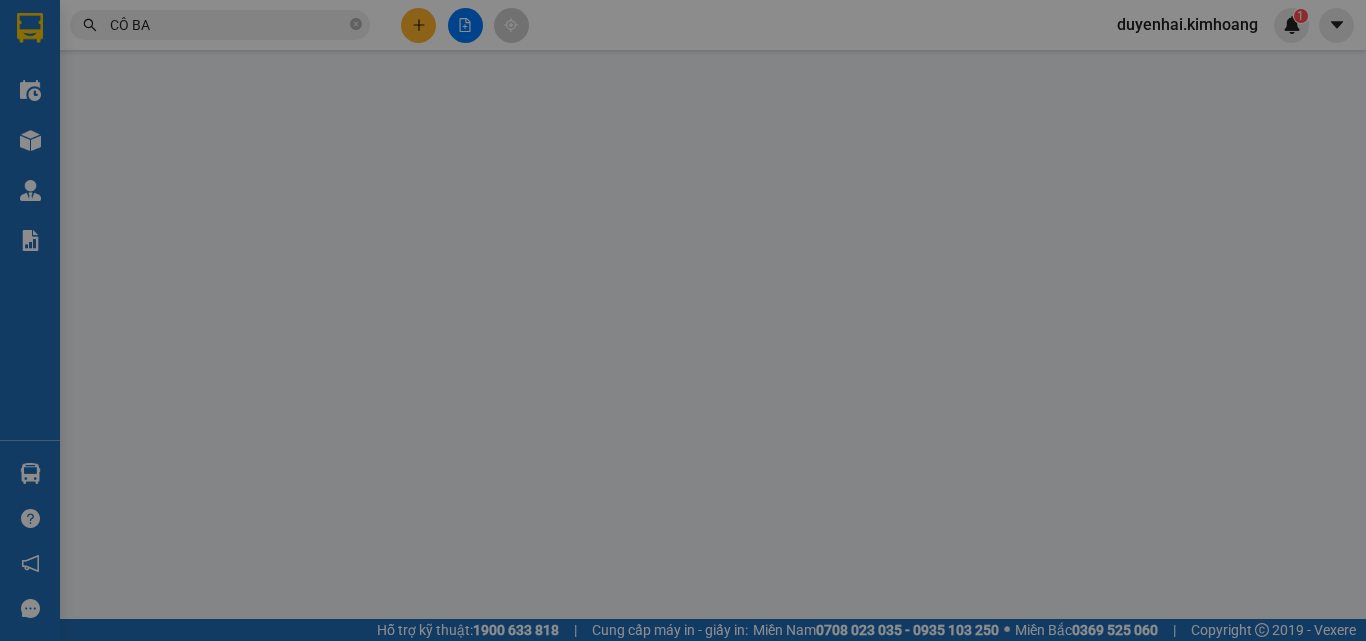 type on "HÒA" 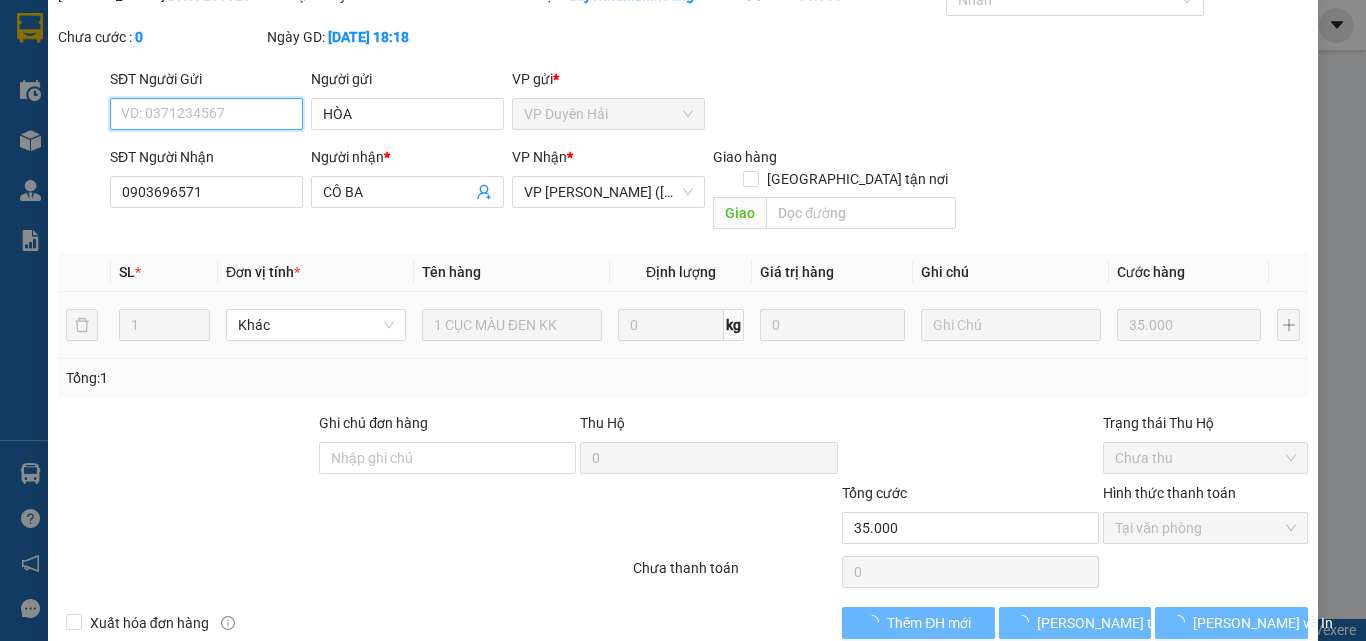 scroll, scrollTop: 100, scrollLeft: 0, axis: vertical 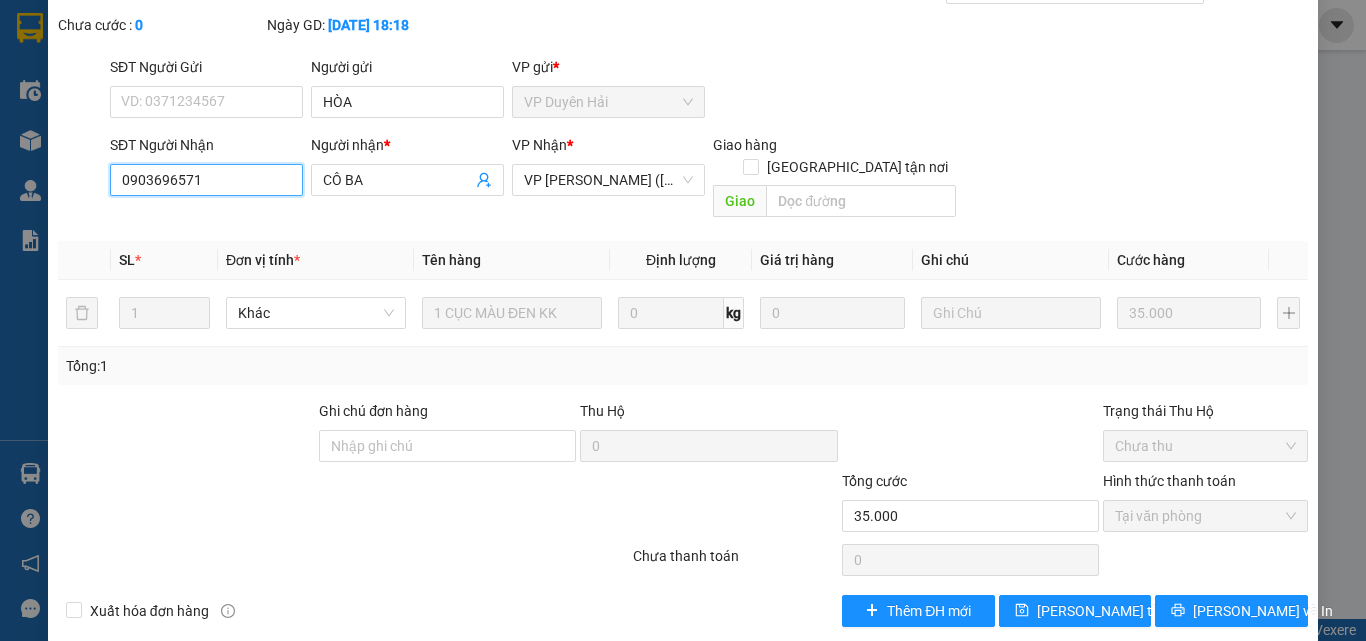 click on "0903696571" at bounding box center (206, 180) 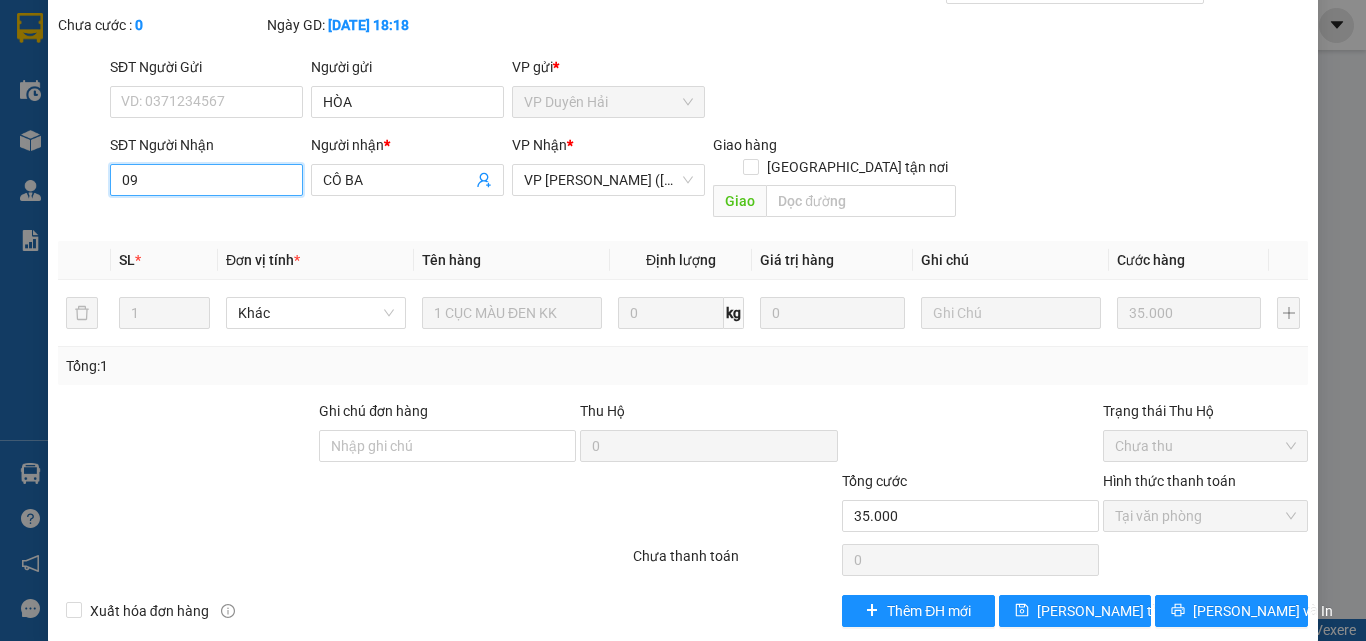 type on "0" 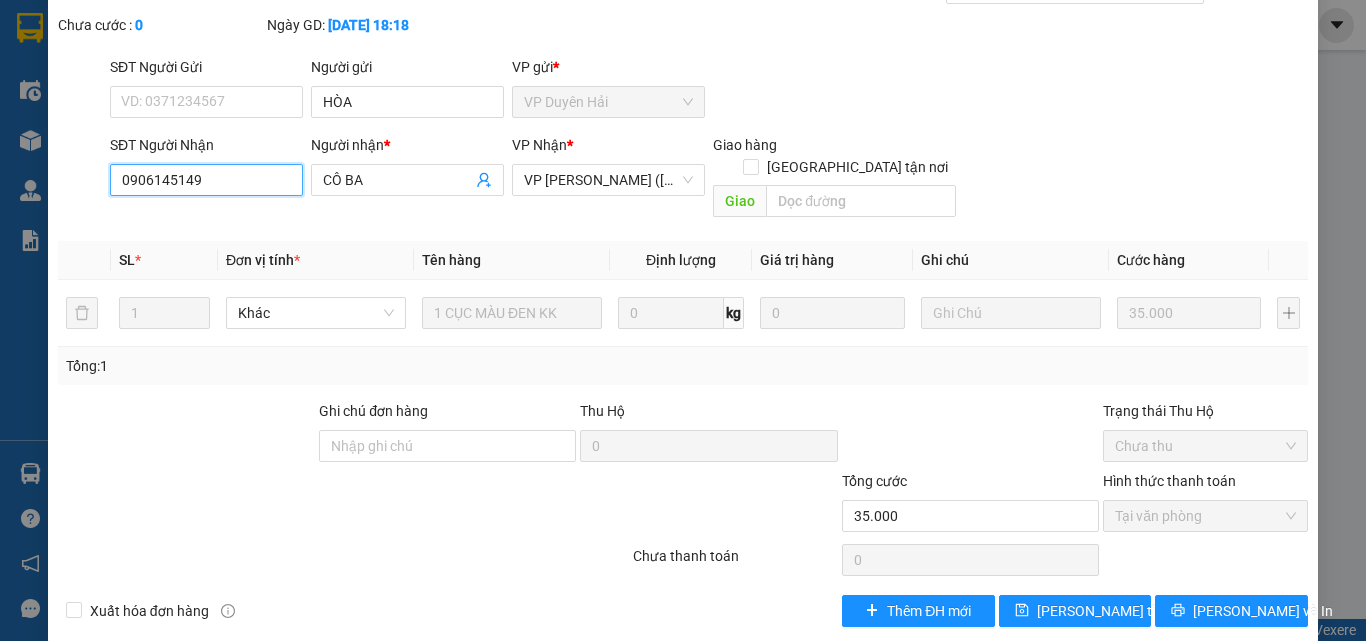 scroll, scrollTop: 103, scrollLeft: 0, axis: vertical 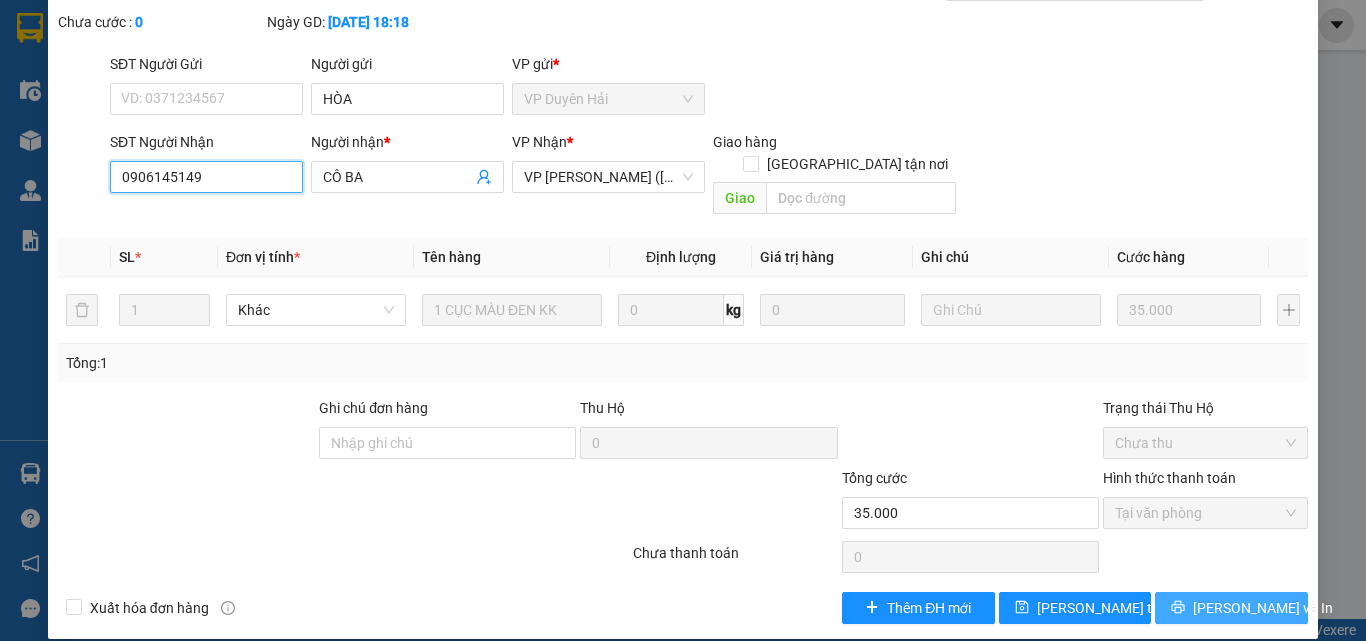 type on "0906145149" 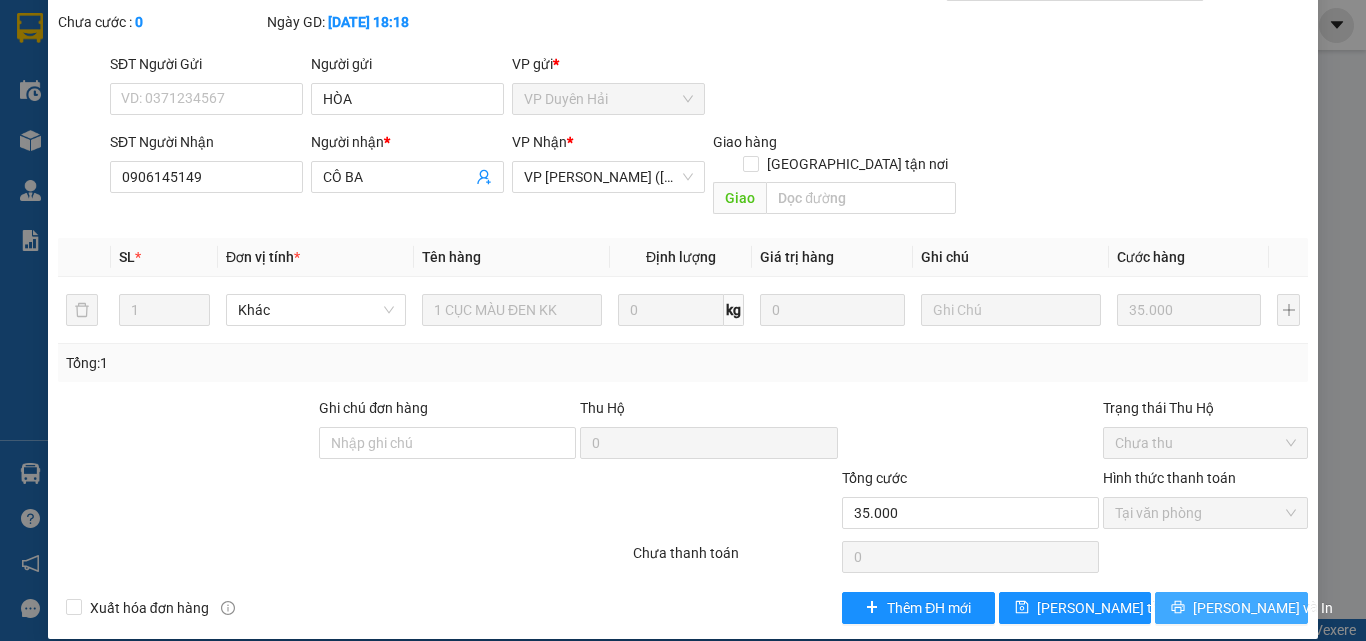 click on "[PERSON_NAME] và In" at bounding box center [1263, 608] 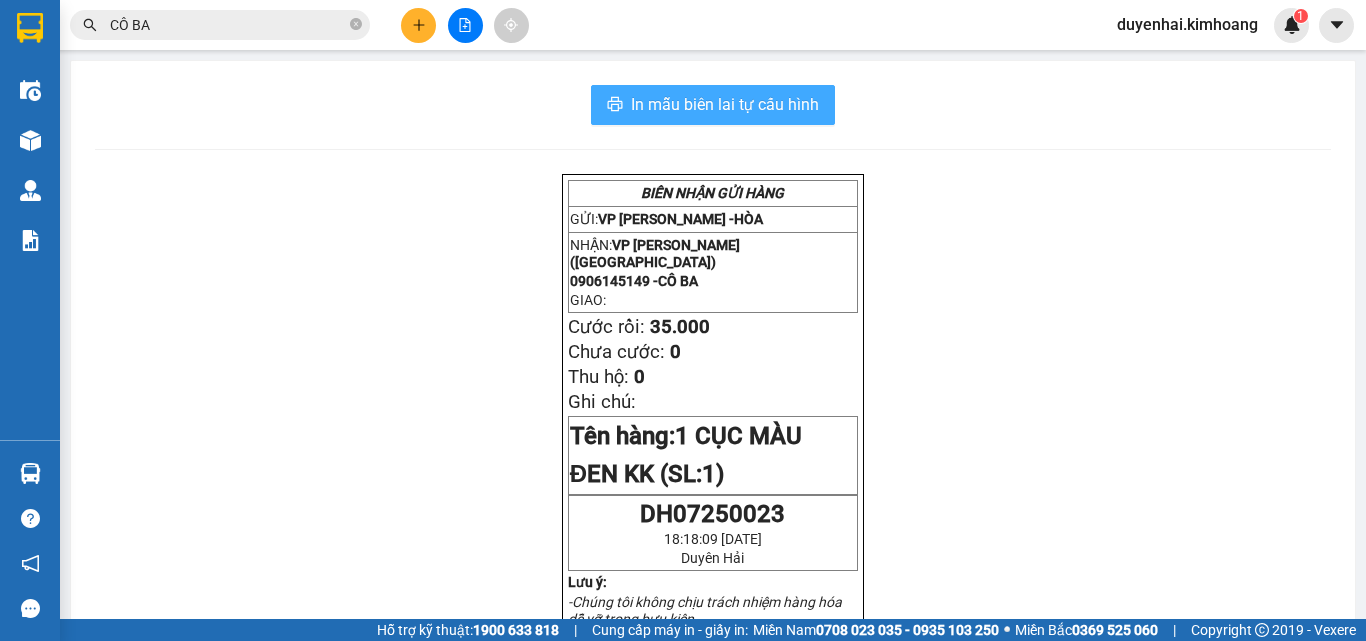 click on "In mẫu biên lai tự cấu hình" at bounding box center (725, 104) 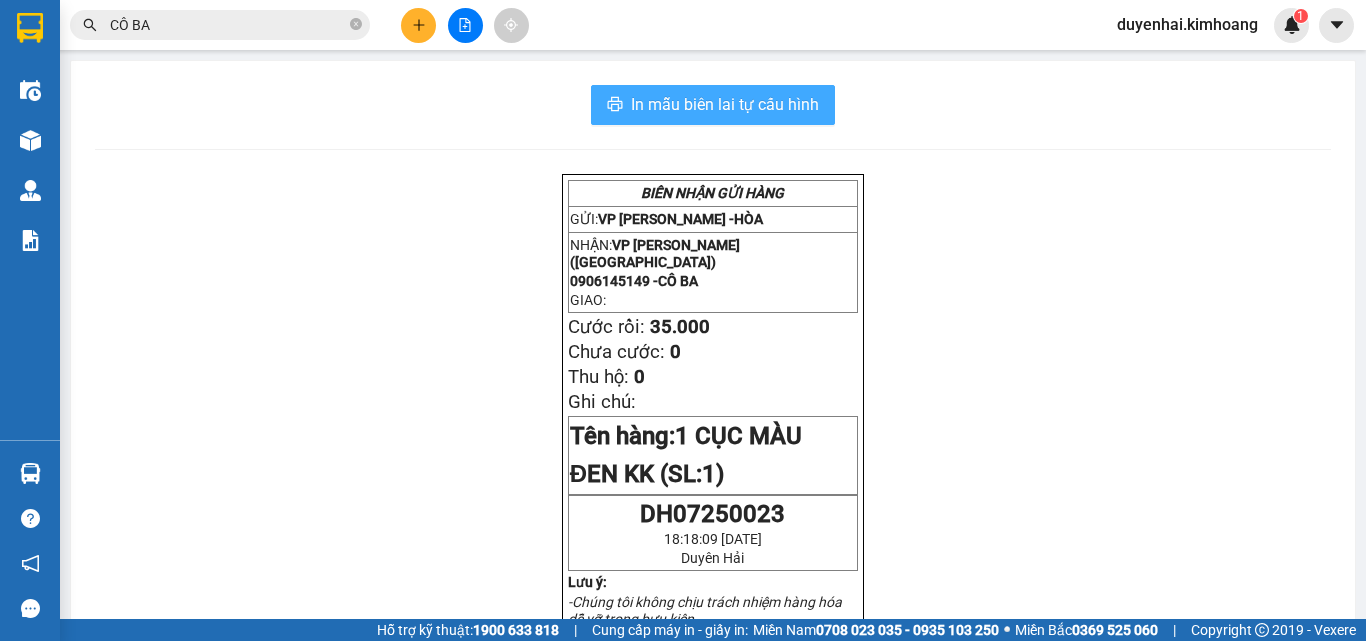 scroll, scrollTop: 0, scrollLeft: 0, axis: both 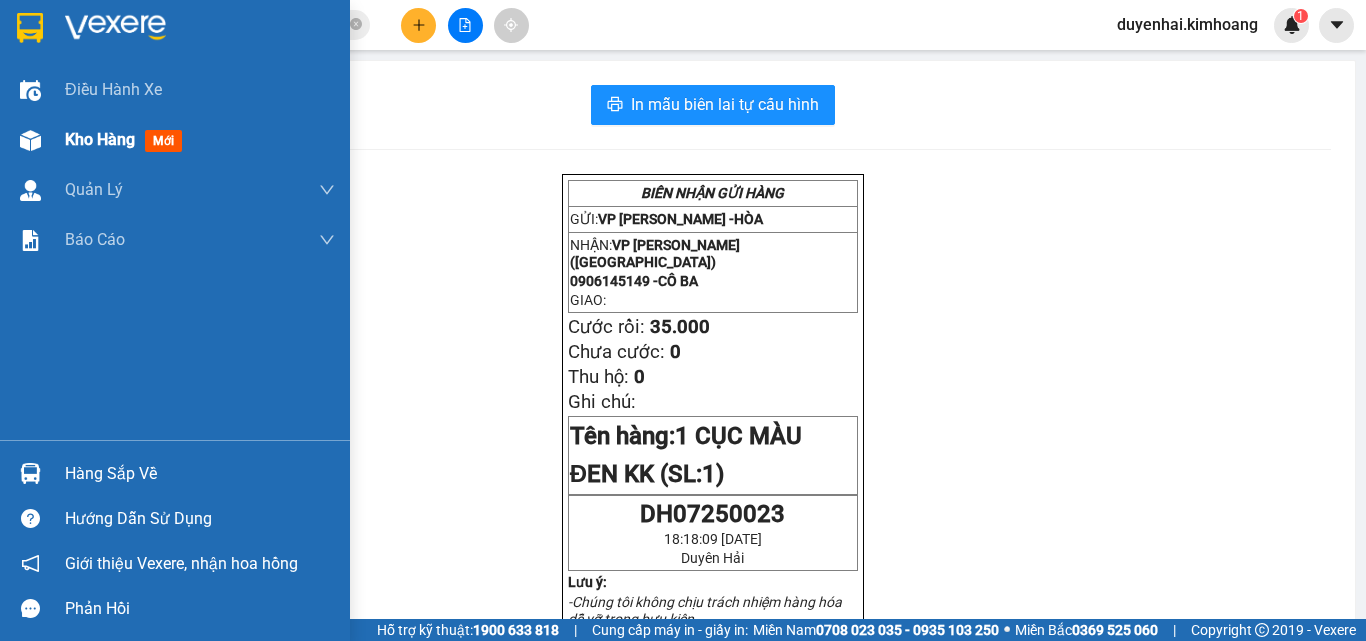 click on "Kho hàng" at bounding box center (100, 139) 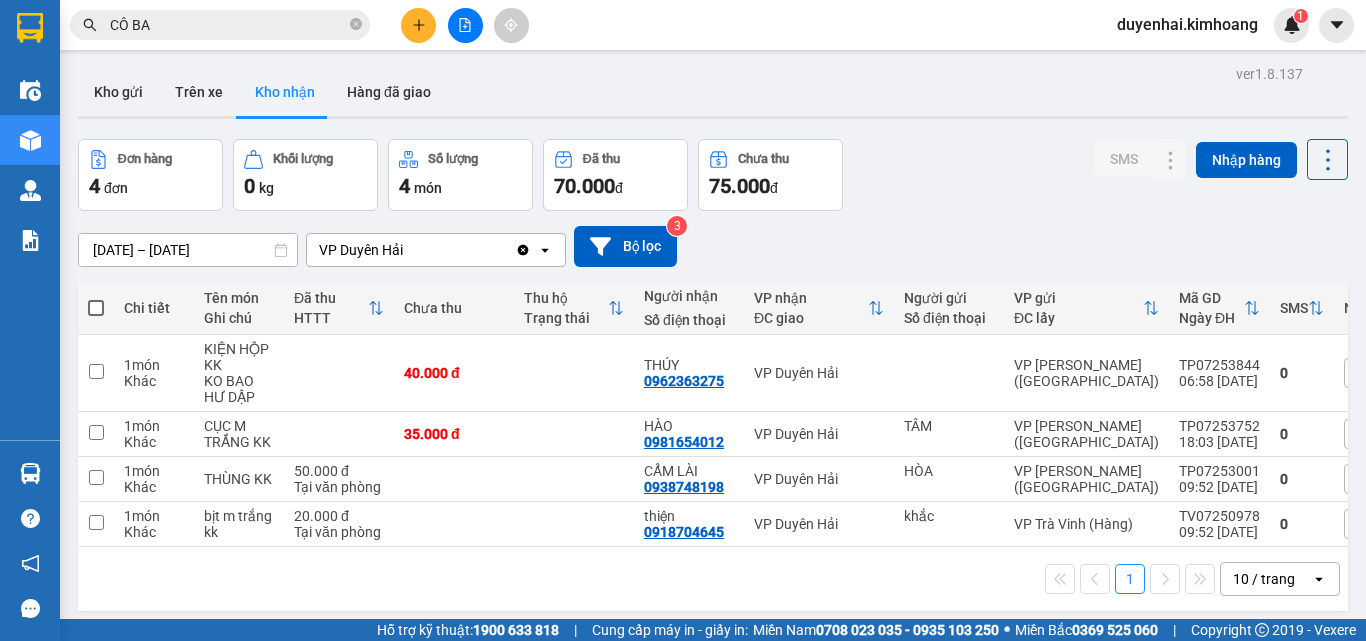 click on "CÔ BA" at bounding box center [228, 25] 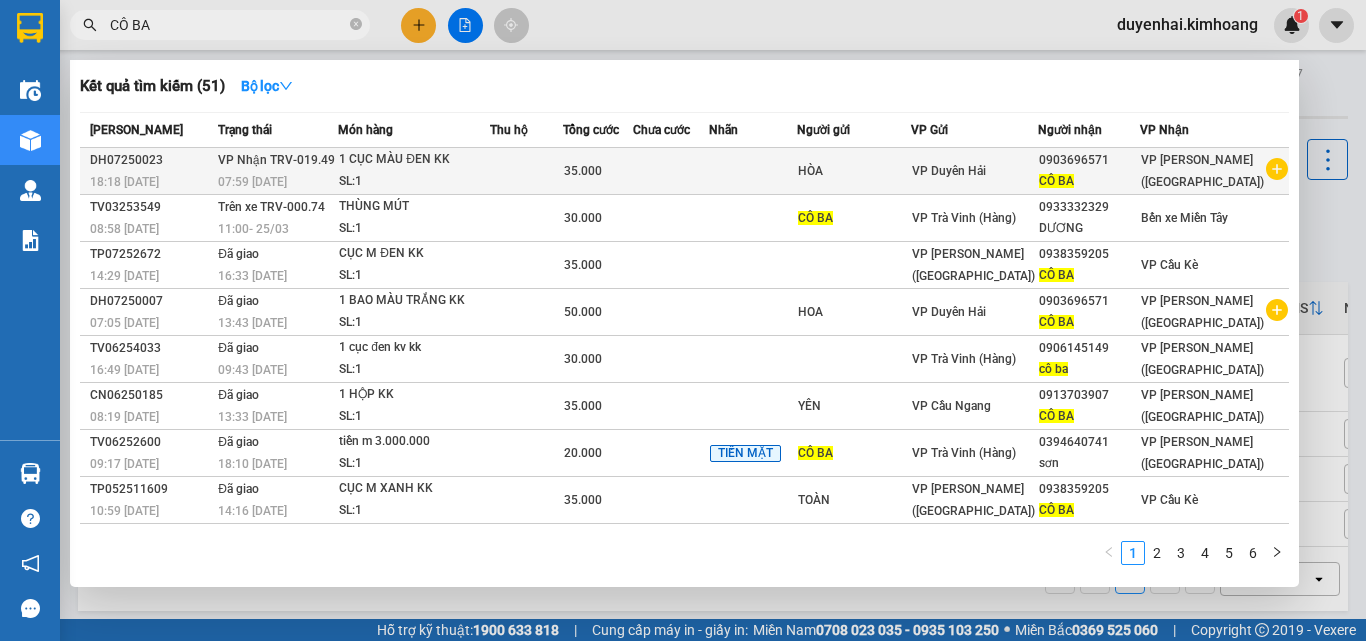 click on "HÒA" at bounding box center [853, 171] 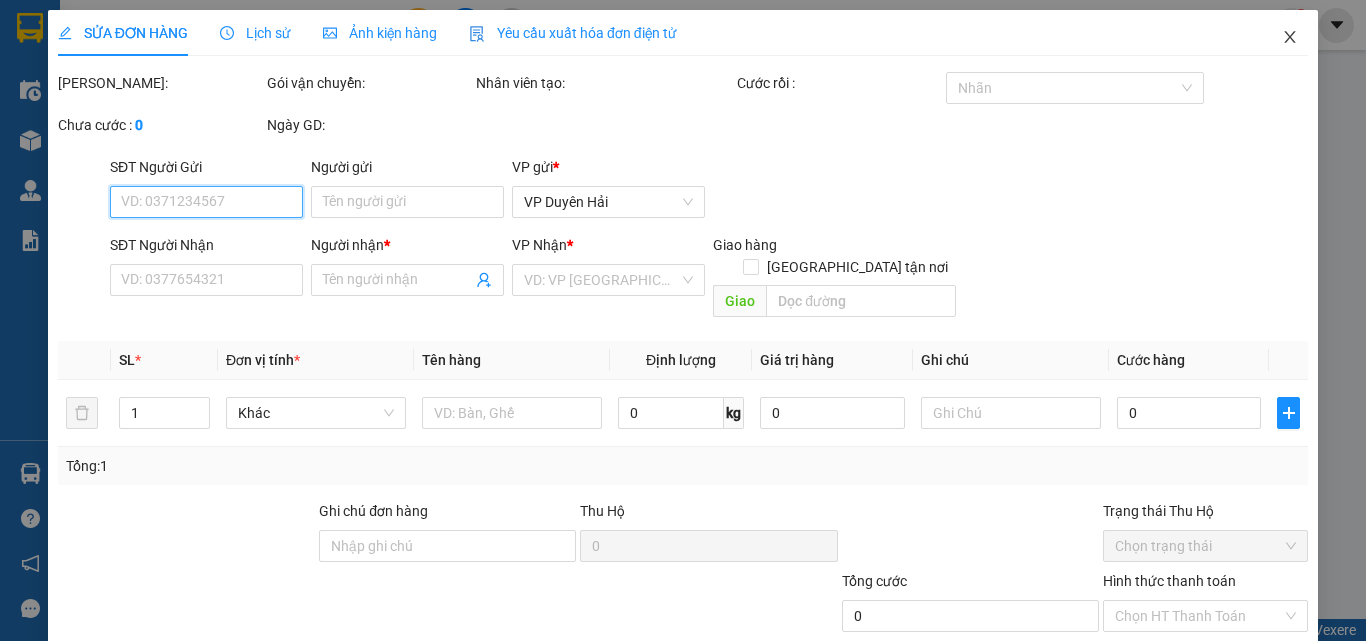 type on "HÒA" 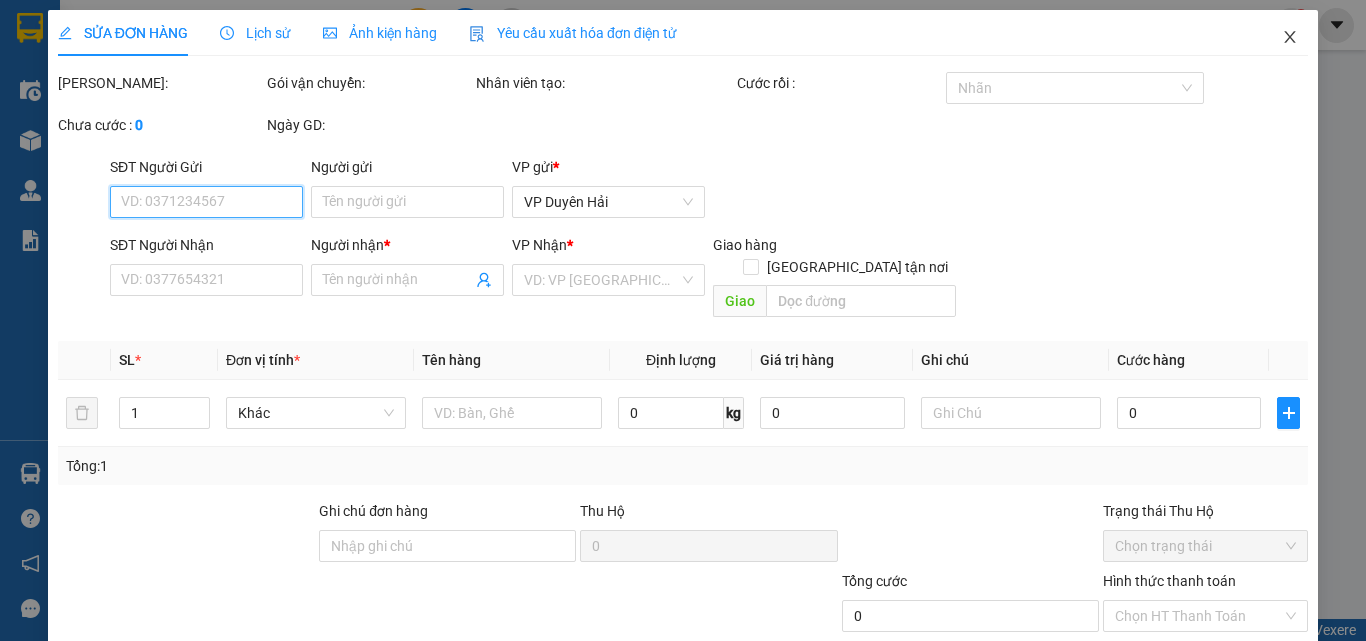 type on "0906145149" 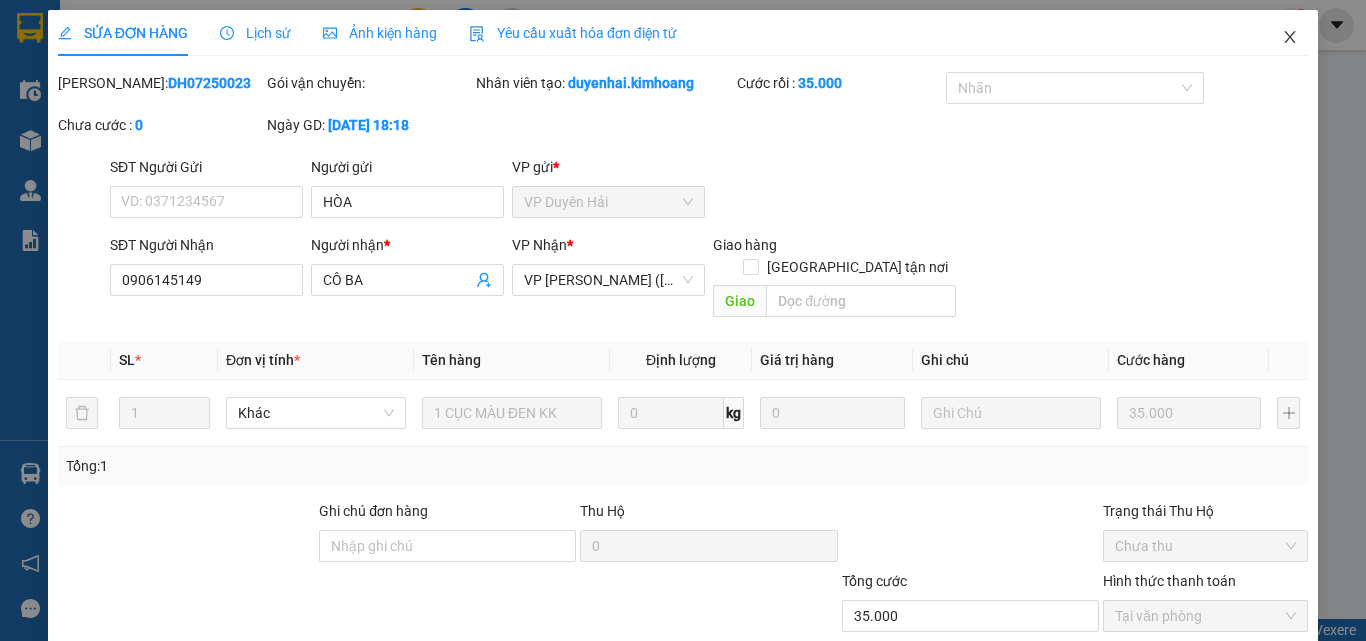 click 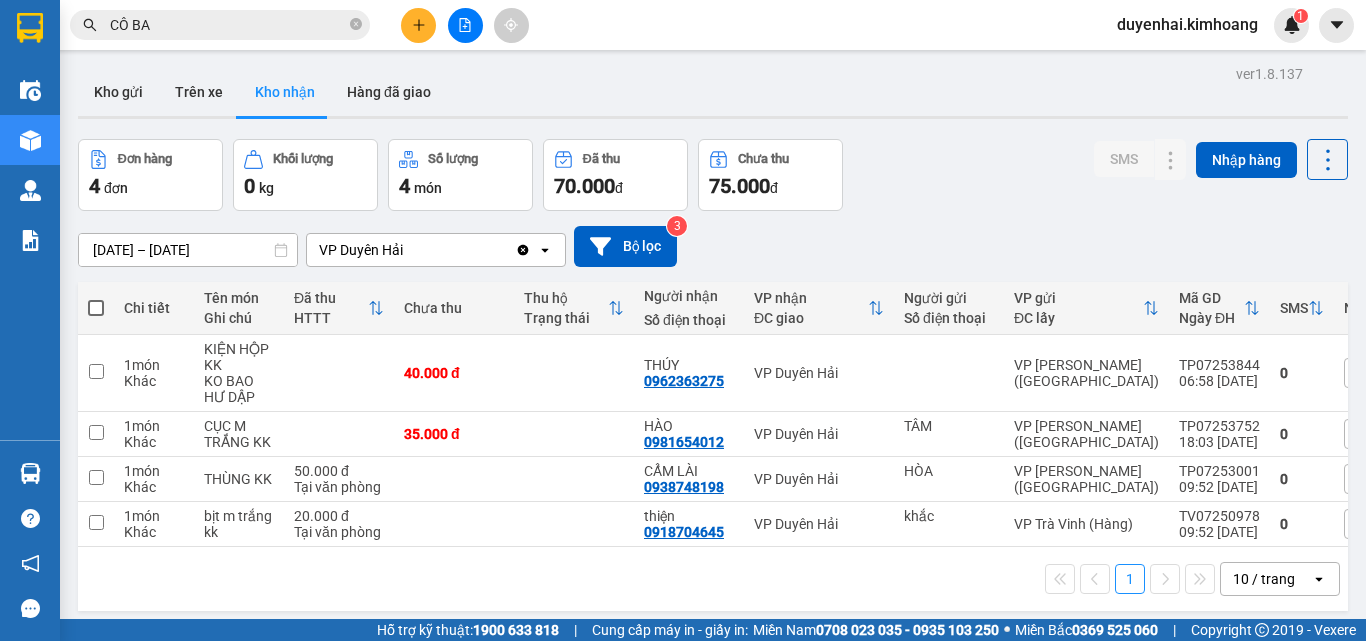 click on "CÔ BA" at bounding box center (228, 25) 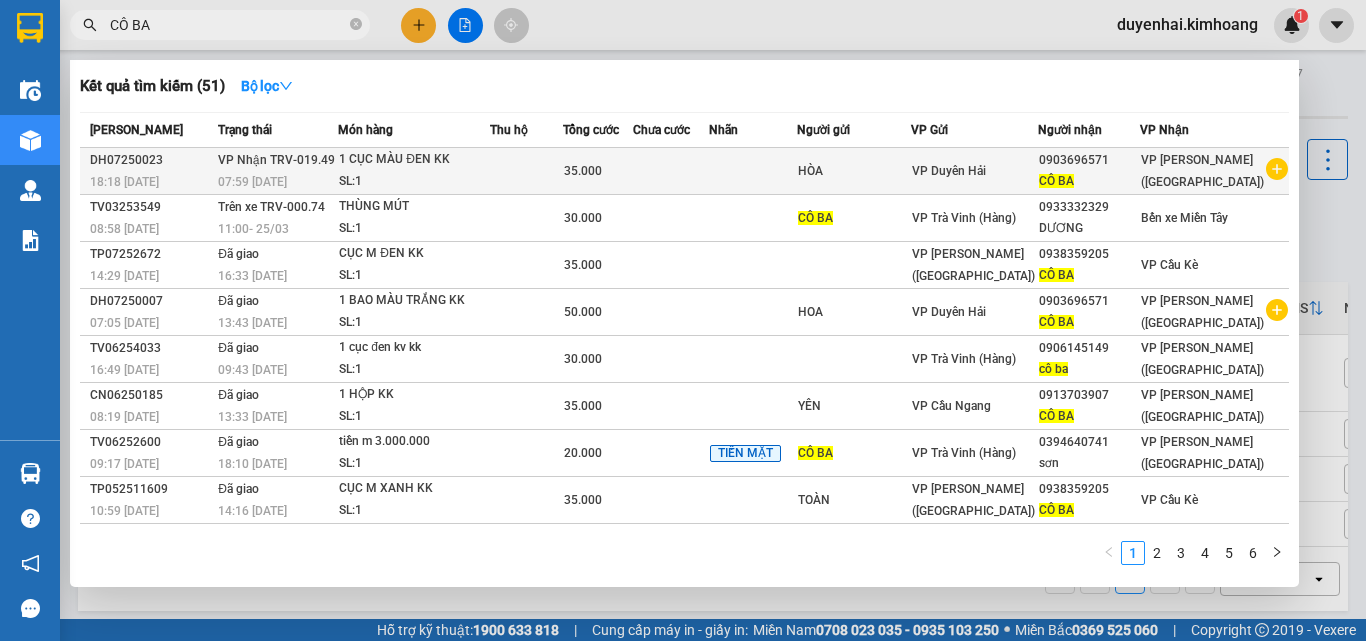 click at bounding box center (753, 171) 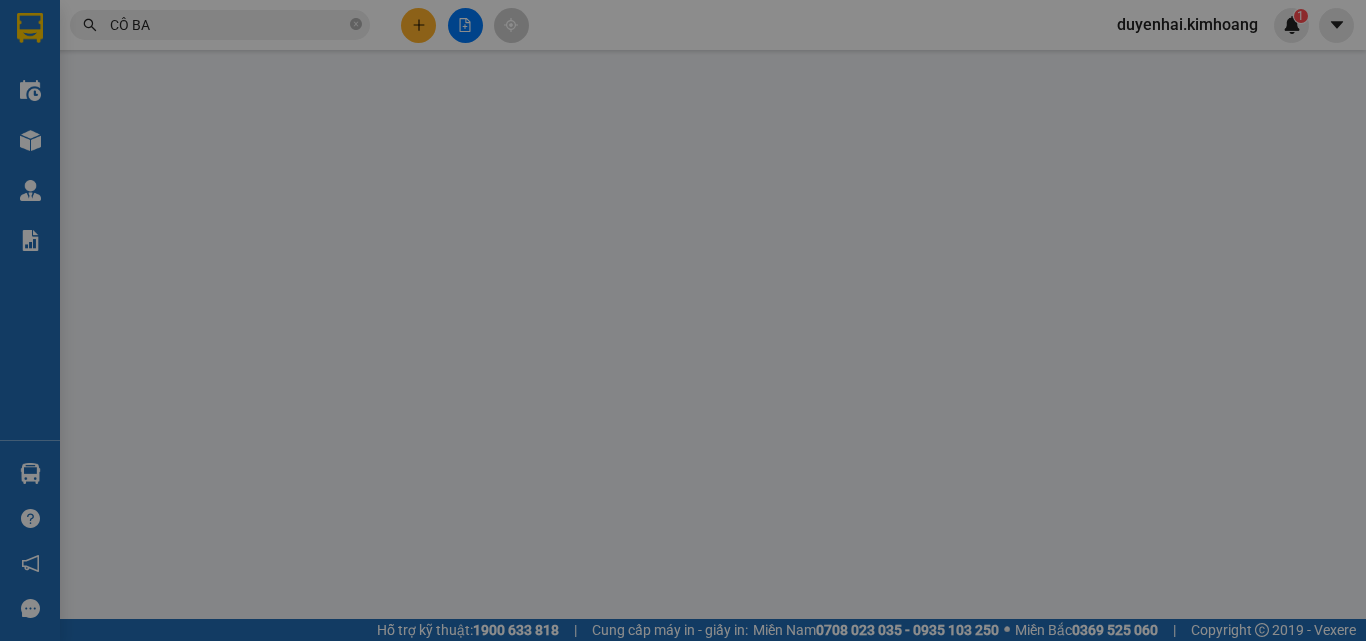 type on "HÒA" 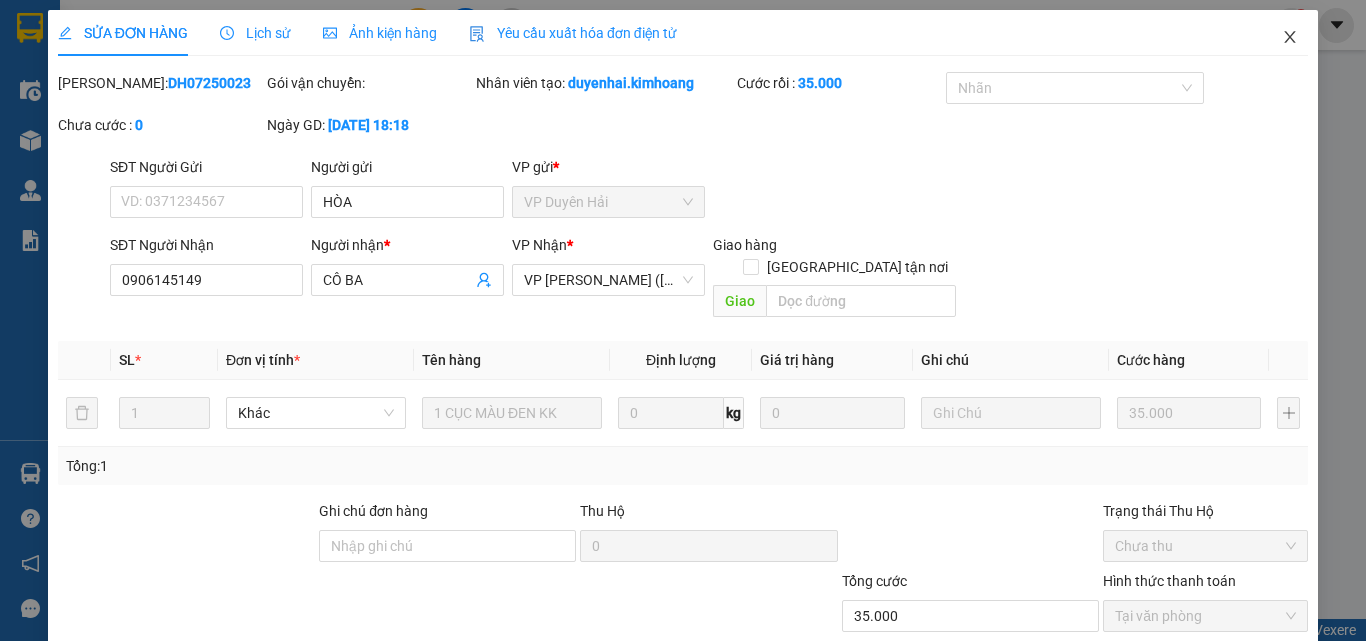 click 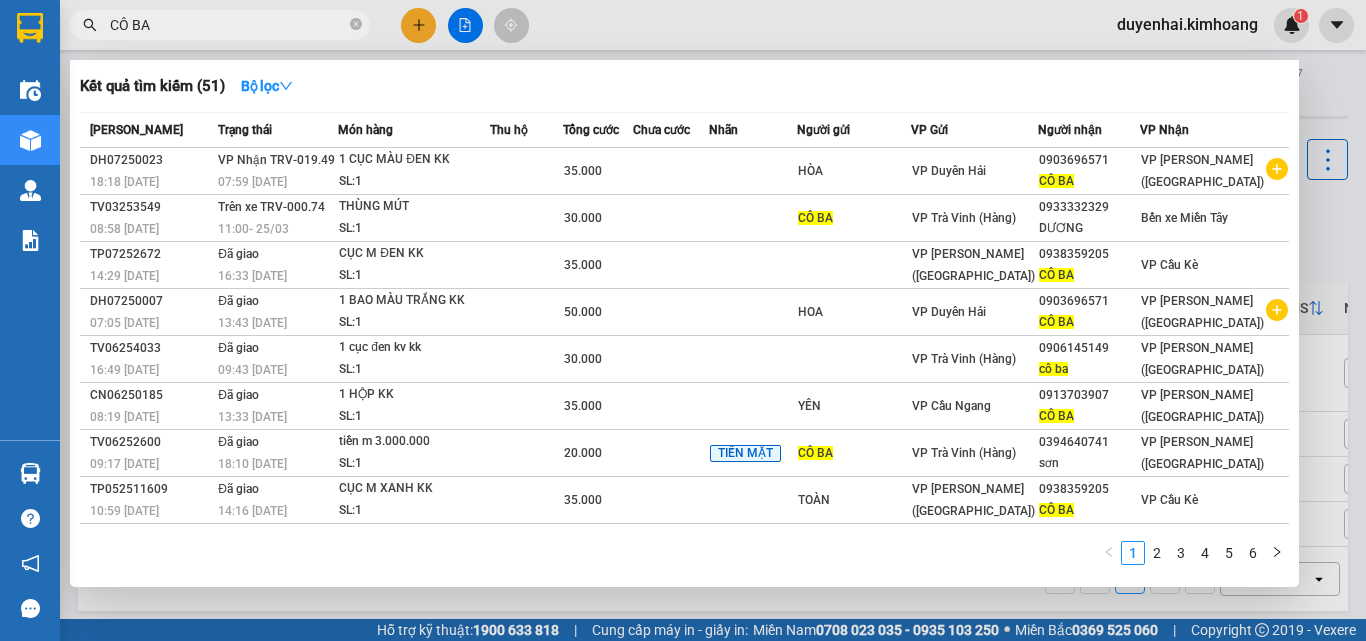 click on "CÔ BA" at bounding box center (228, 25) 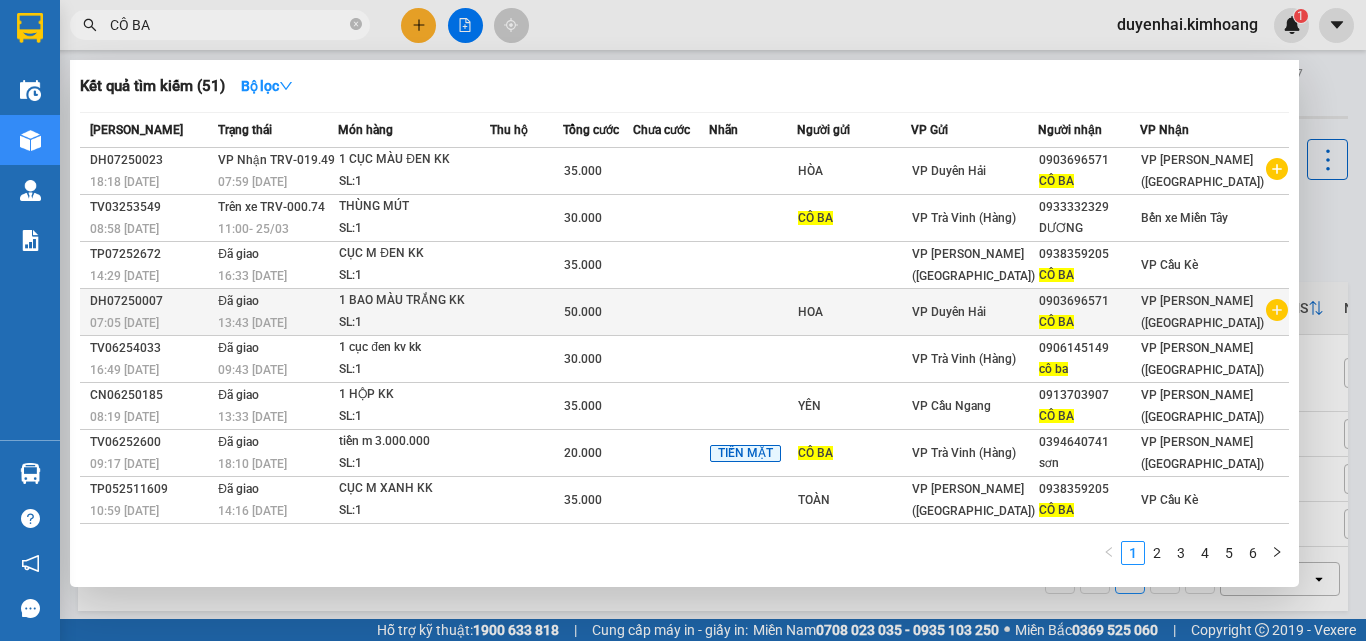 click at bounding box center (753, 312) 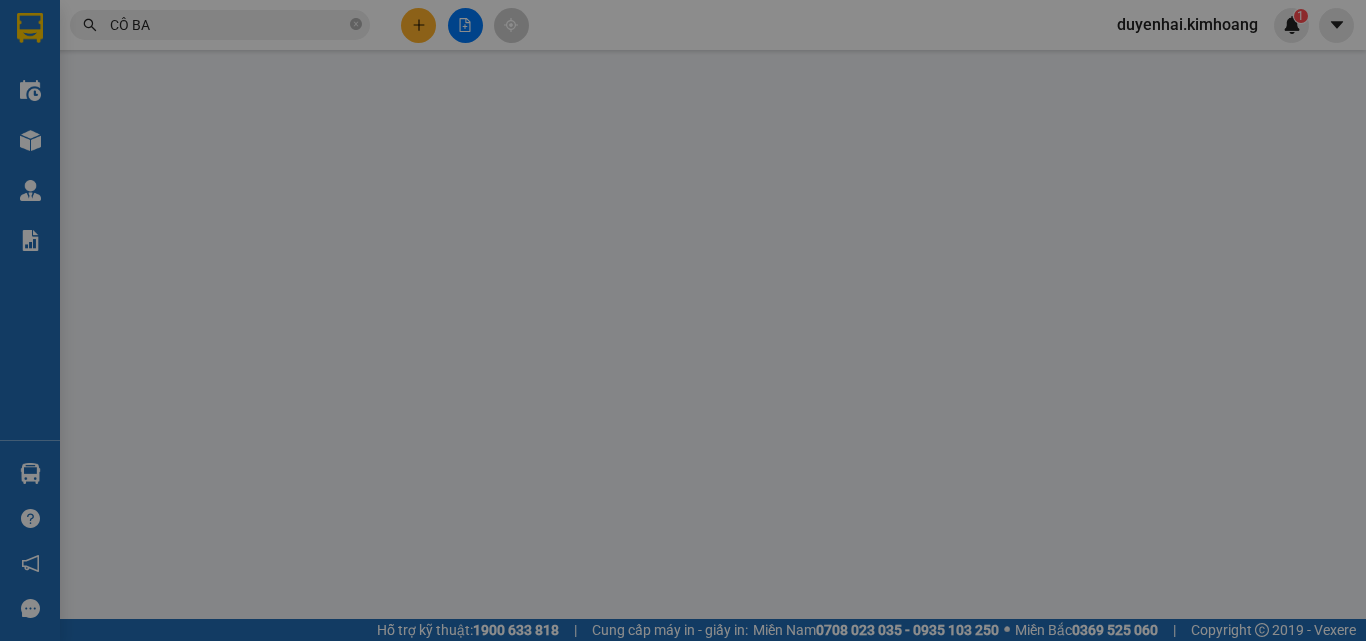 type on "HOA" 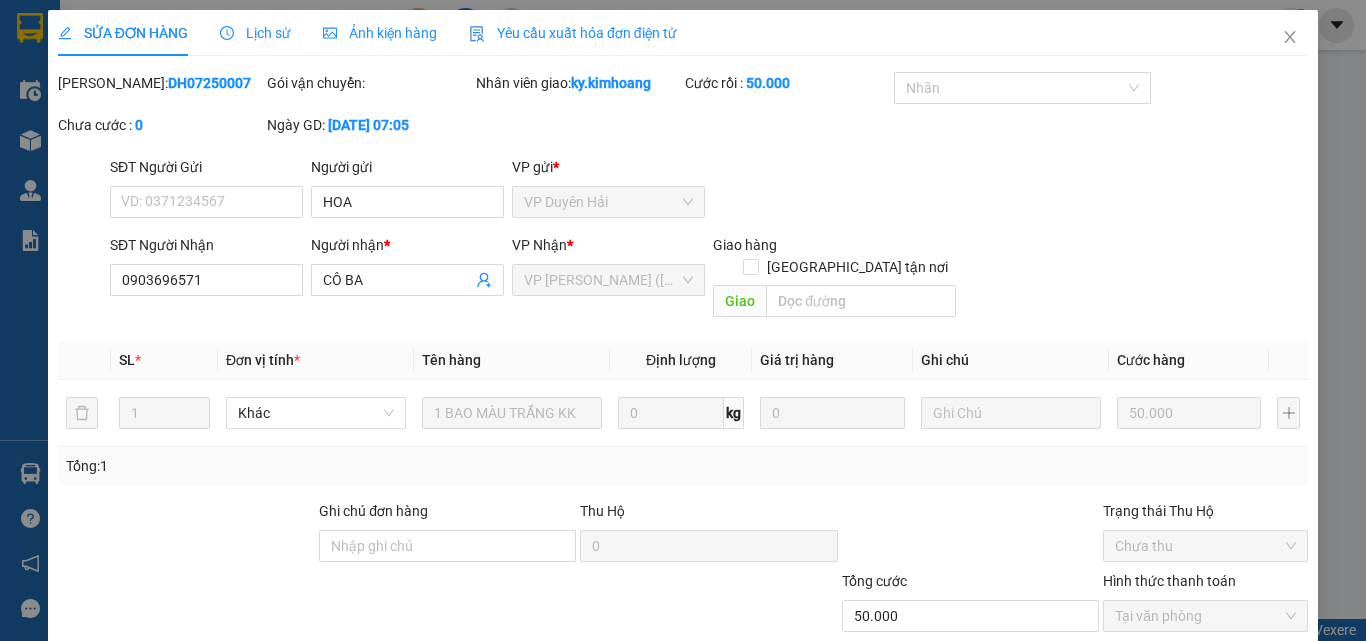 click on "Lịch sử" at bounding box center [255, 33] 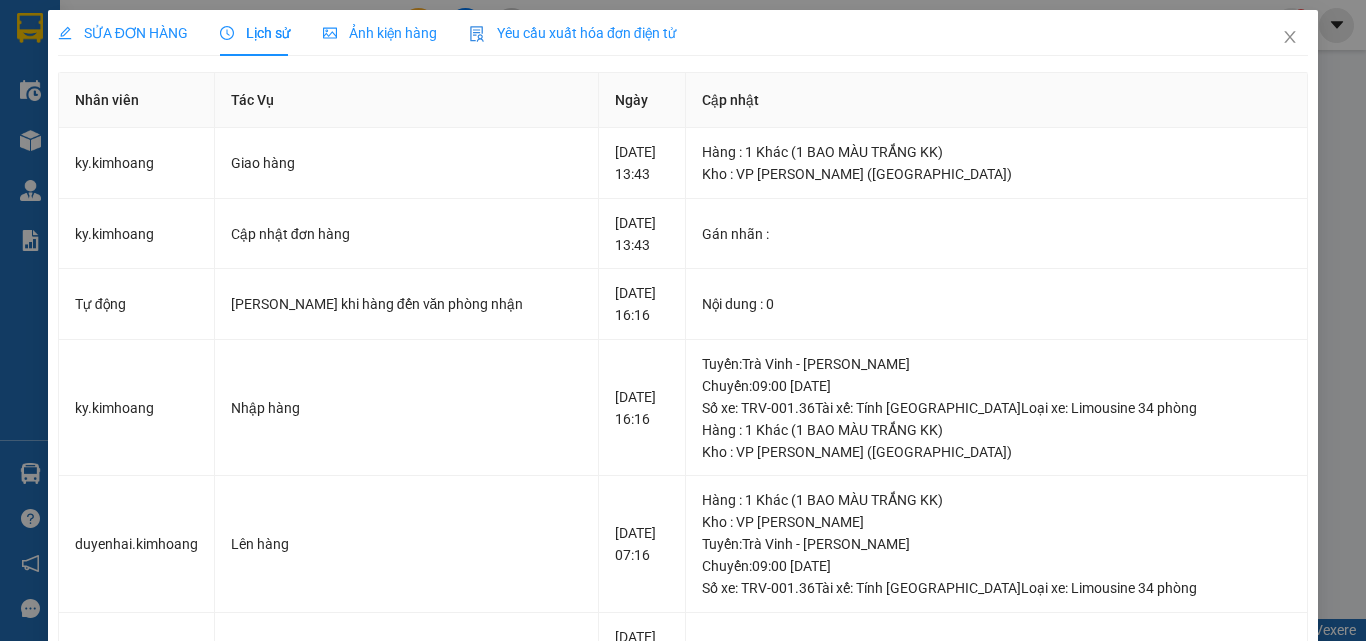 click on "SỬA ĐƠN HÀNG" at bounding box center (123, 33) 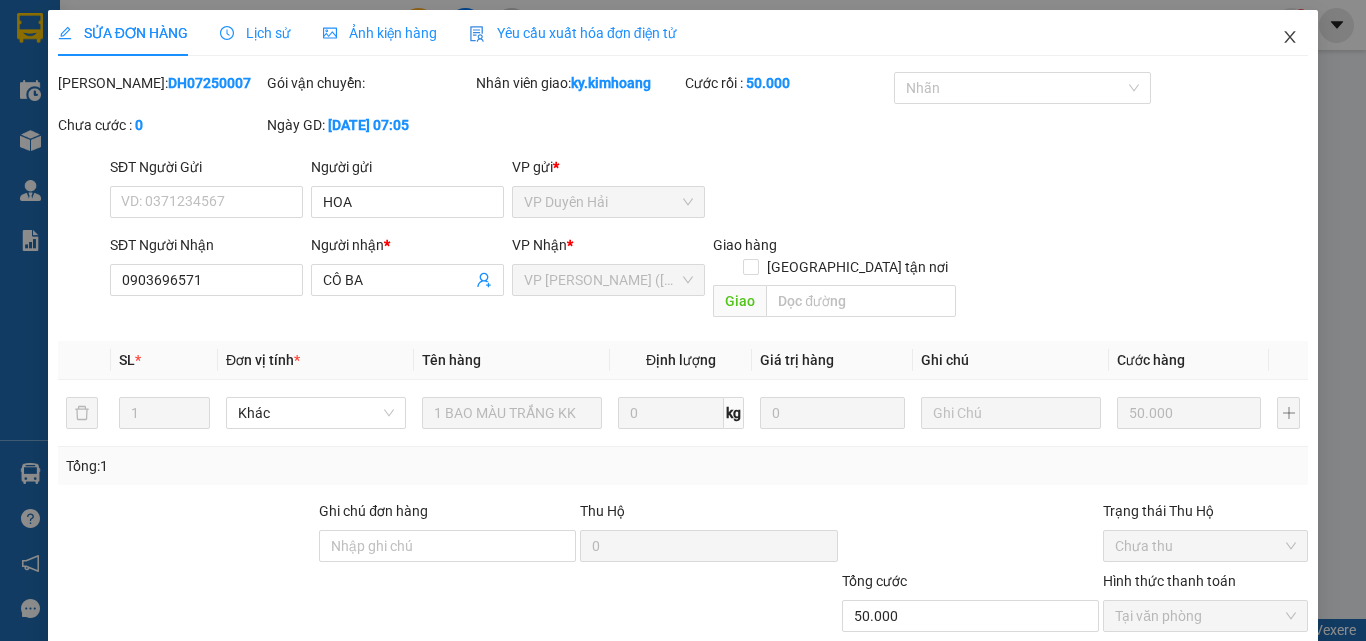 click 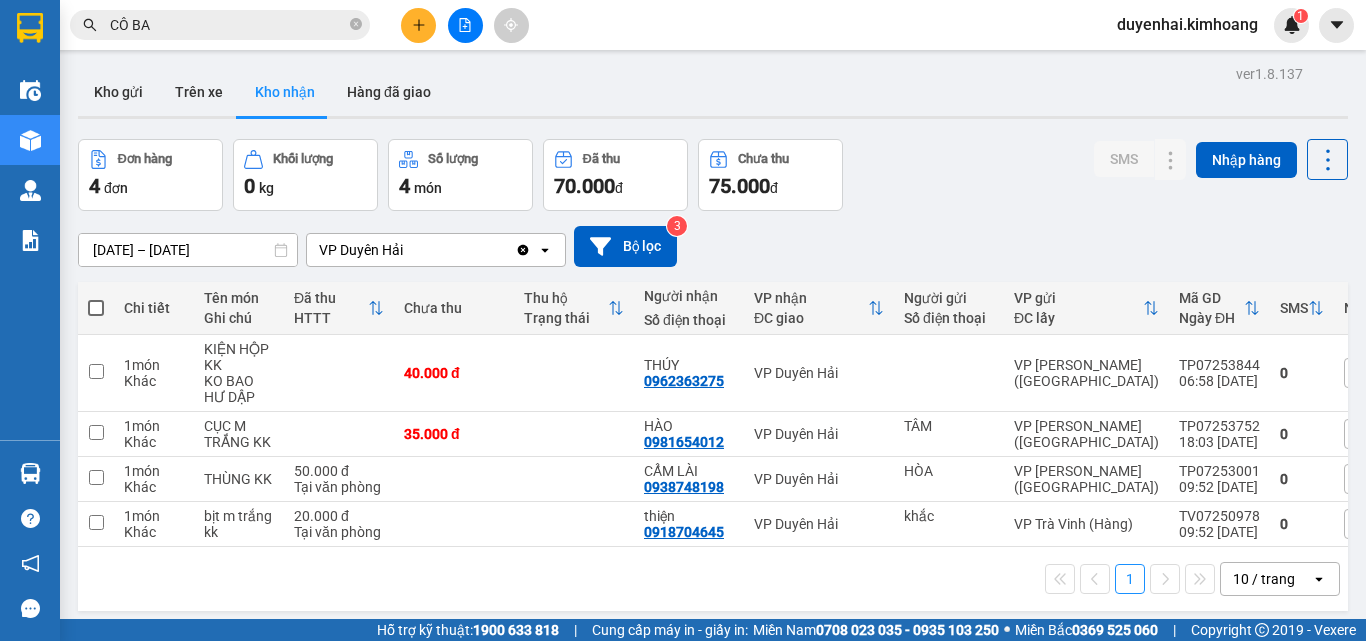 click on "CÔ BA" at bounding box center [228, 25] 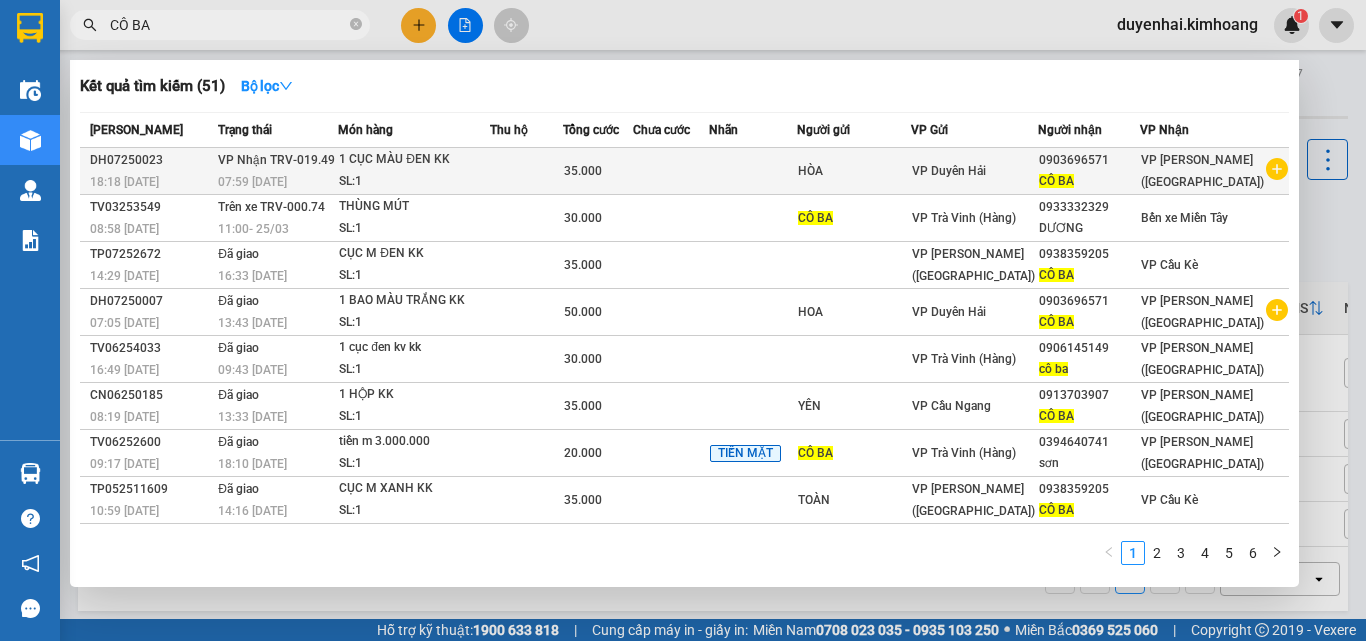 click on "VP Duyên Hải" at bounding box center [949, 171] 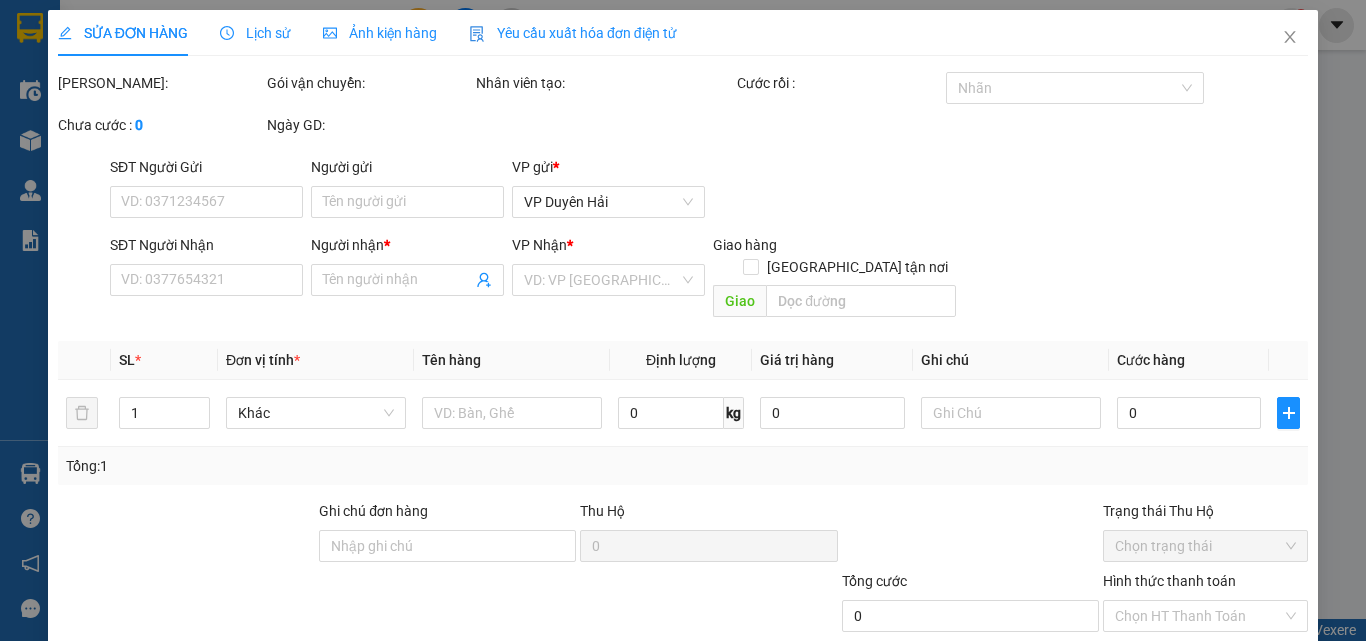 click on "Lịch sử" at bounding box center [255, 33] 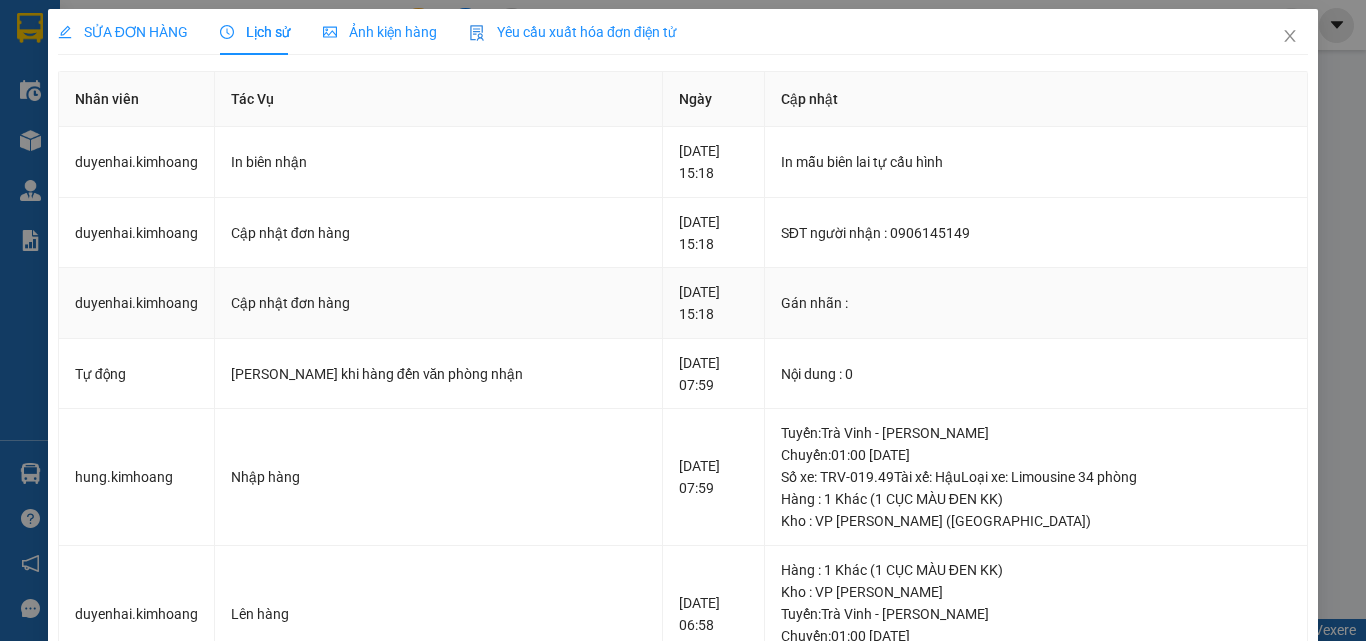 scroll, scrollTop: 0, scrollLeft: 0, axis: both 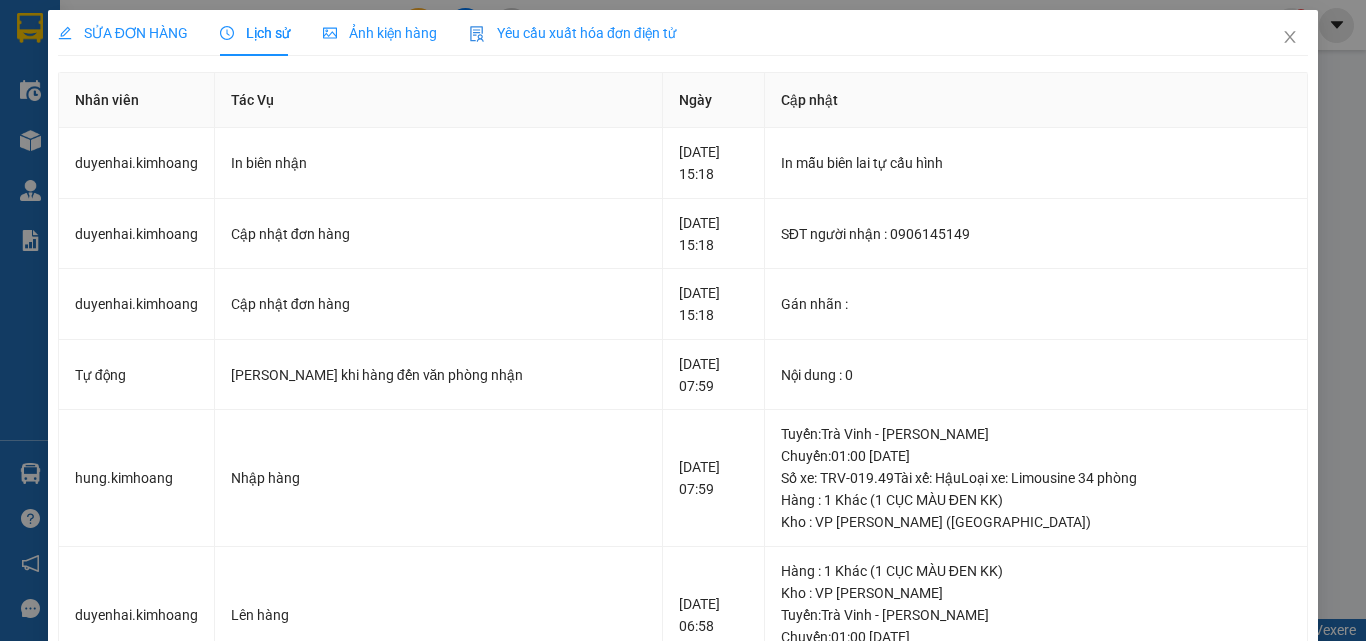 click on "SỬA ĐƠN HÀNG" at bounding box center (123, 33) 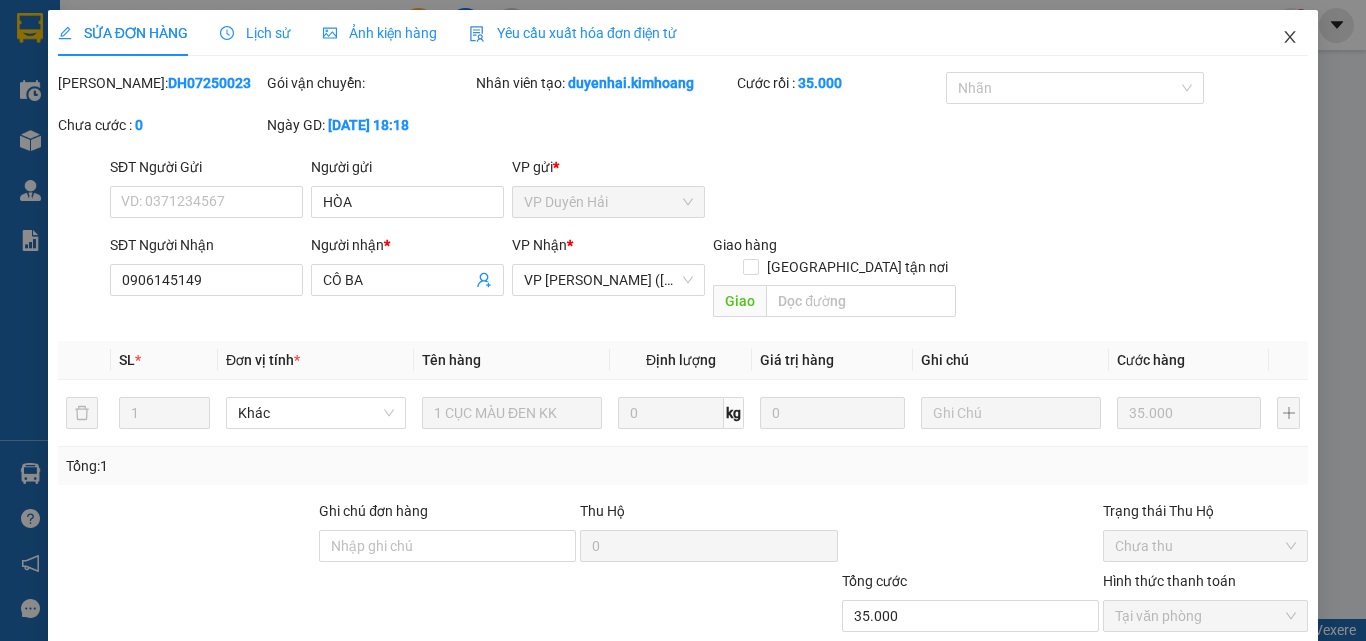 click 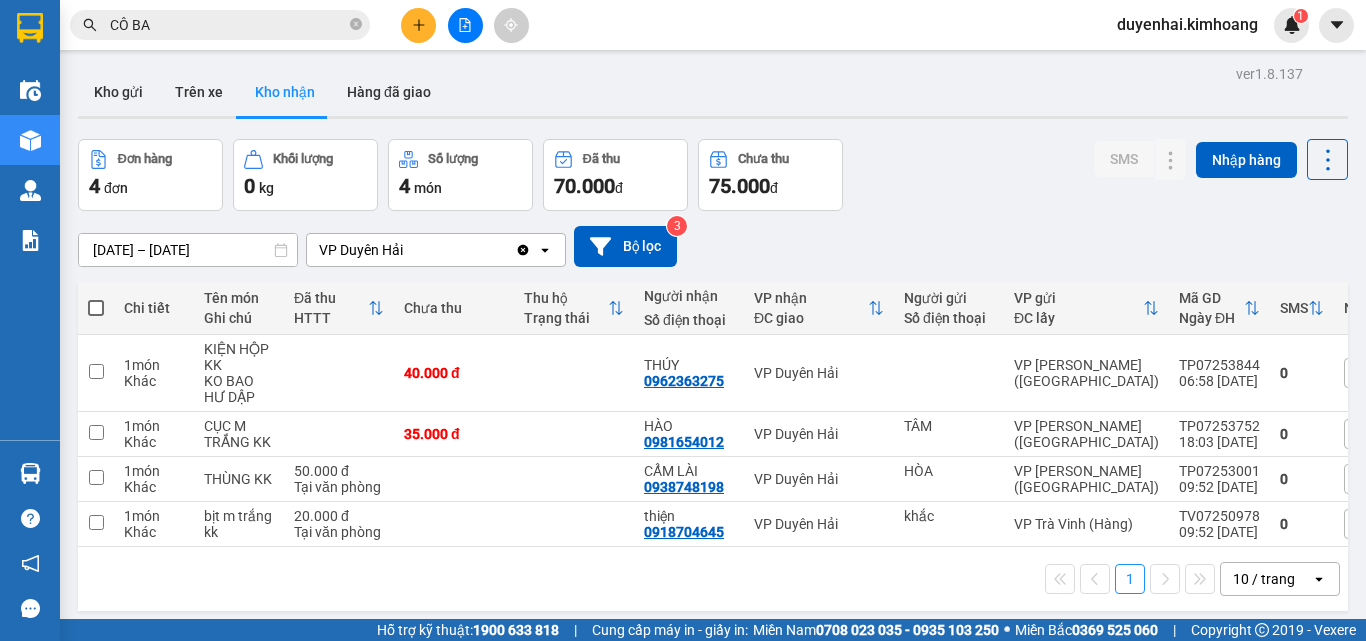 click on "CÔ BA" at bounding box center [228, 25] 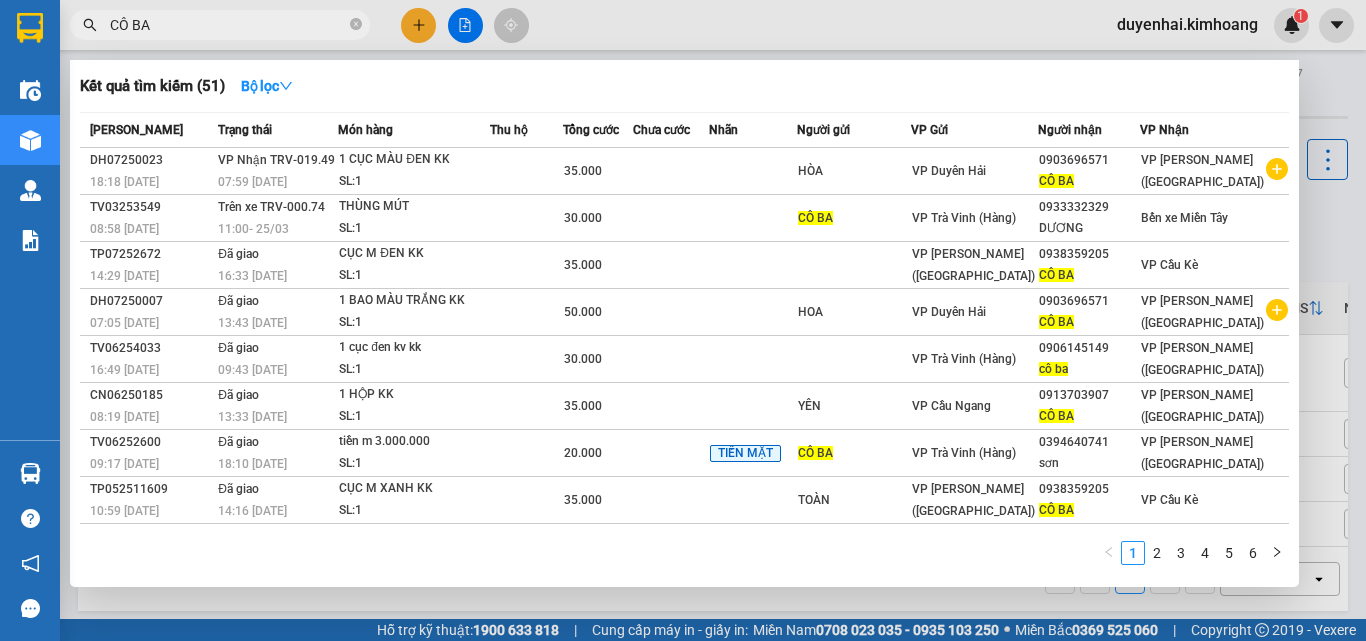 click at bounding box center [683, 320] 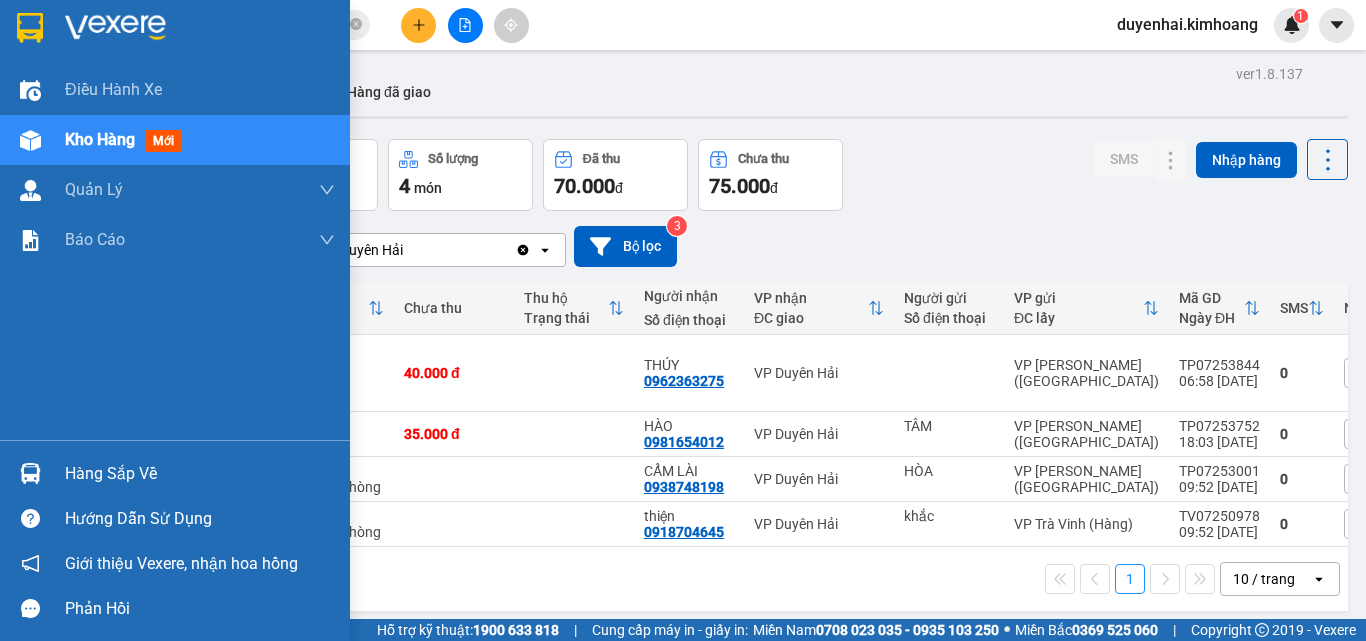 click on "Hàng sắp về" at bounding box center [200, 474] 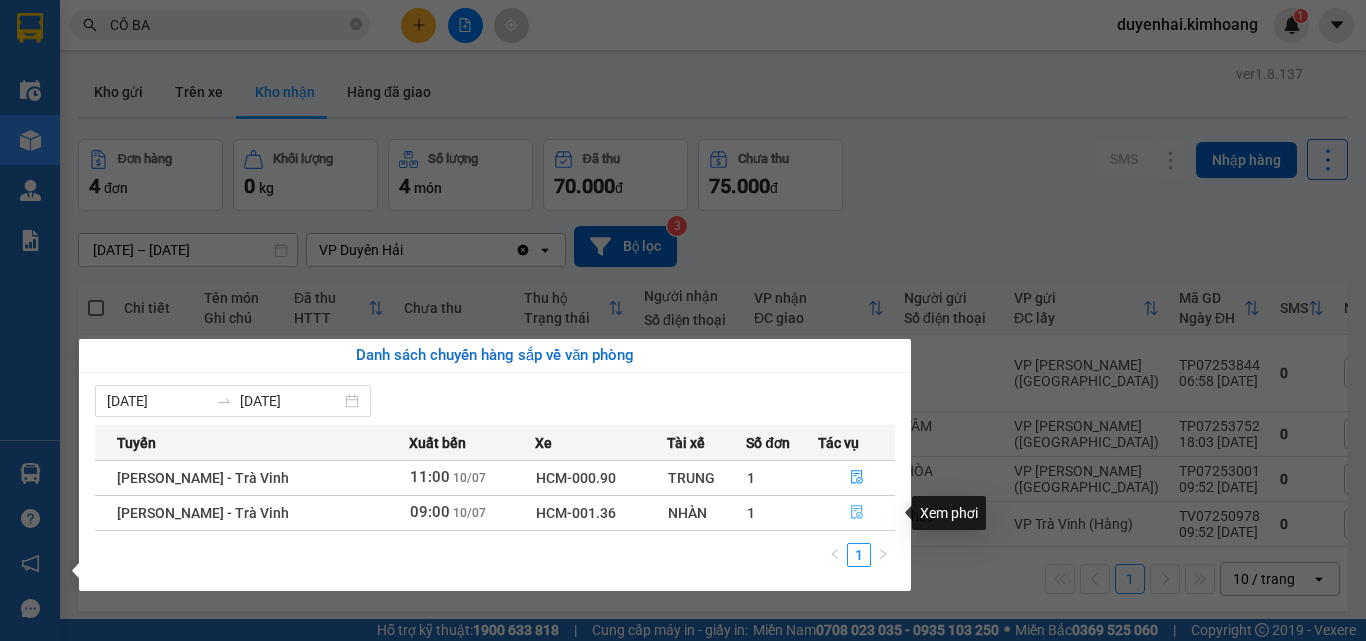 click at bounding box center (856, 513) 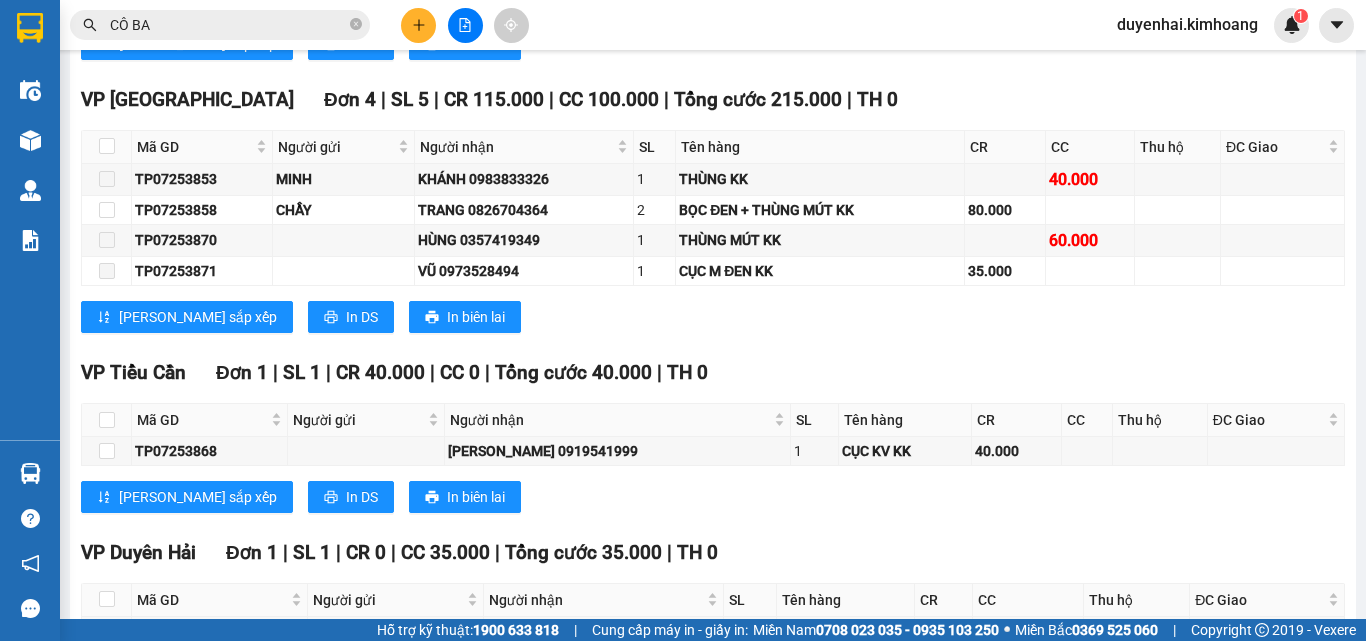 scroll, scrollTop: 1500, scrollLeft: 0, axis: vertical 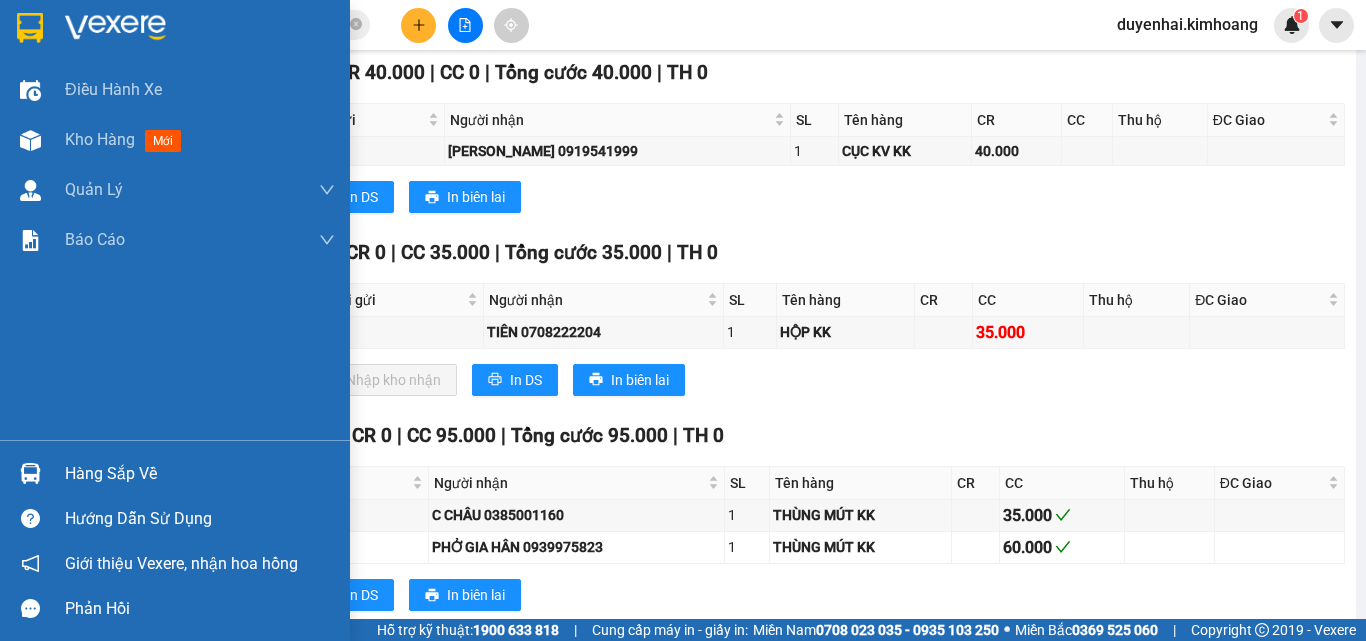 click on "Hàng sắp về" at bounding box center [200, 474] 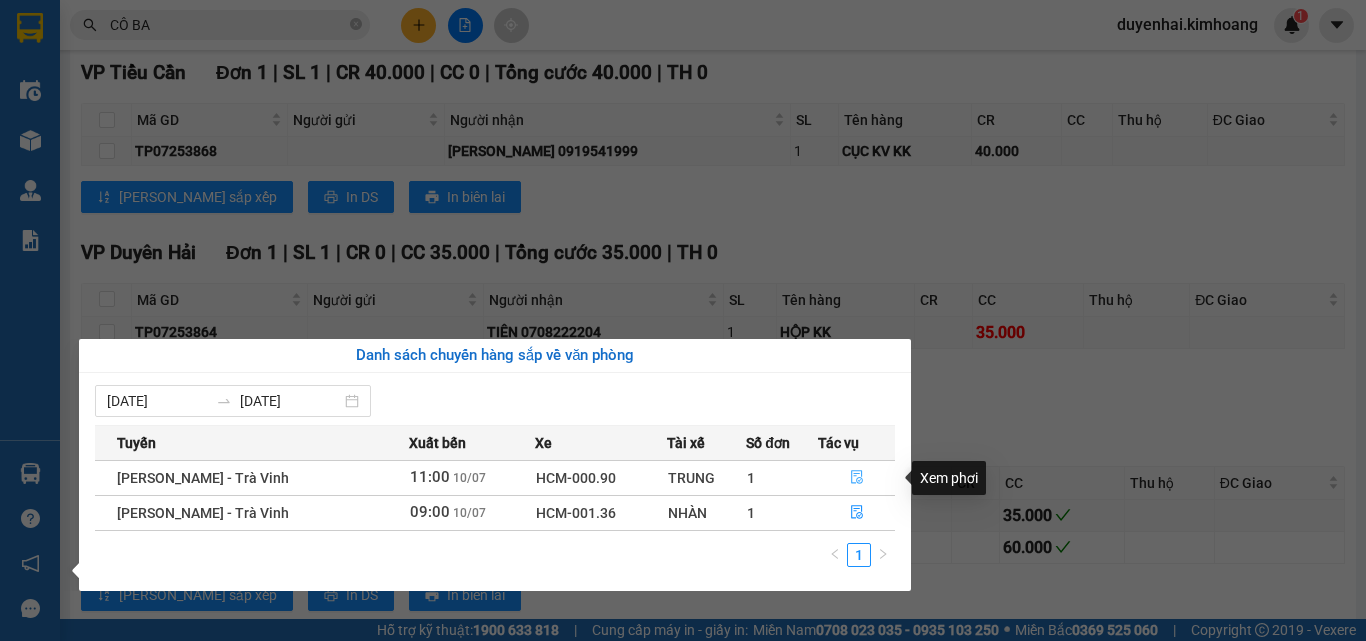 click 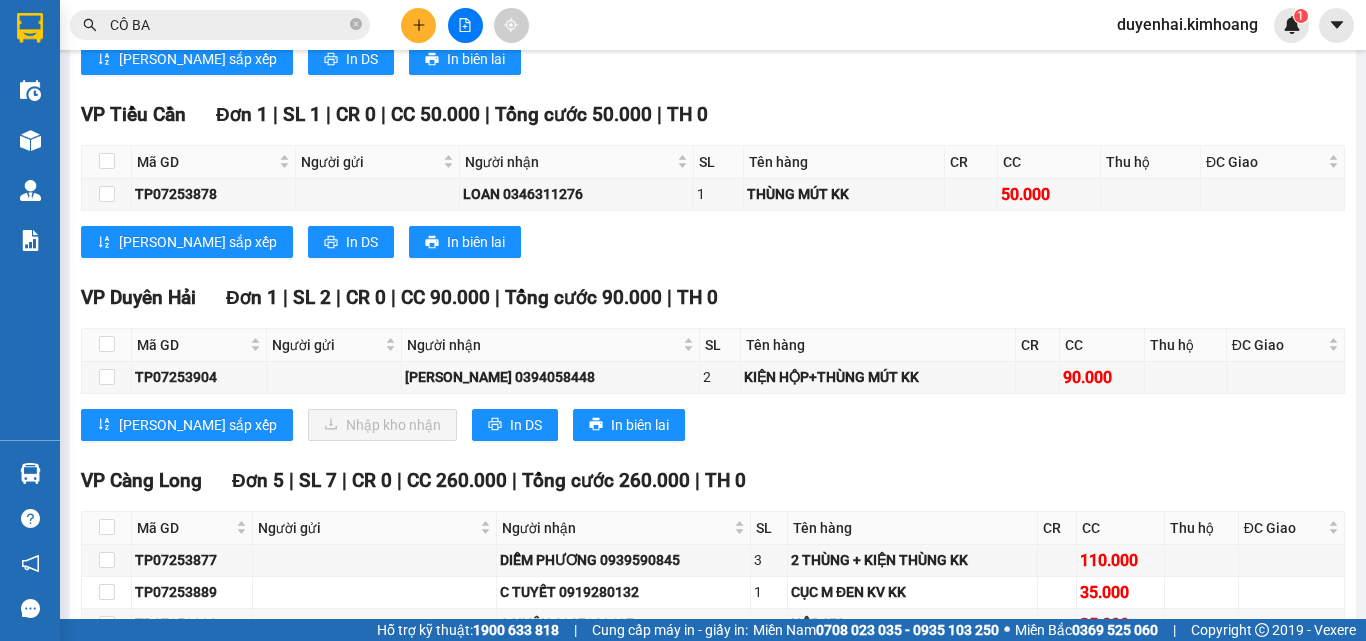 scroll, scrollTop: 1800, scrollLeft: 0, axis: vertical 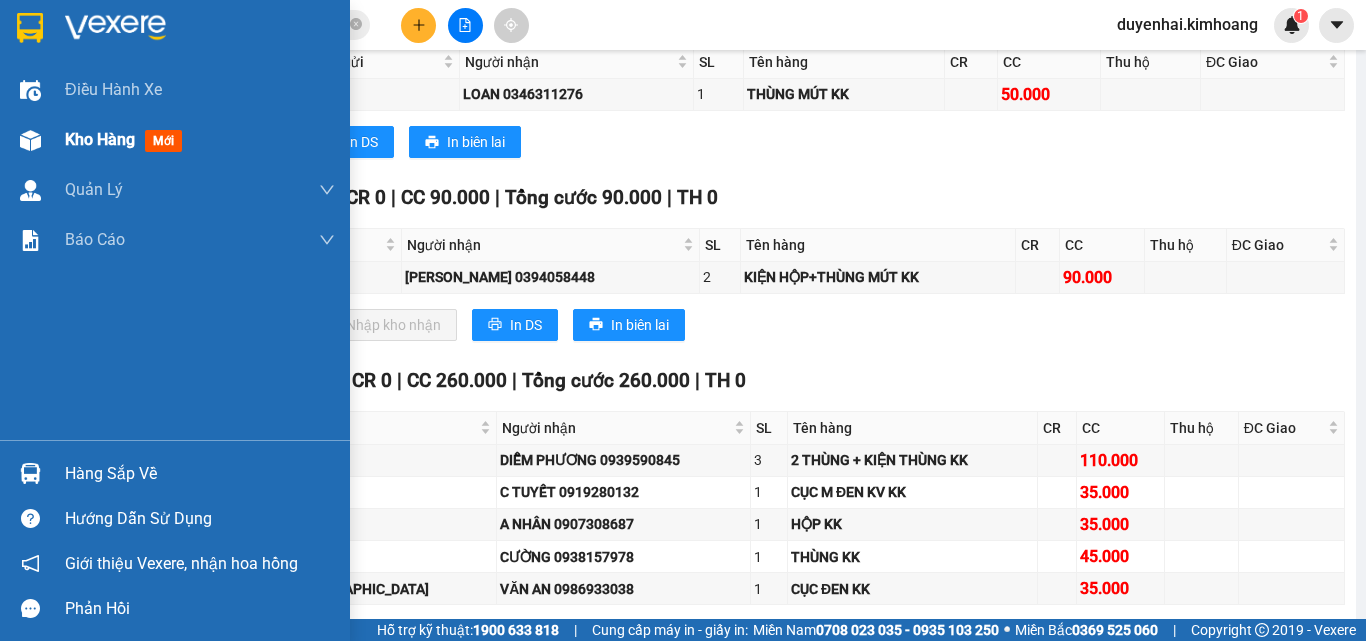 click on "Kho hàng" at bounding box center [100, 139] 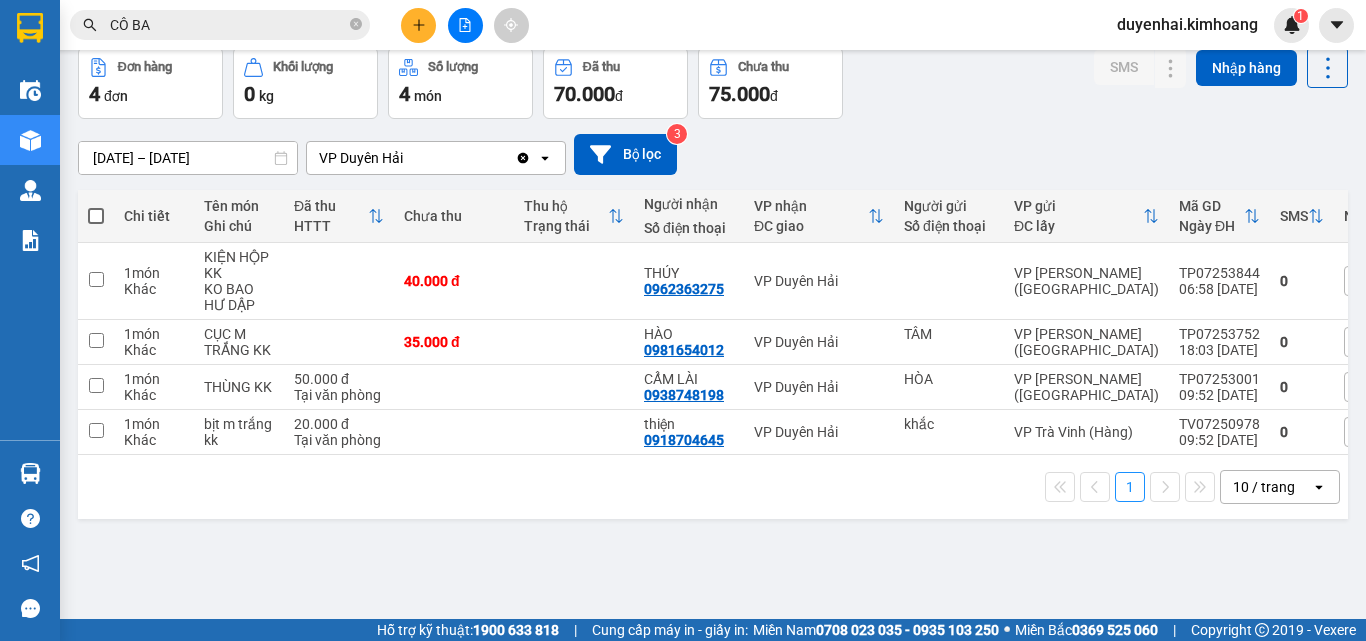 scroll, scrollTop: 0, scrollLeft: 0, axis: both 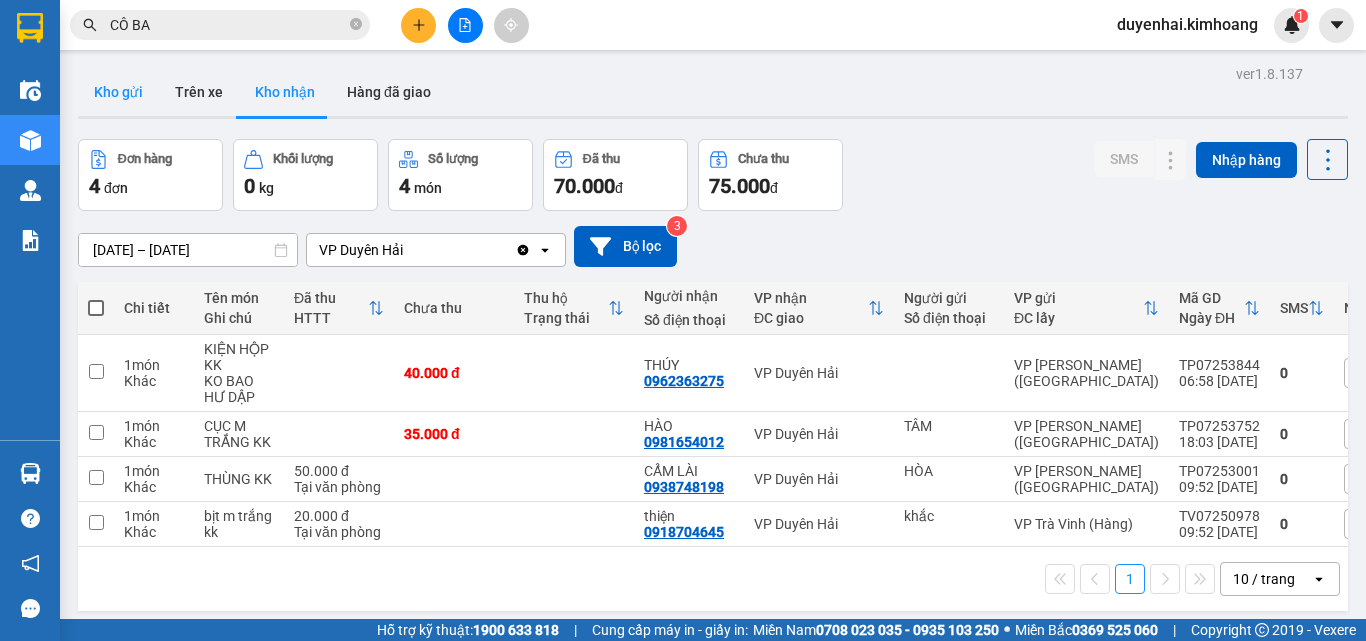 click on "Kho gửi" at bounding box center [118, 92] 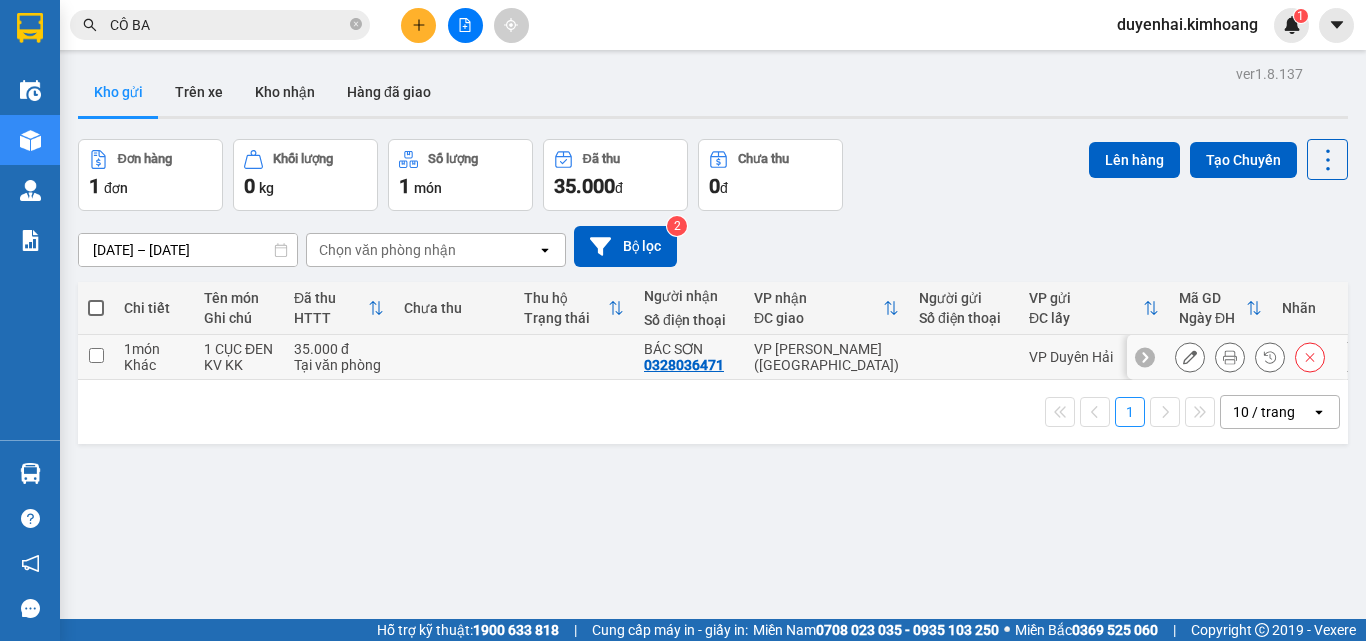 click at bounding box center (96, 355) 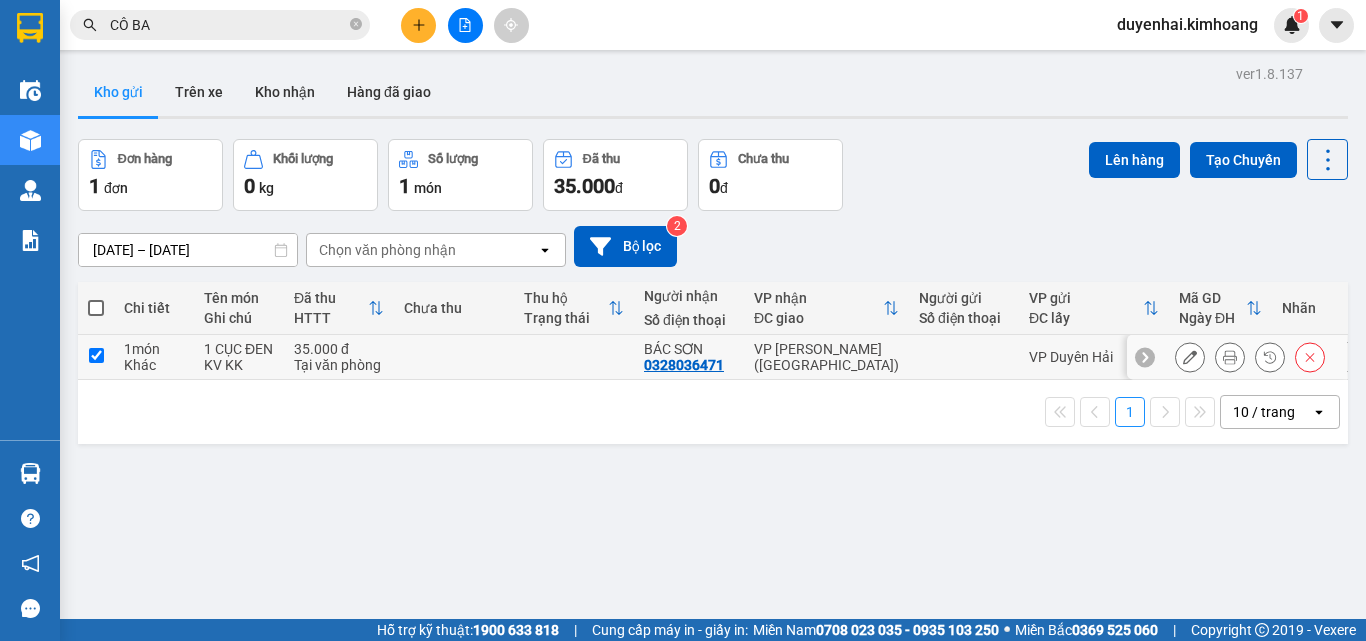 checkbox on "true" 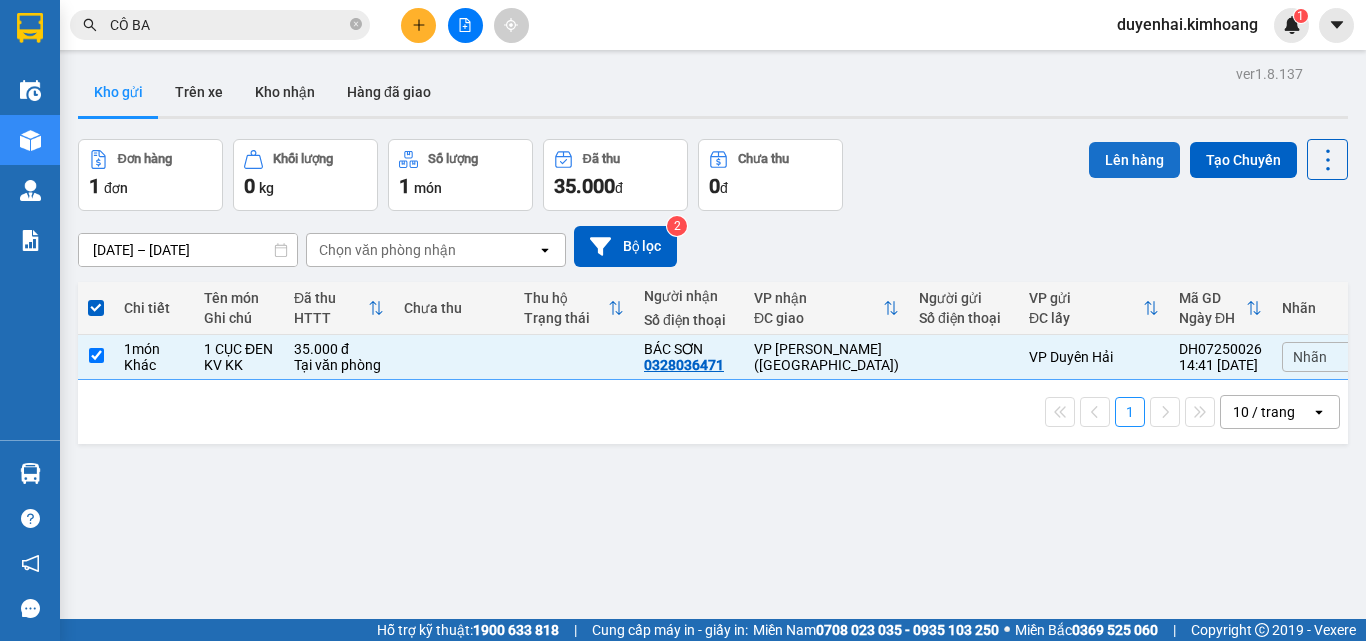 click on "Lên hàng" at bounding box center [1134, 160] 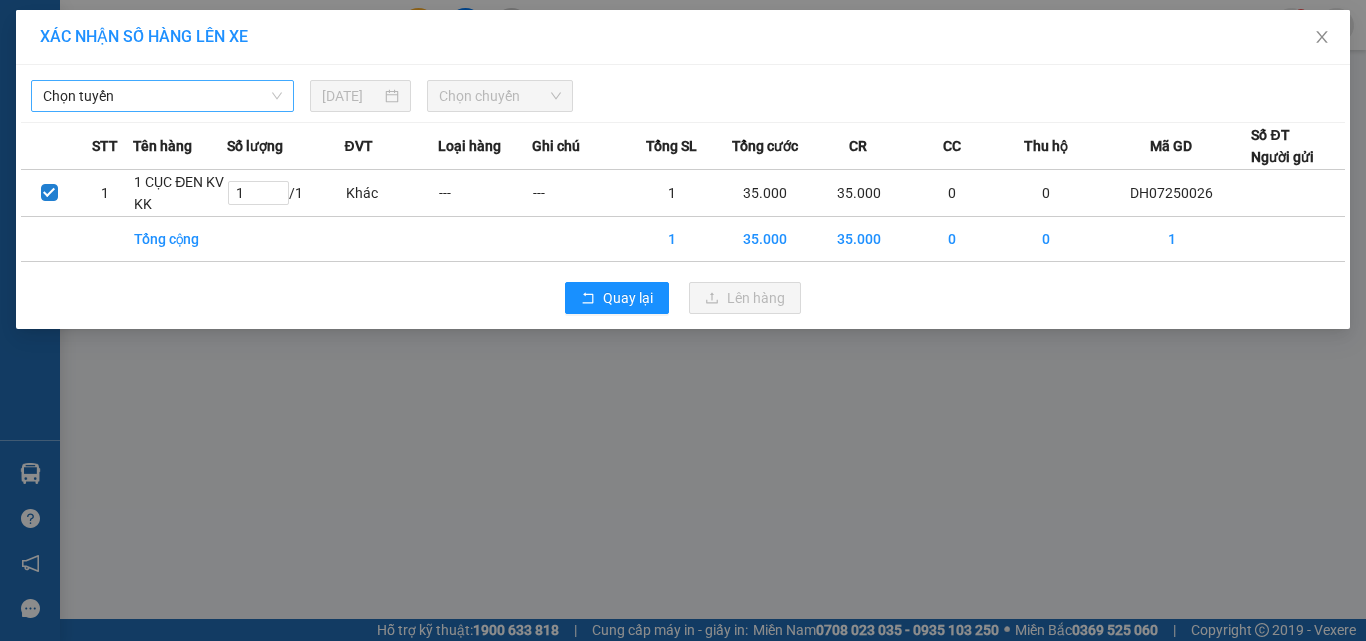click on "Chọn tuyến" at bounding box center [162, 96] 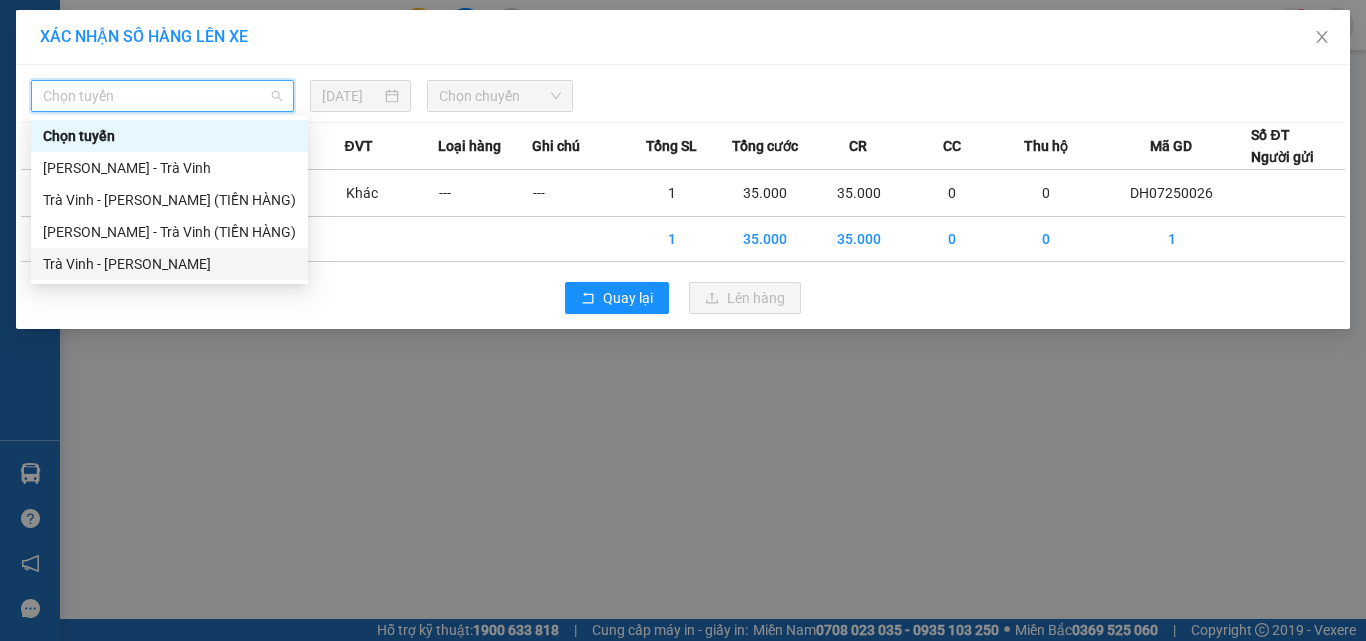 click on "Trà Vinh - [PERSON_NAME]" at bounding box center [169, 264] 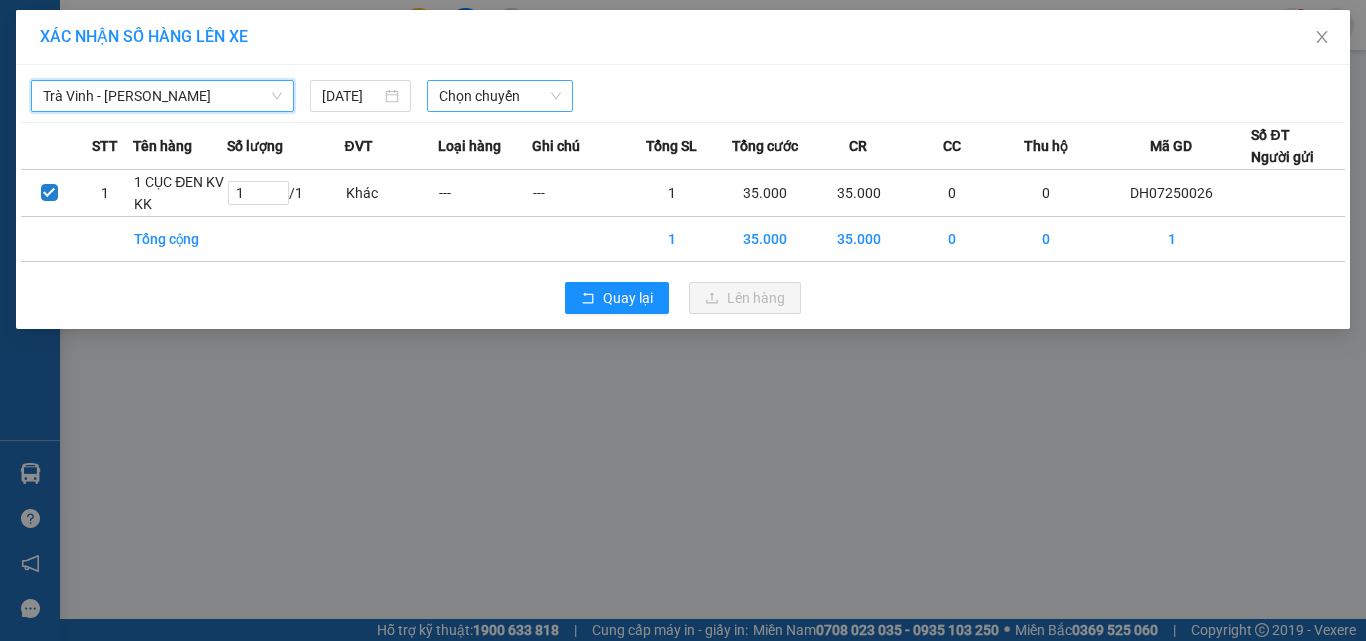 click on "Chọn chuyến" at bounding box center [500, 96] 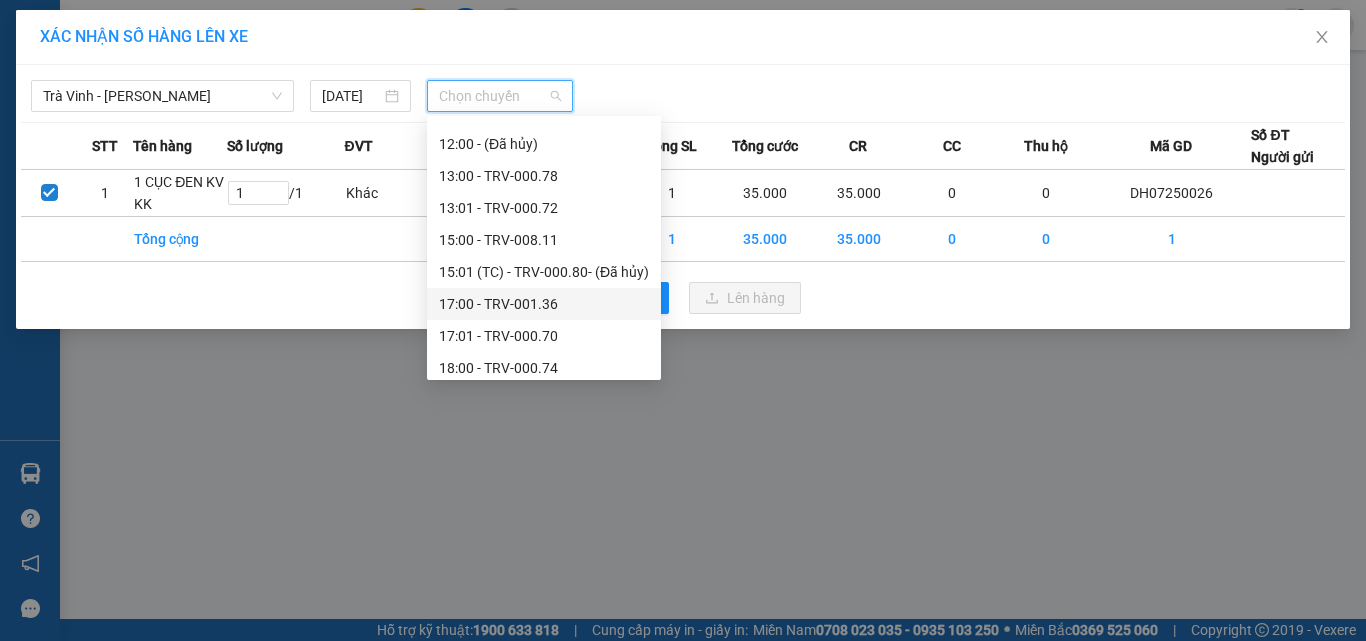 scroll, scrollTop: 640, scrollLeft: 0, axis: vertical 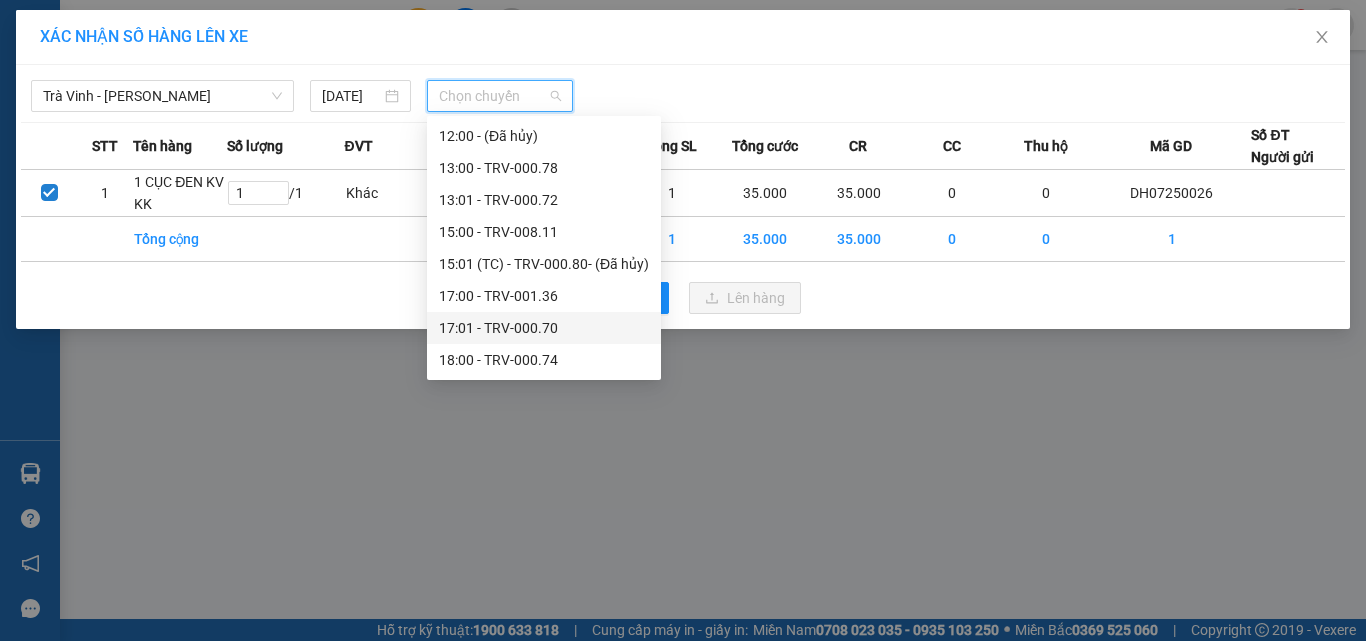 click on "17:01     - TRV-000.70" at bounding box center (544, 328) 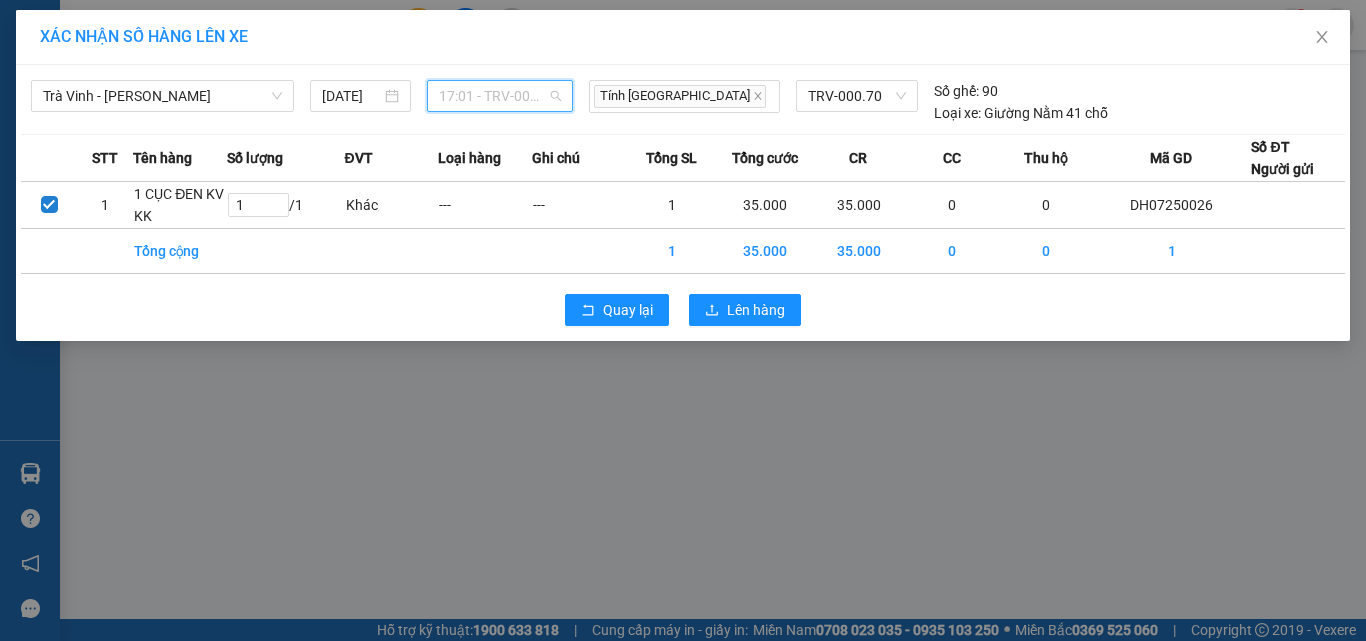 click on "17:01     - TRV-000.70" at bounding box center (500, 96) 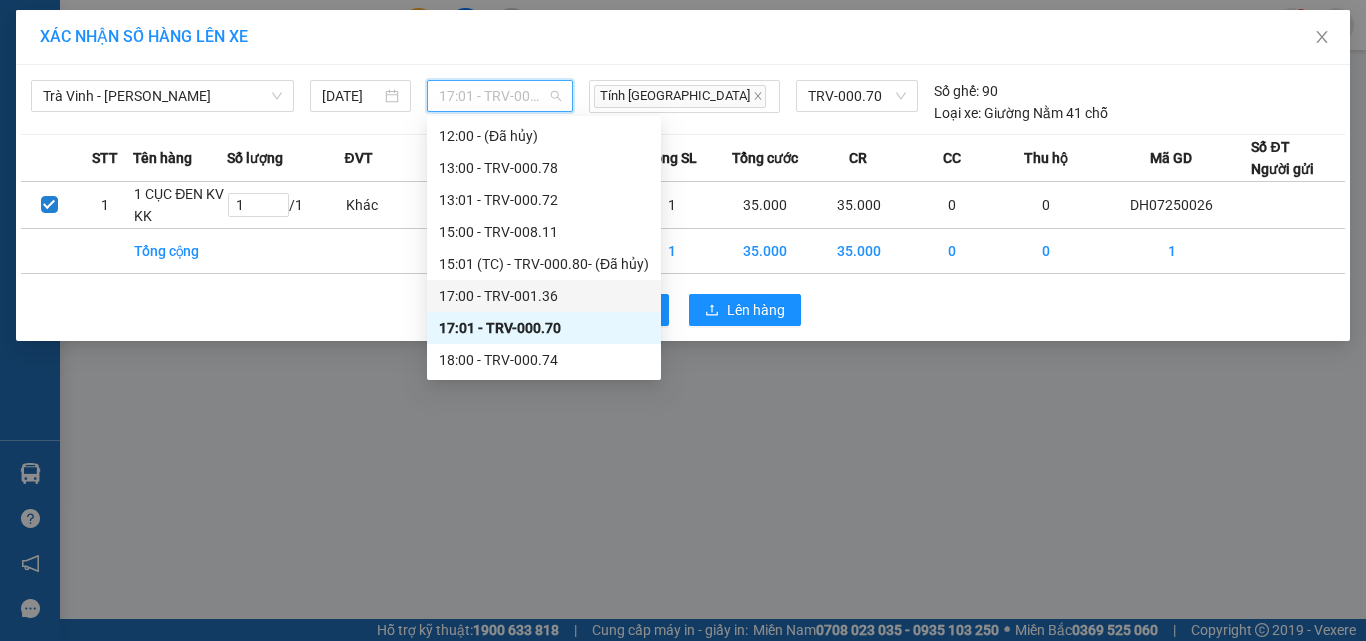 click on "17:00     - TRV-001.36" at bounding box center [544, 296] 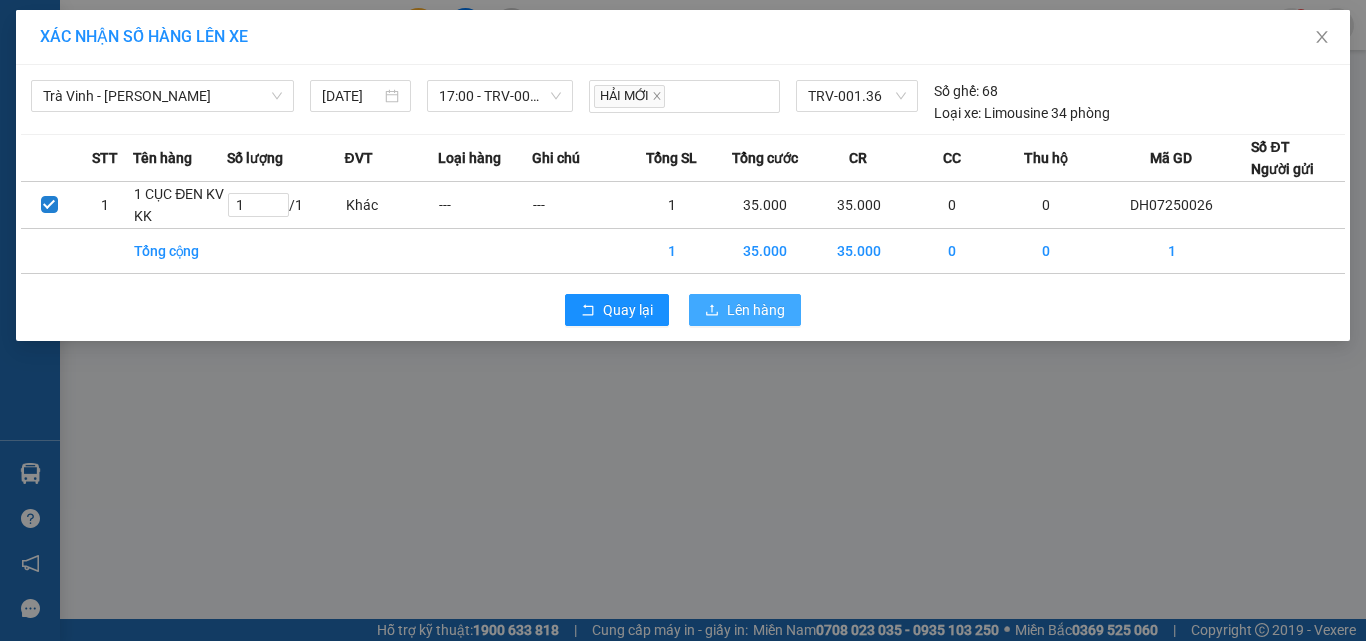 click on "Lên hàng" at bounding box center (756, 310) 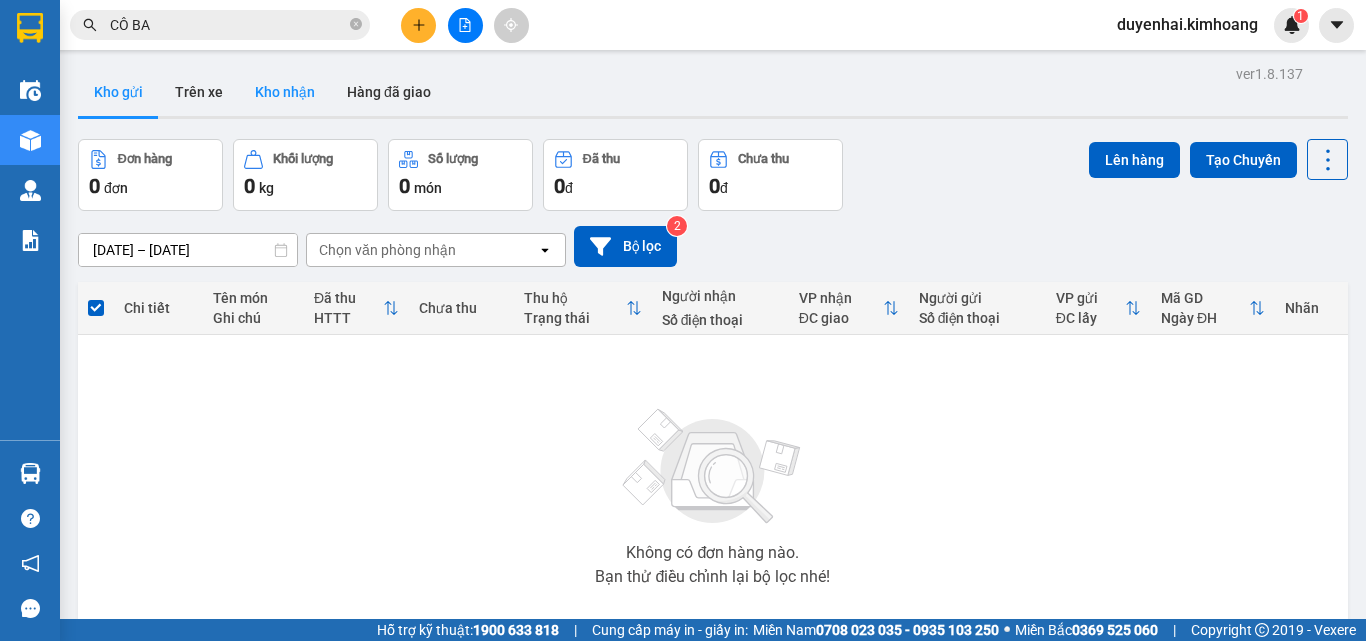 click on "Kho nhận" at bounding box center (285, 92) 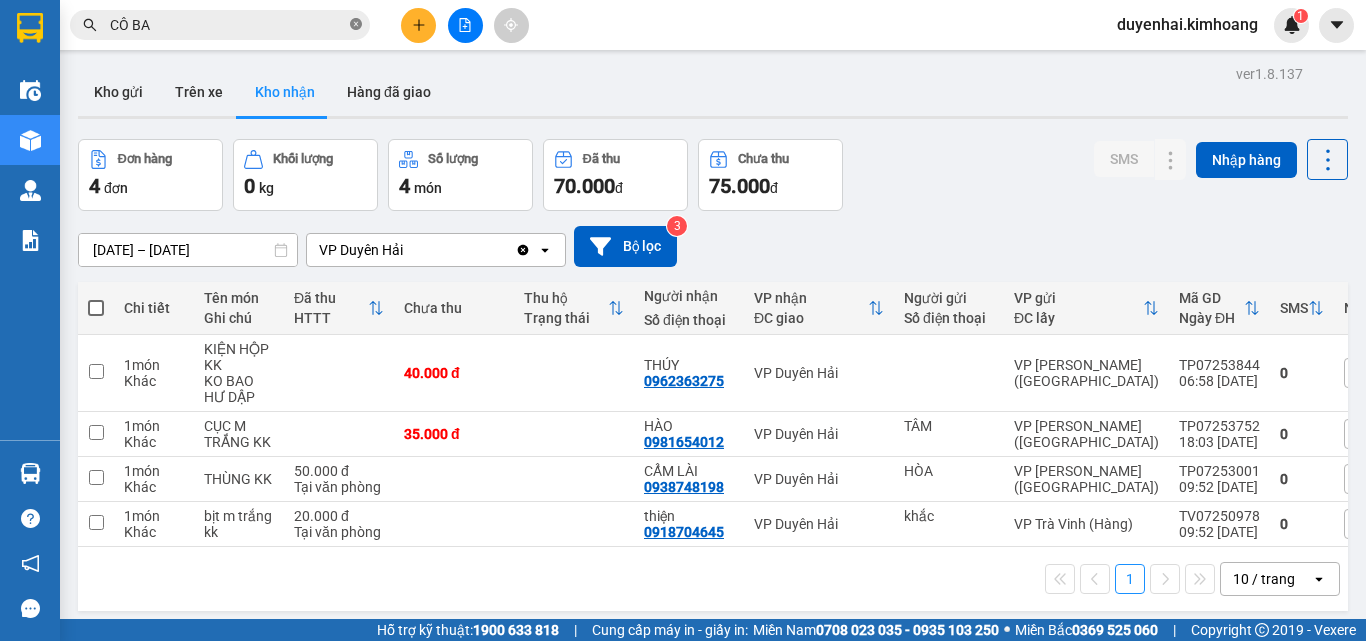 click 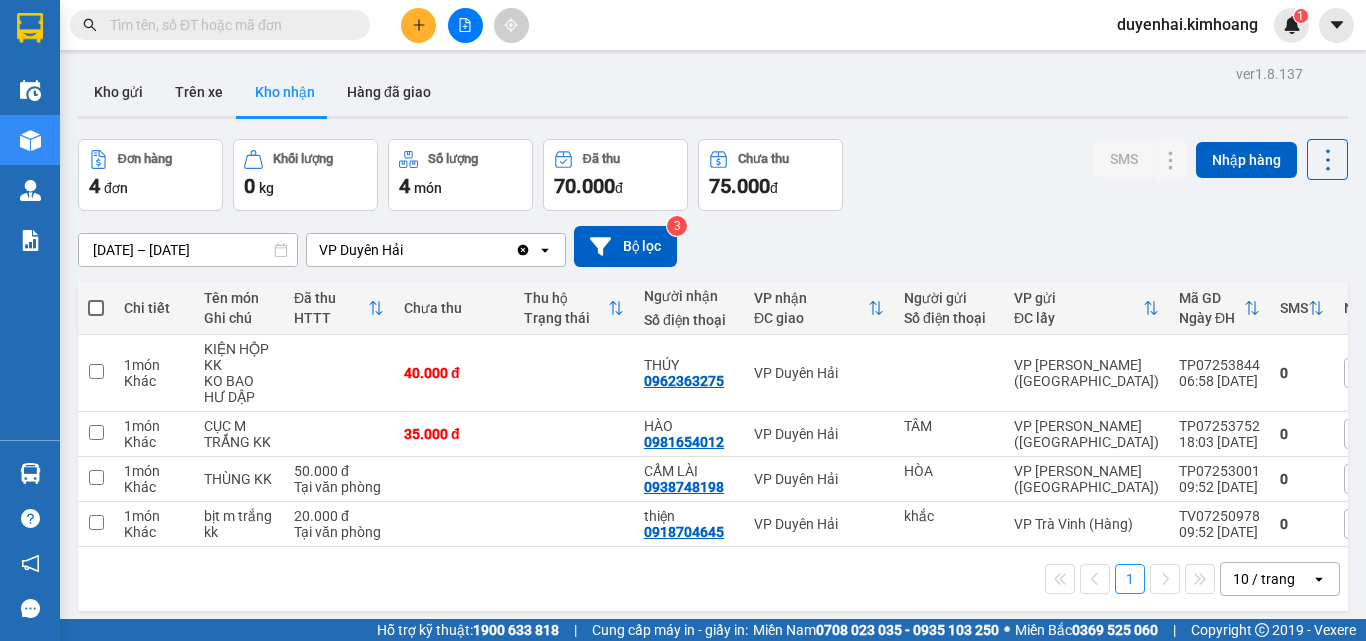 click on "Kết quả tìm kiếm ( 51 )  Bộ lọc  Mã ĐH Trạng thái Món hàng Thu hộ Tổng cước Chưa cước Nhãn Người gửi VP Gửi Người nhận VP Nhận DH07250023 18:18 [DATE] VP Nhận   TRV-019.49 07:59 [DATE] 1 CỤC MÀU ĐEN KK SL:  1 35.000 HÒA VP Duyên Hải 0903696571 CÔ BA VP Trần Phú (Hàng) TV03253549 08:58 [DATE] Trên xe   TRV-000.74 11:00  [DATE] THÙNG MÚT SL:  1 30.000 CÔ BA  VP Trà Vinh ([GEOGRAPHIC_DATA]) 0933332329 DƯƠNG  Bến xe Miền Tây TP07252672 14:29 [DATE] Đã giao   16:33 [DATE] CỤC M ĐEN KK SL:  1 35.000 VP [PERSON_NAME] ([GEOGRAPHIC_DATA]) 0938359205 CÔ BA  VP Cầu Kè DH07250007 07:05 [DATE] Đã giao   13:43 [DATE] 1 BAO MÀU TRẮNG KK SL:  1 50.000 HOA VP Duyên Hải 0903696571 CÔ BA VP [PERSON_NAME] ([GEOGRAPHIC_DATA]) TV06254033 16:49 [DATE] Đã giao   09:43 [DATE] 1 cục đen kv kk SL:  1 30.000 VP Trà Vinh (Hàng) 0906145149 cô ba VP [PERSON_NAME] (Hàng) CN06250185 08:19 [DATE] Đã giao   13:33 [DATE] 1 HỘP KK SL:  1 35.000 YÊN  VP [GEOGRAPHIC_DATA] CÔ BA" at bounding box center (683, 25) 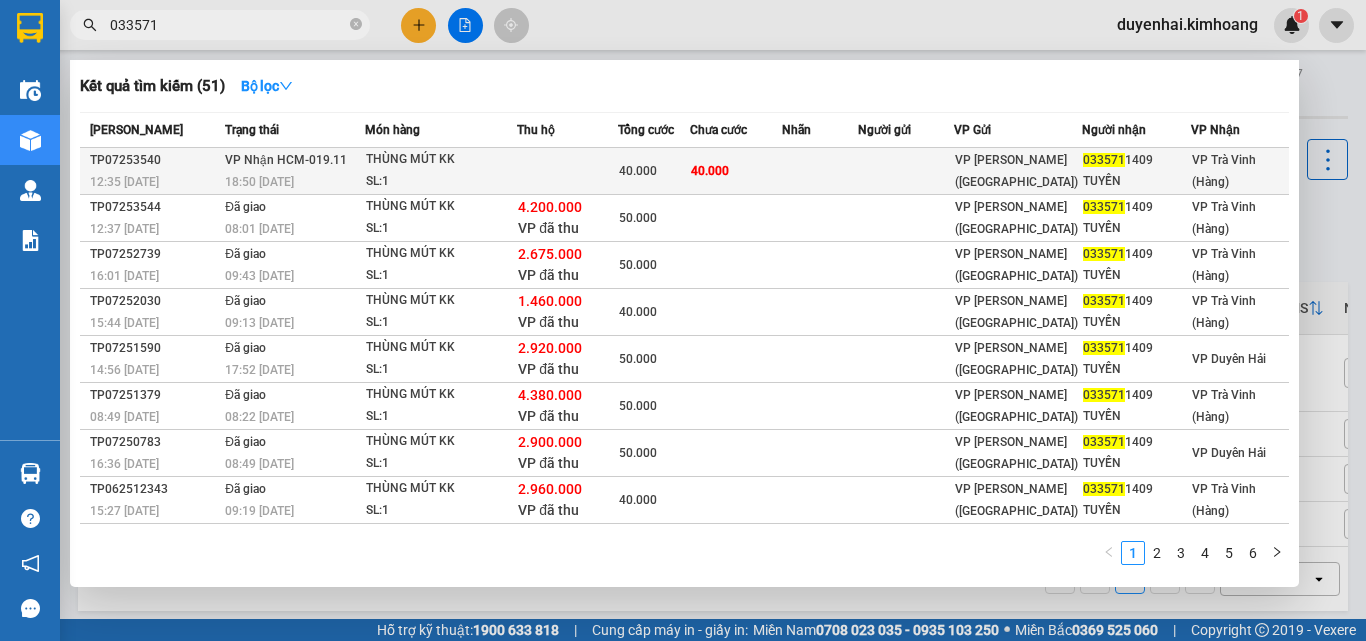 type on "033571" 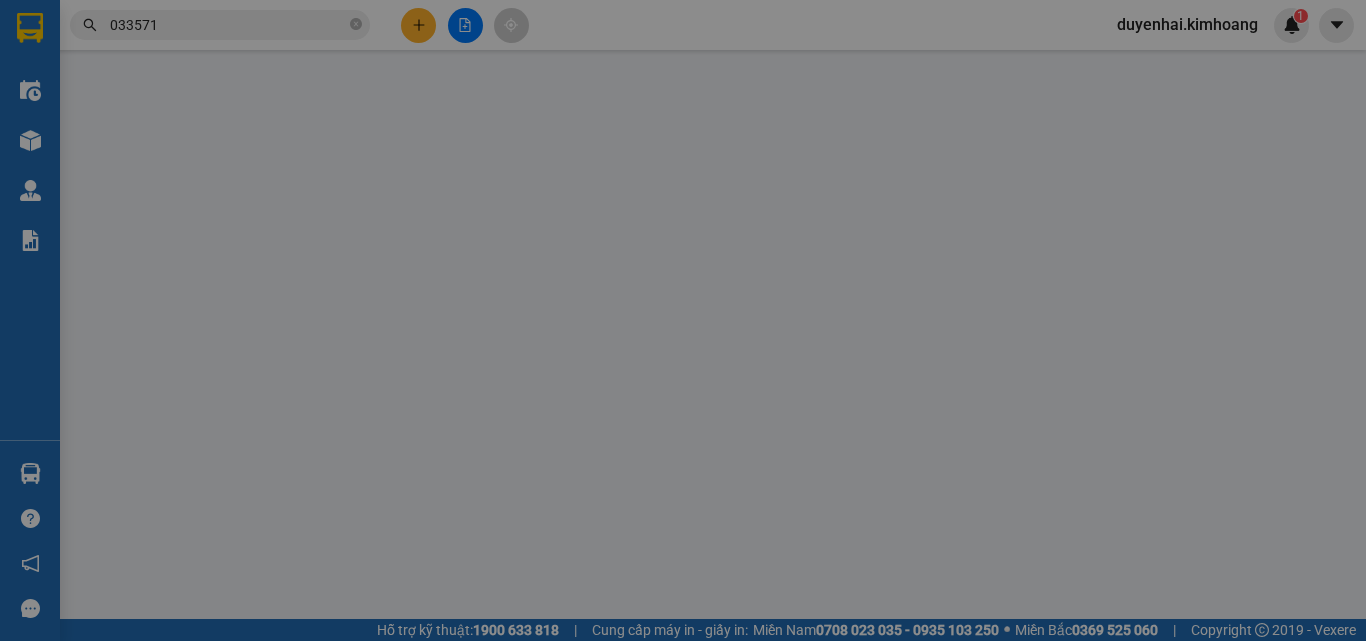 type on "0335711409" 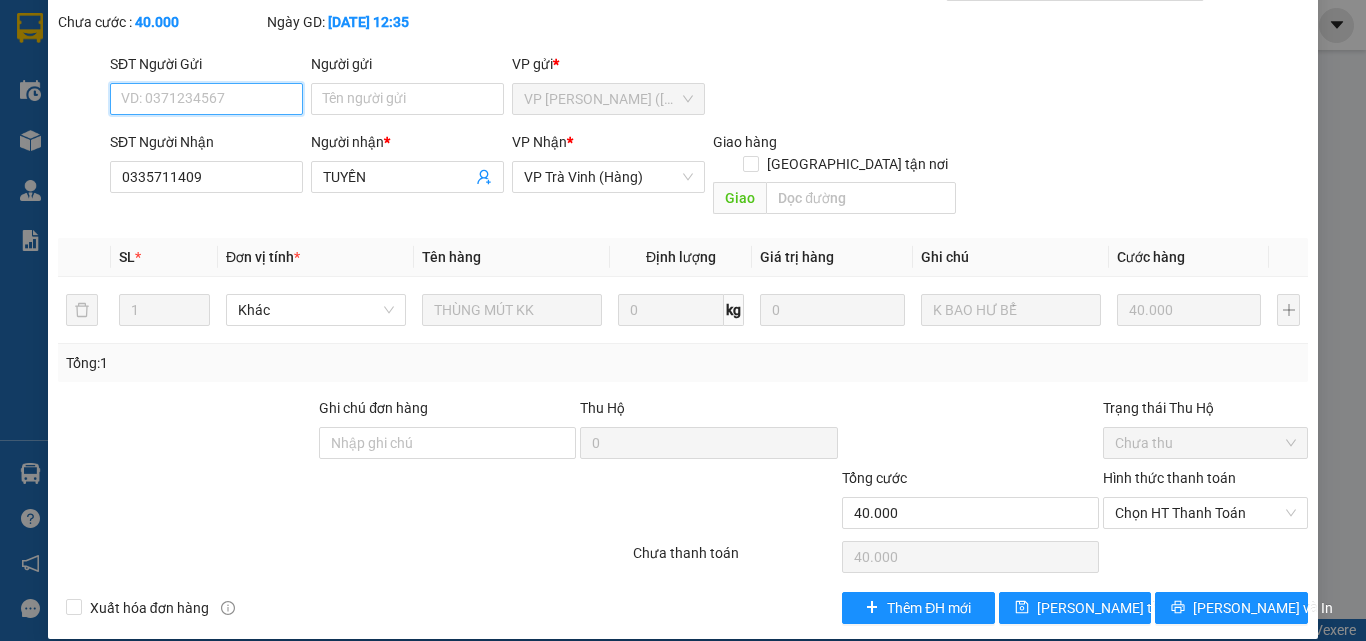 scroll, scrollTop: 0, scrollLeft: 0, axis: both 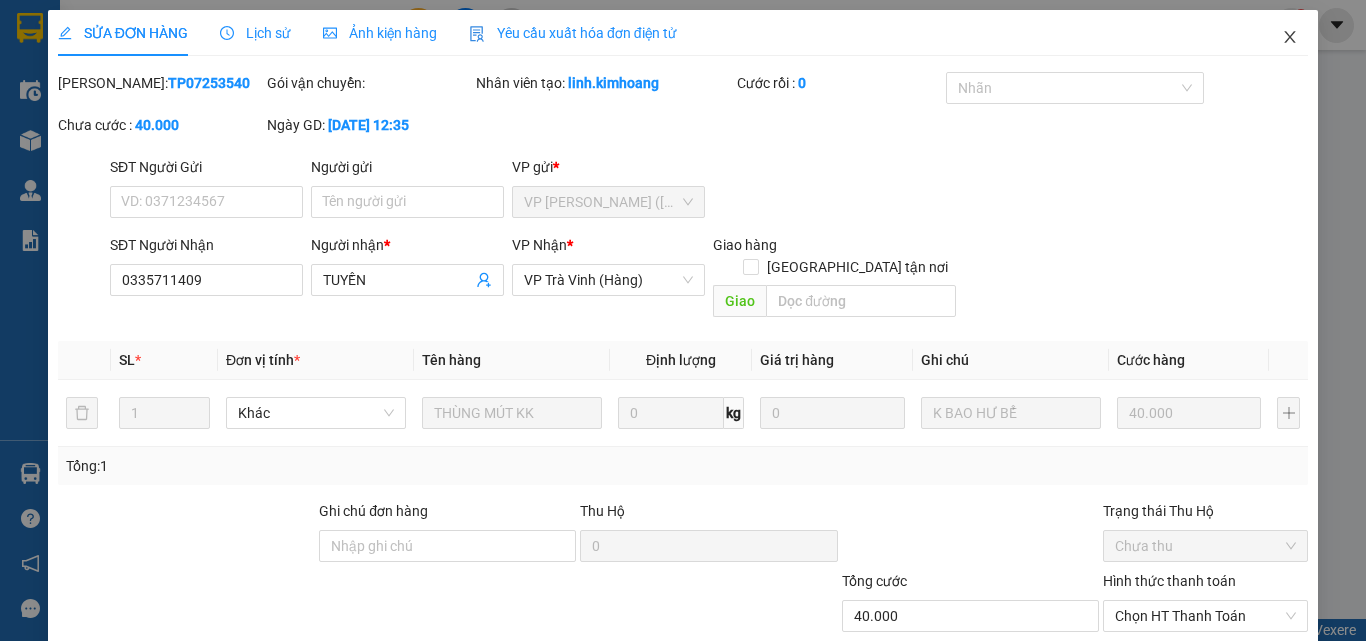 click at bounding box center (1290, 38) 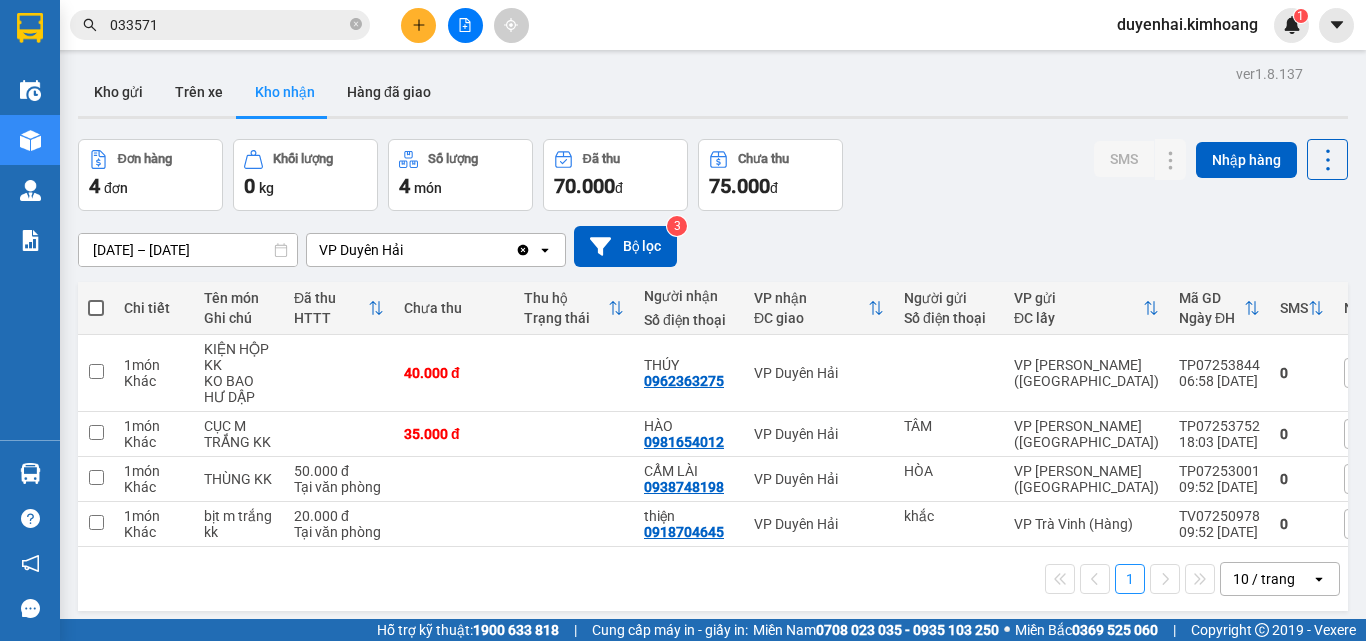 click on "033571" at bounding box center (228, 25) 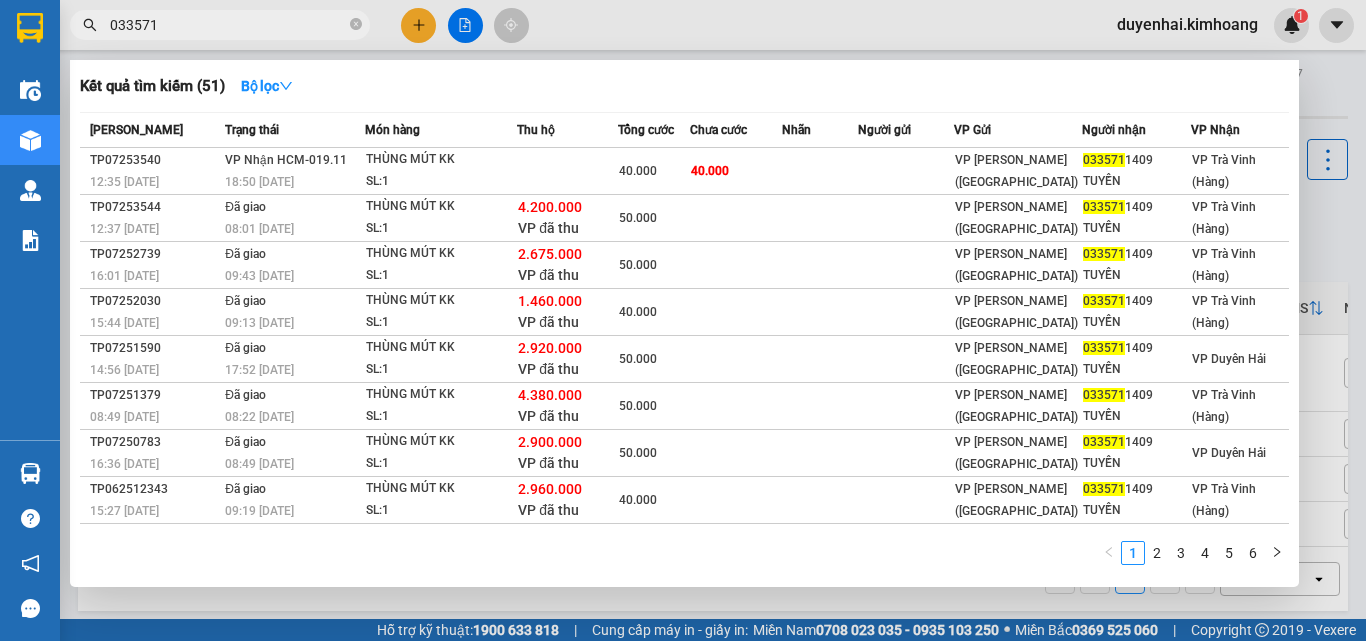 click at bounding box center (683, 320) 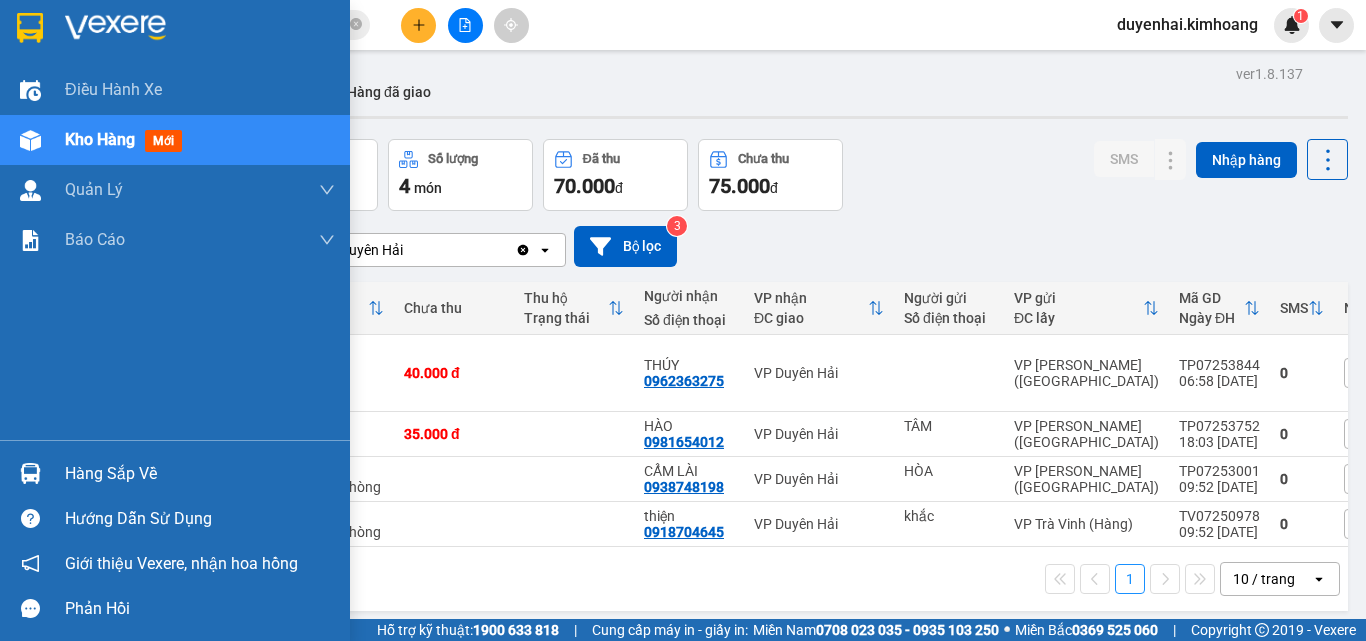 click on "Hàng sắp về" at bounding box center [200, 474] 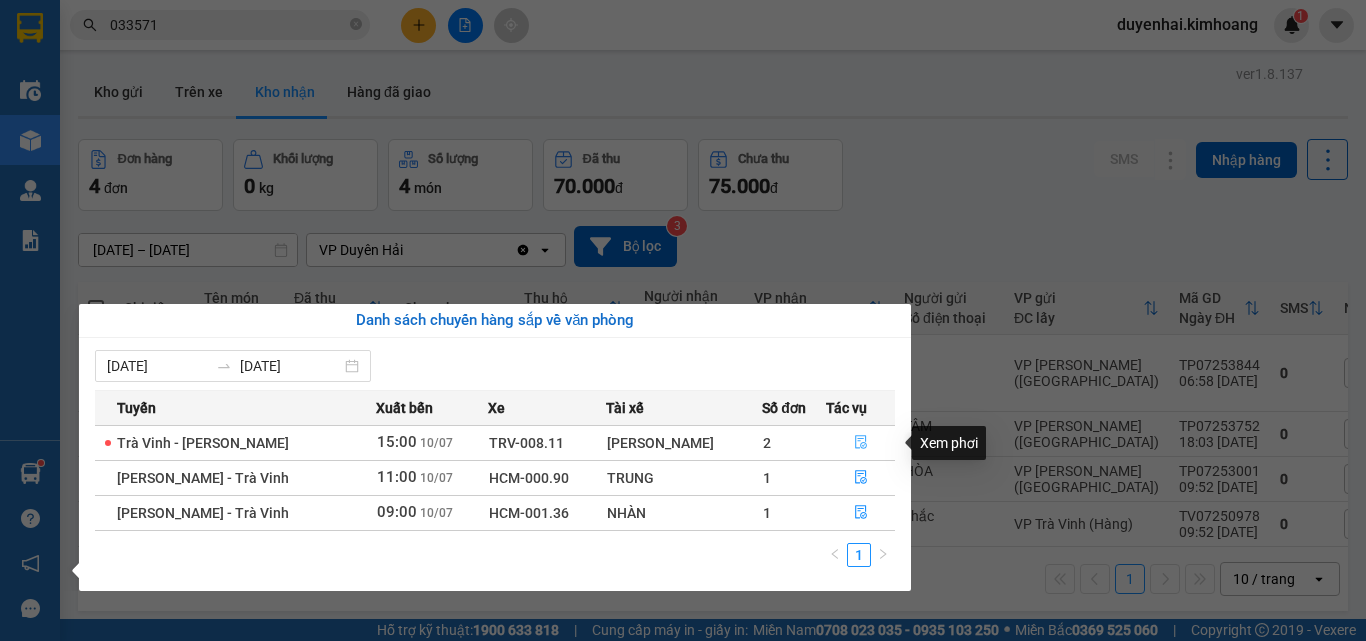 click at bounding box center [860, 443] 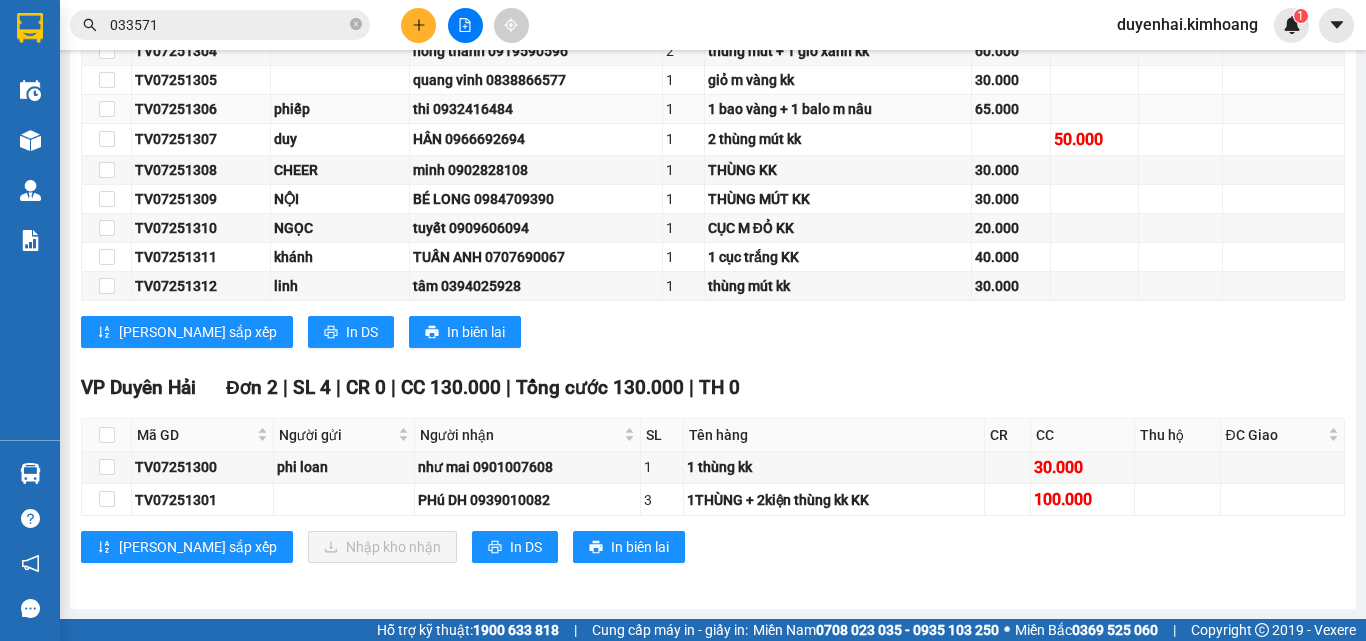 scroll, scrollTop: 814, scrollLeft: 0, axis: vertical 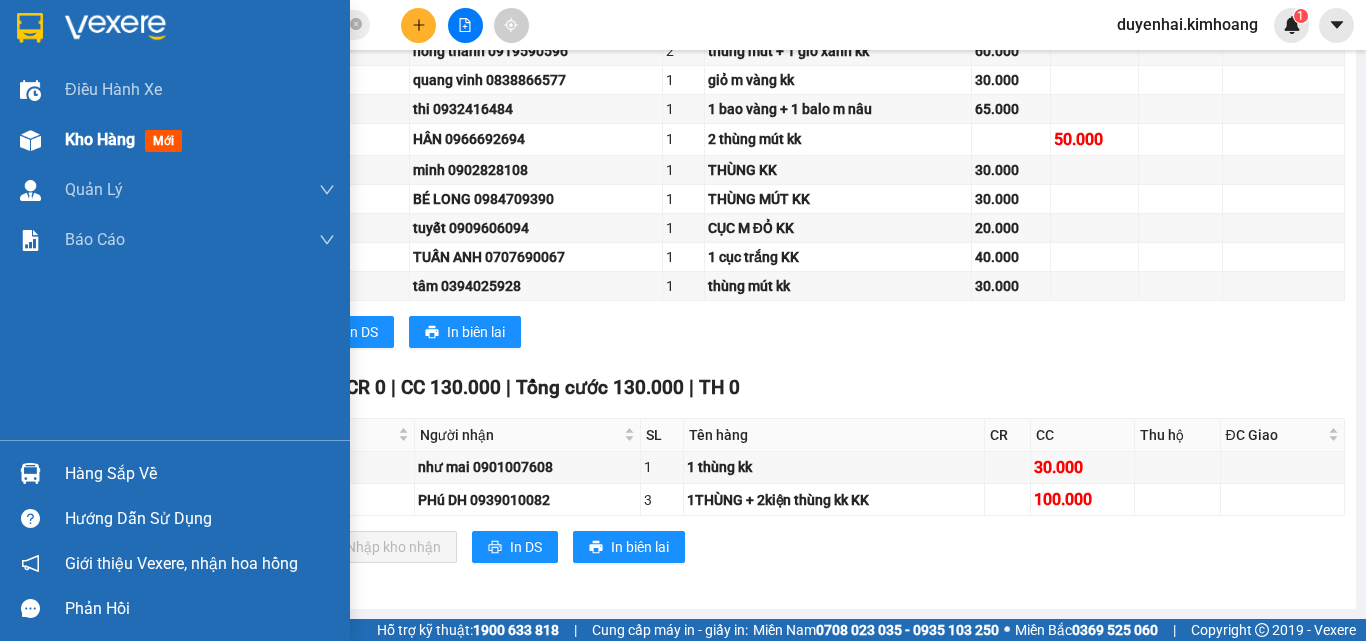 click on "Kho hàng" at bounding box center [100, 139] 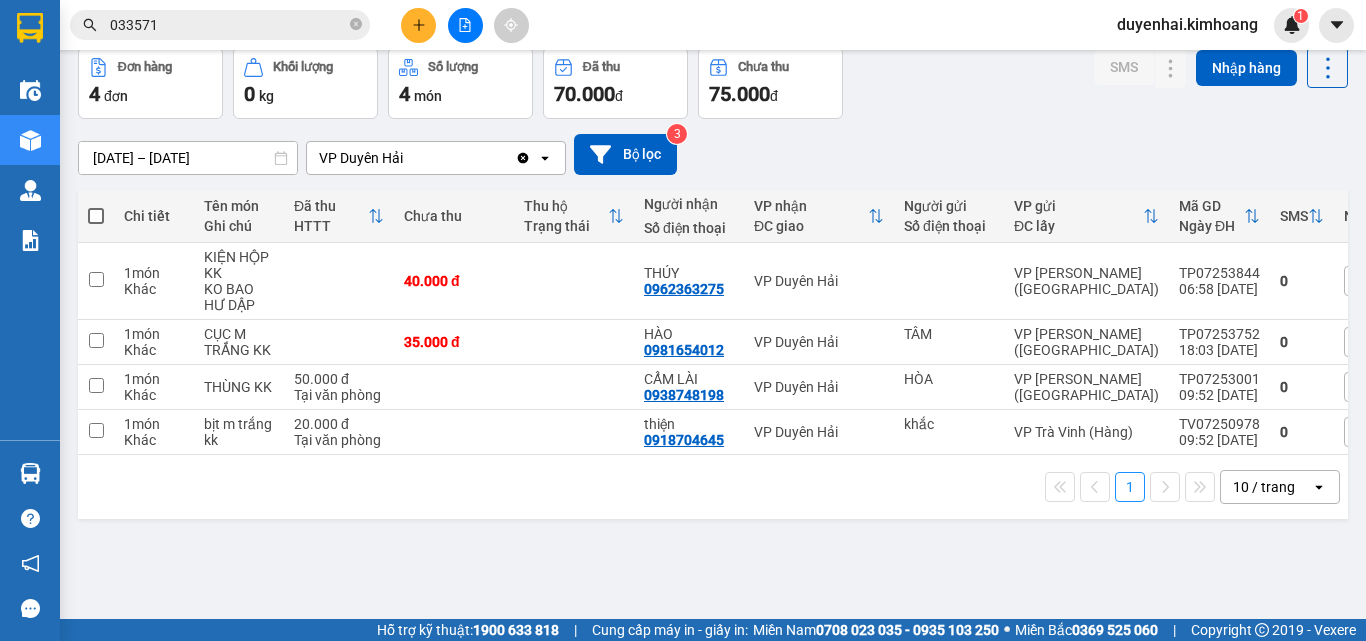 scroll, scrollTop: 0, scrollLeft: 0, axis: both 